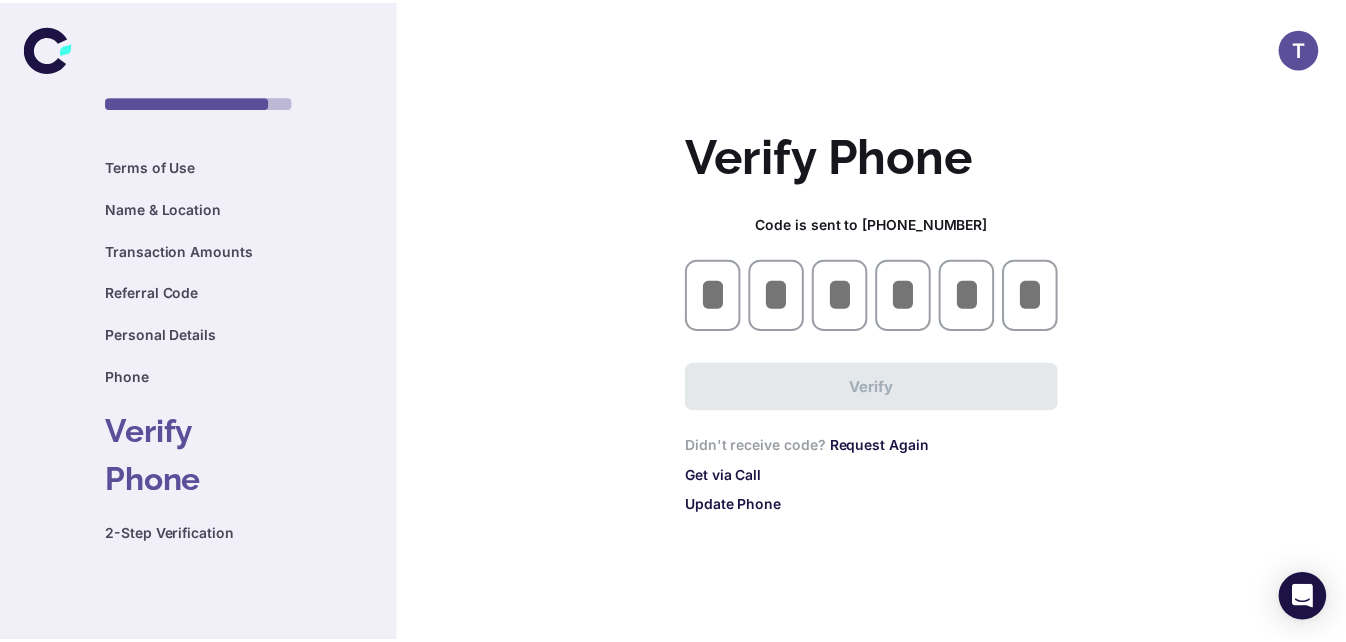 scroll, scrollTop: 0, scrollLeft: 0, axis: both 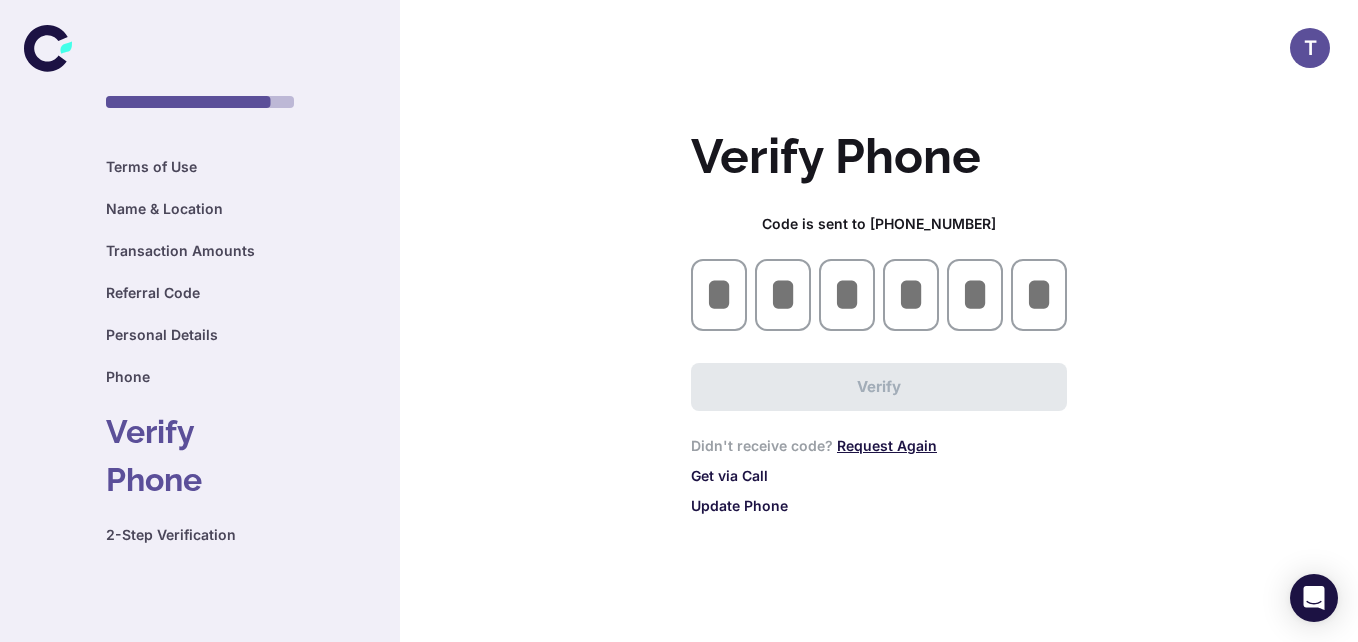 click on "Request Again" at bounding box center [887, 445] 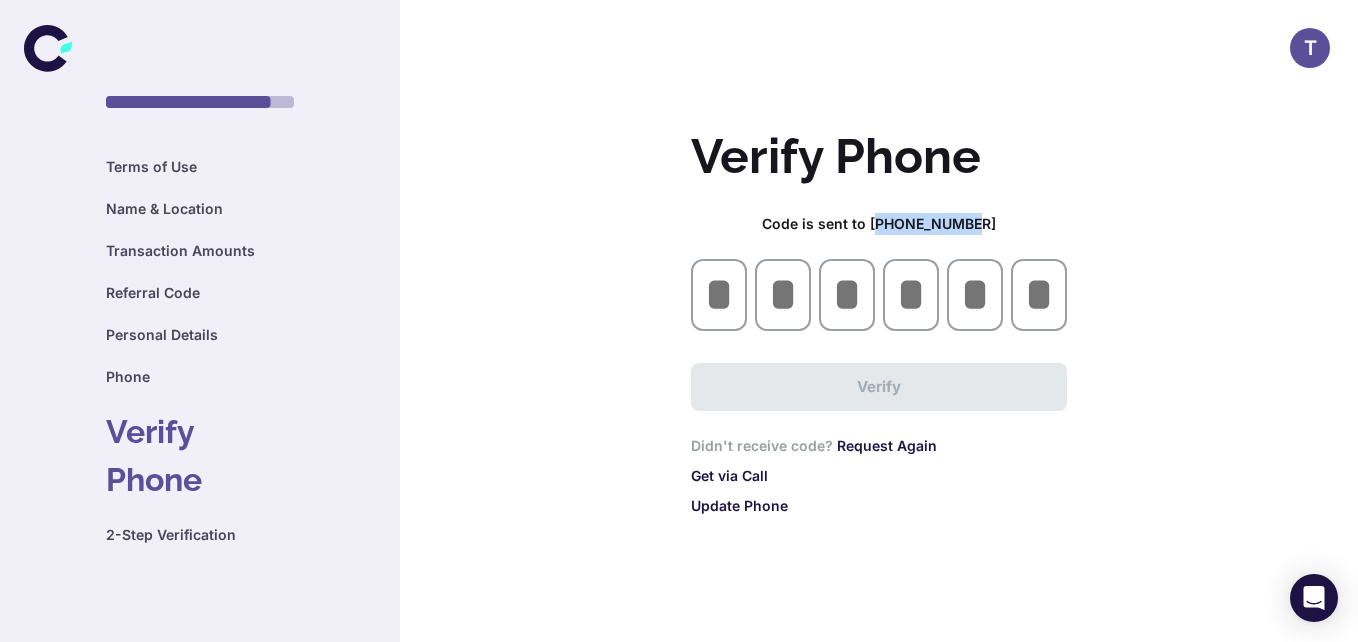 drag, startPoint x: 877, startPoint y: 226, endPoint x: 971, endPoint y: 215, distance: 94.641426 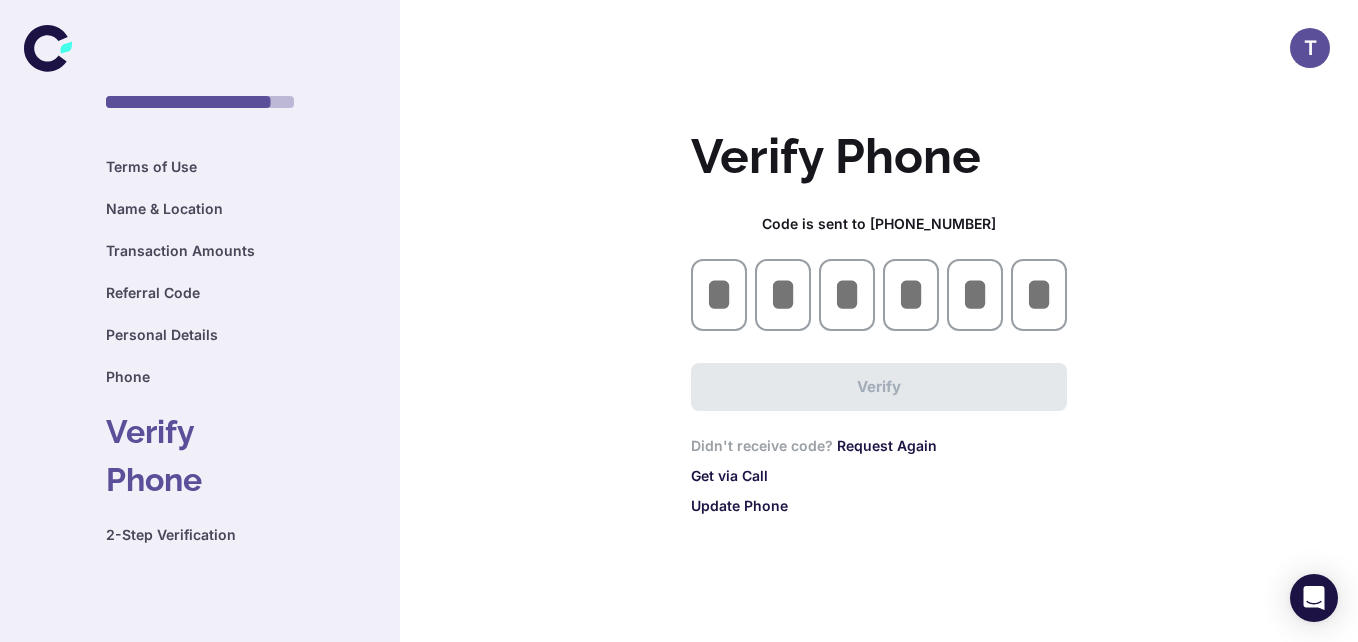 drag, startPoint x: 971, startPoint y: 215, endPoint x: 1194, endPoint y: 323, distance: 247.77611 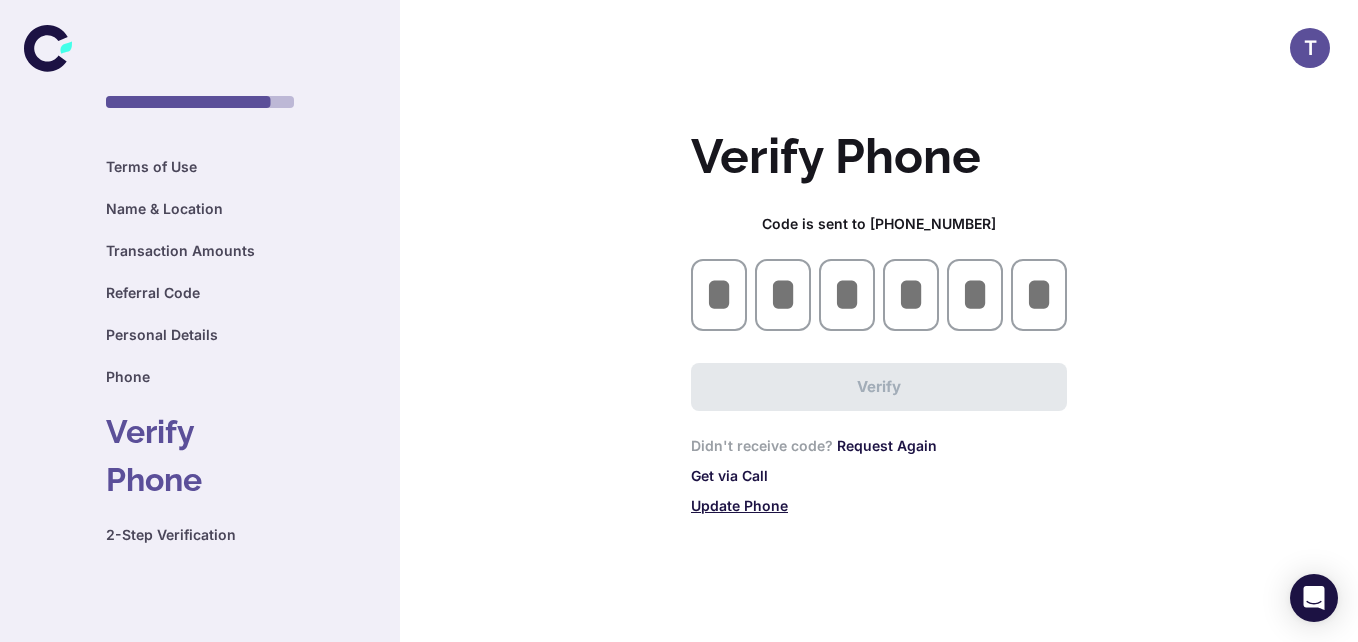 click on "Update Phone" at bounding box center (739, 505) 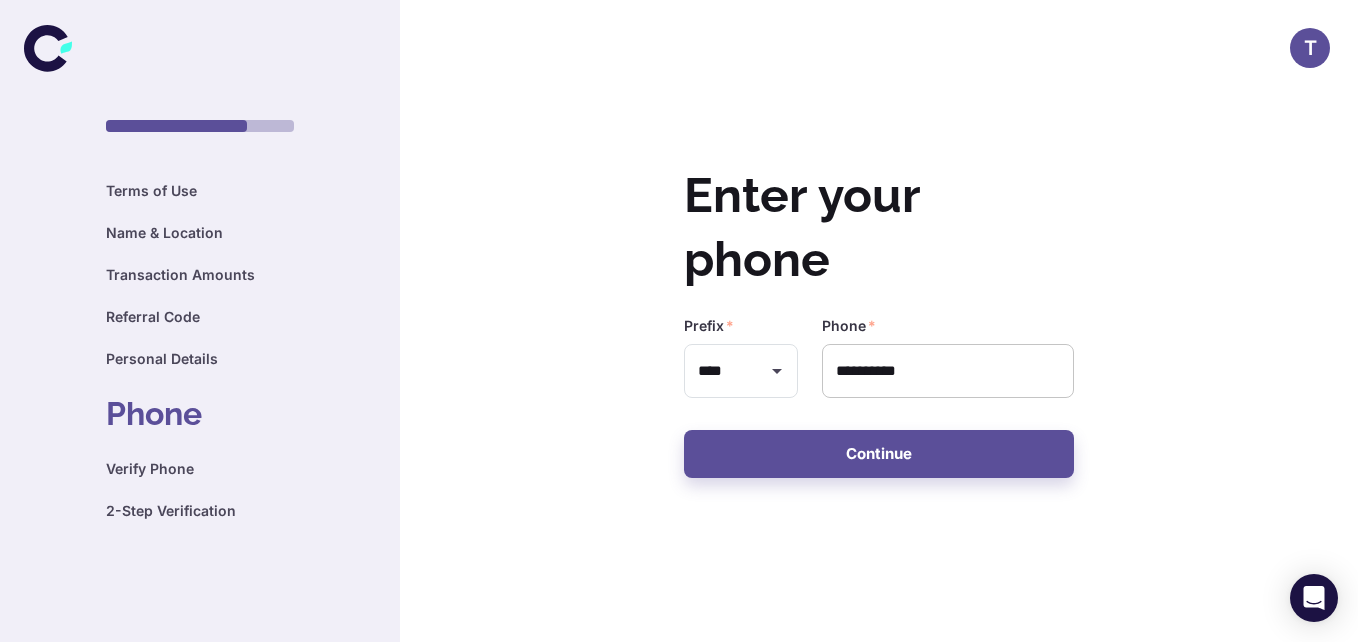 click on "**********" at bounding box center [948, 371] 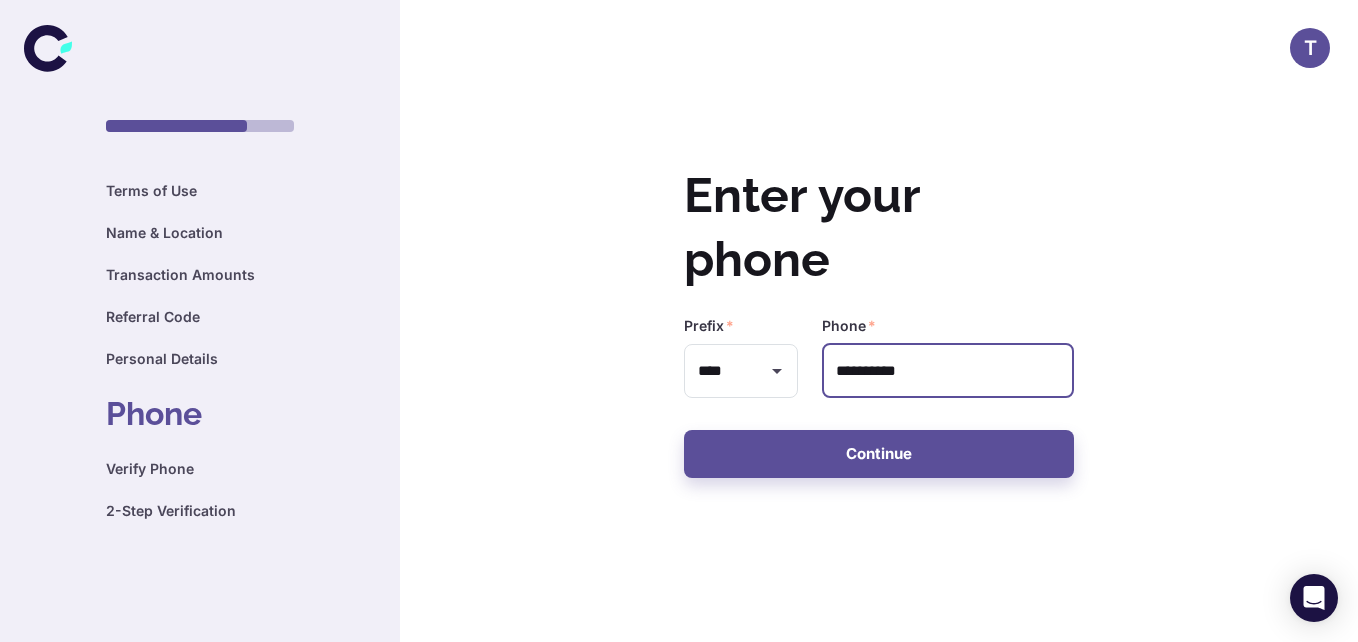 click on "**********" at bounding box center [948, 371] 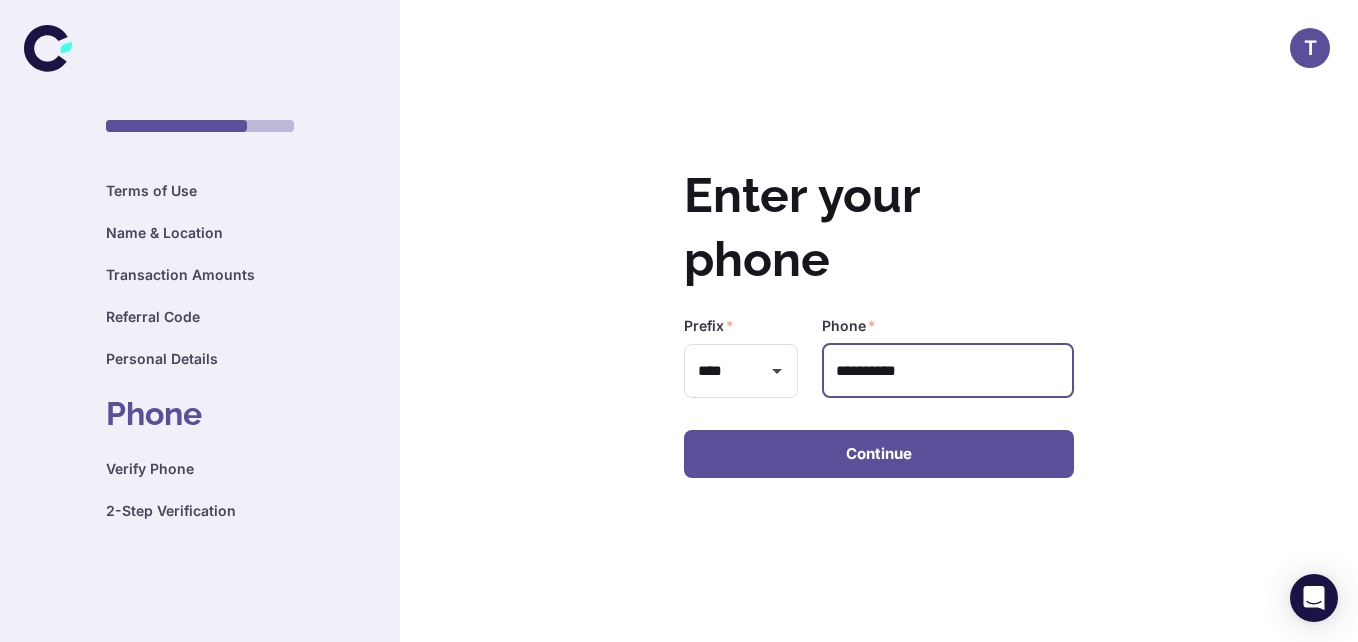 click on "Continue" at bounding box center [879, 454] 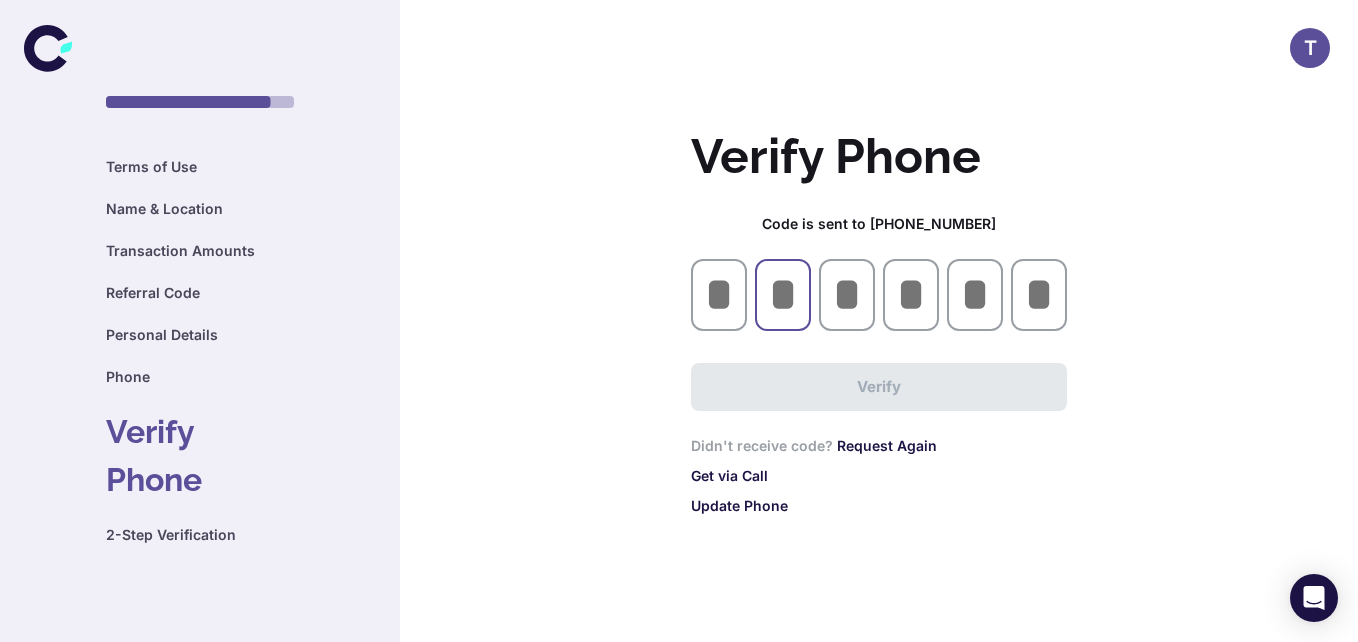 type on "*" 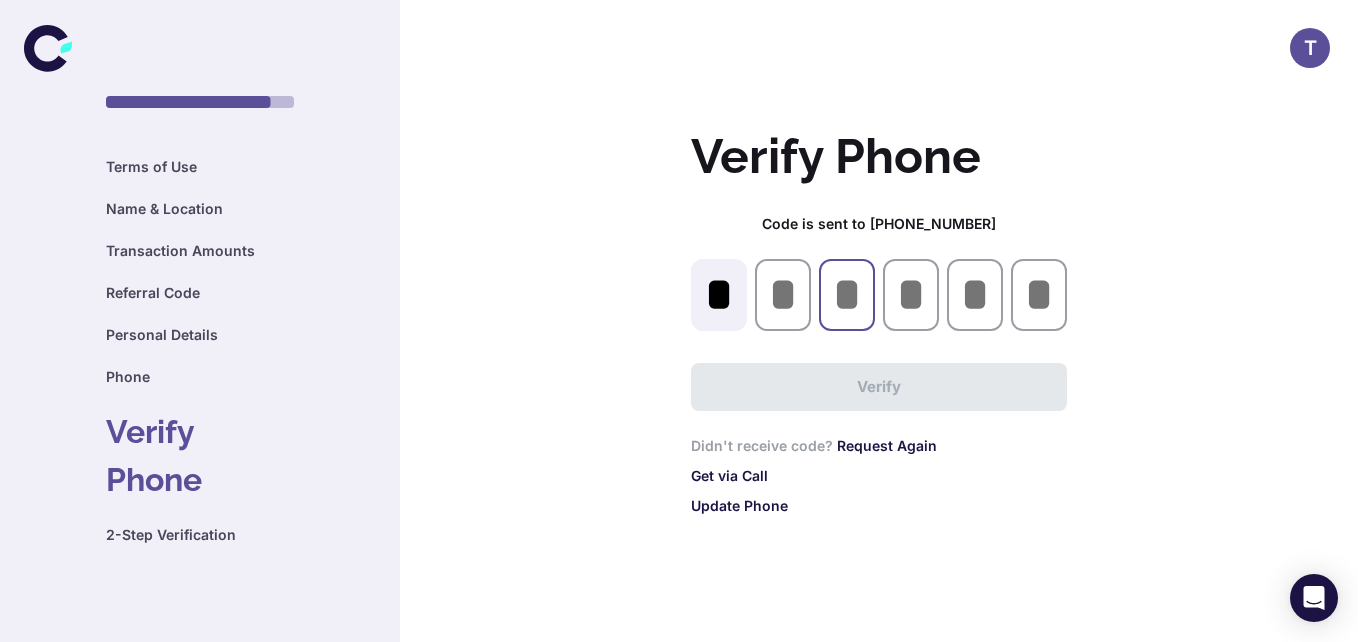 type on "*" 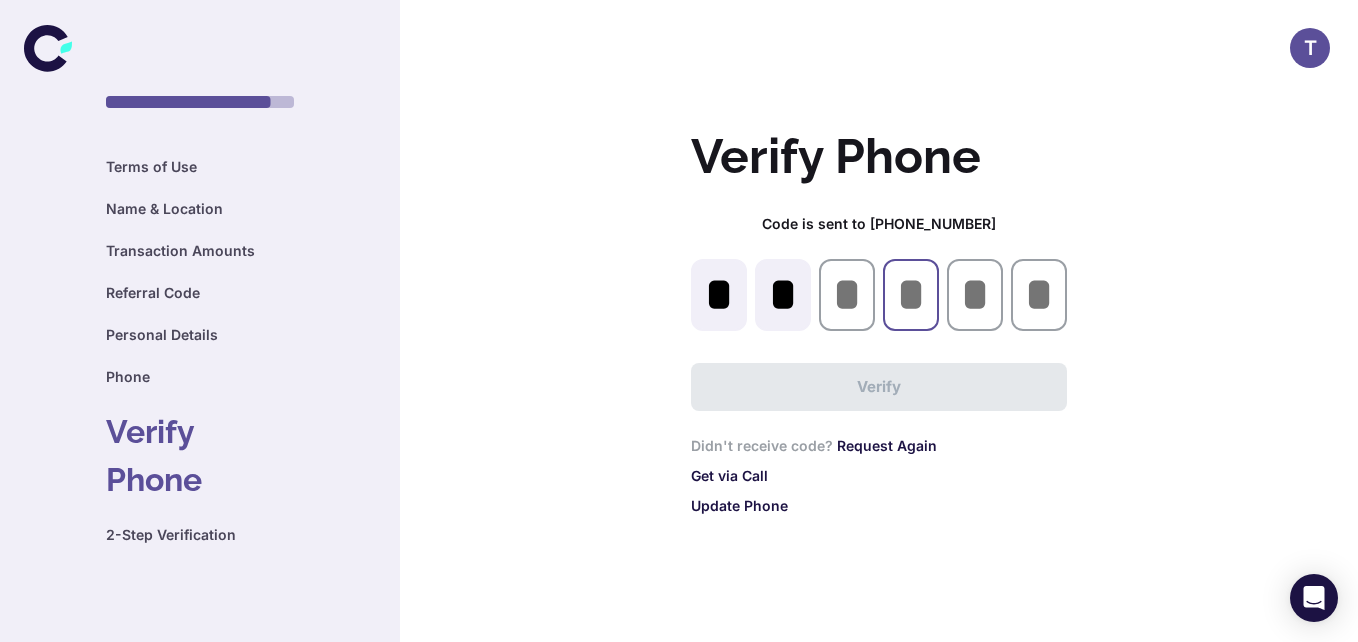 type on "*" 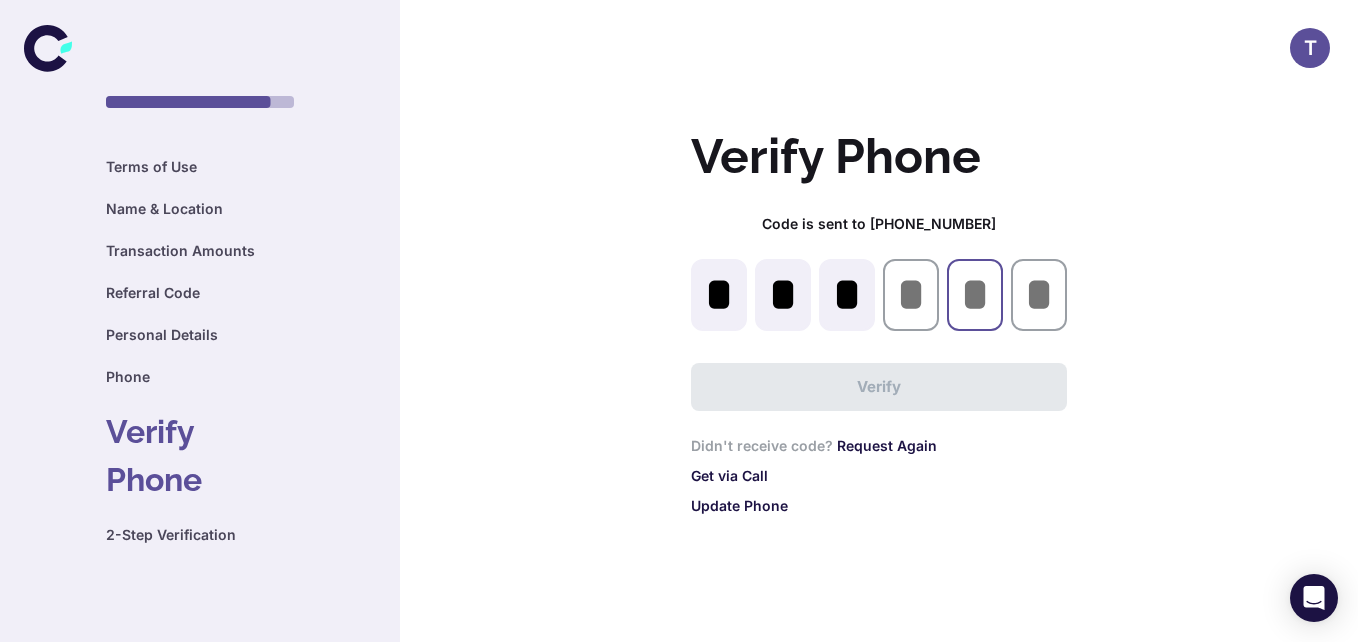 type on "*" 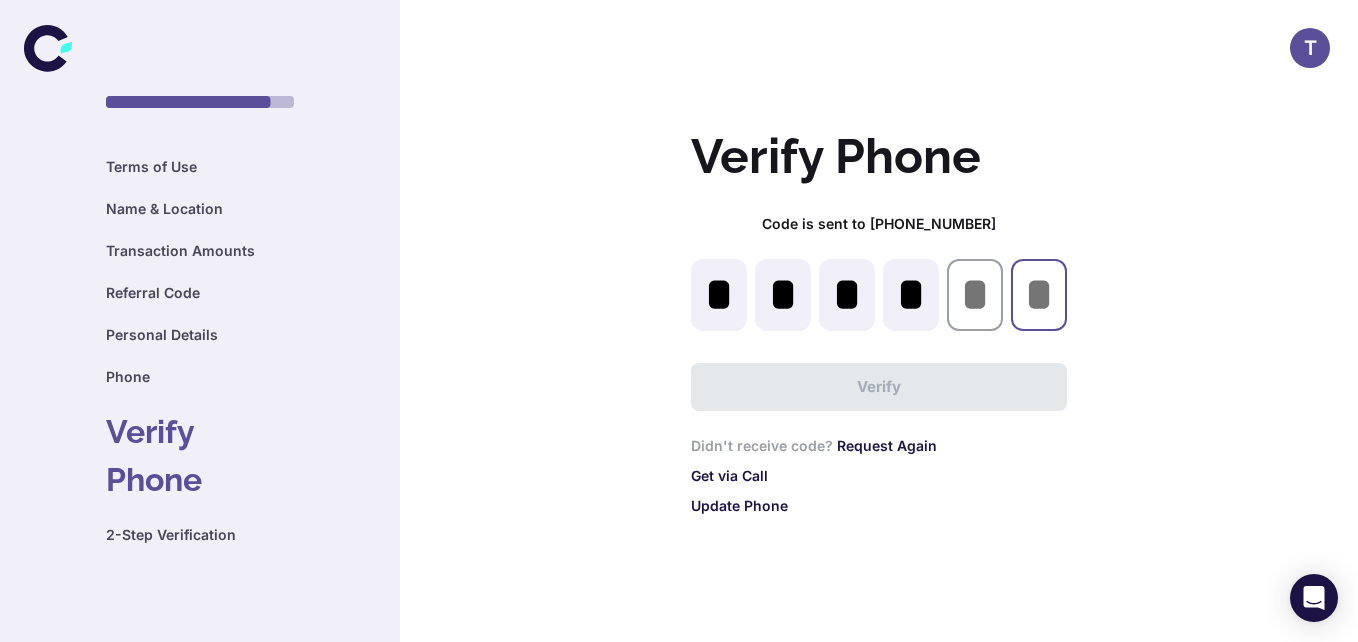 type on "*" 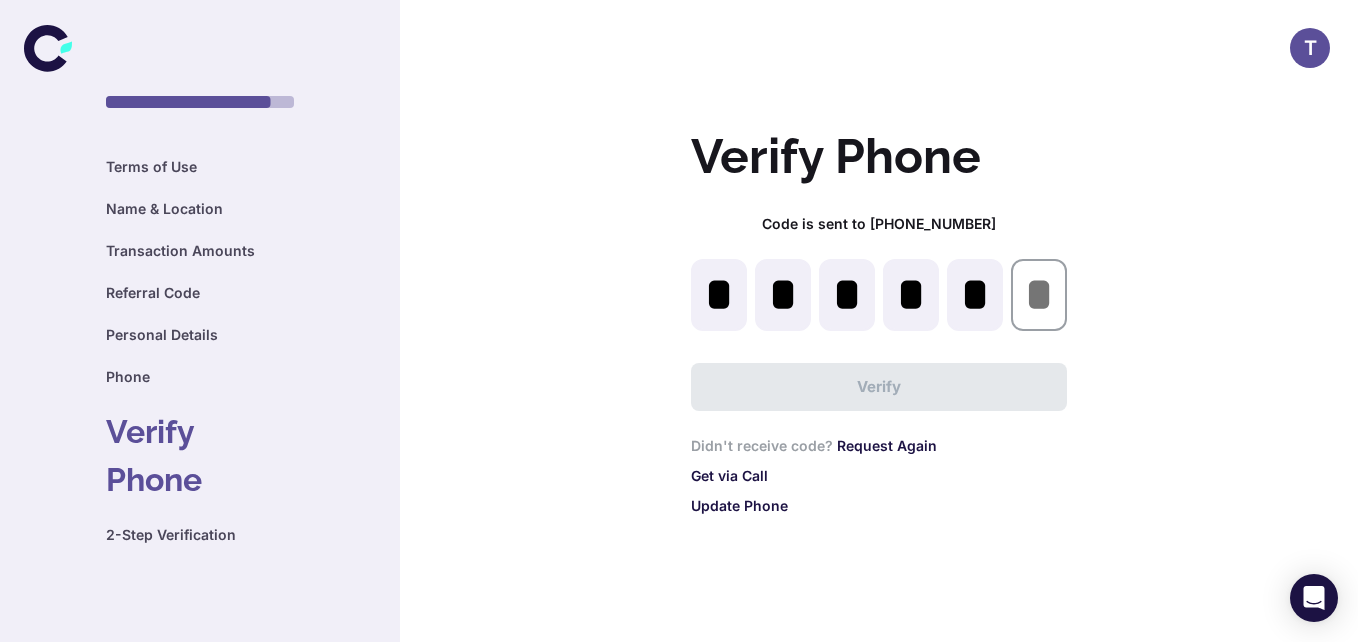 type on "*" 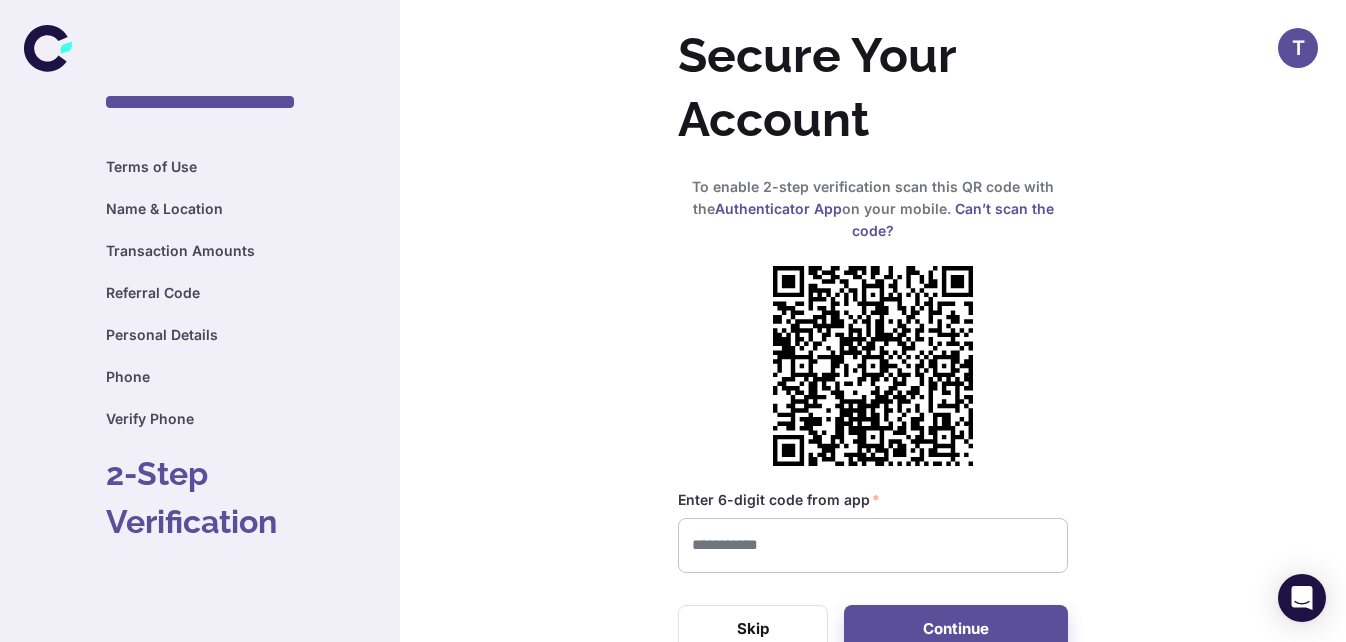 click at bounding box center [873, 545] 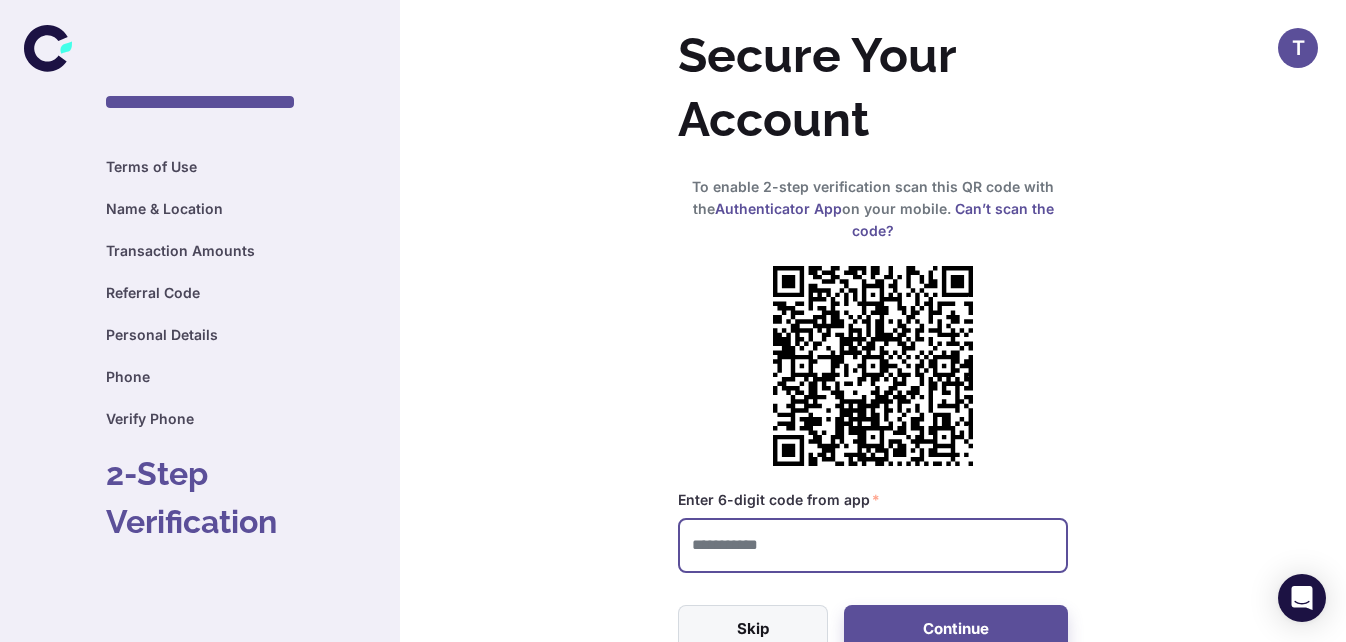 click on "Skip" at bounding box center (753, 629) 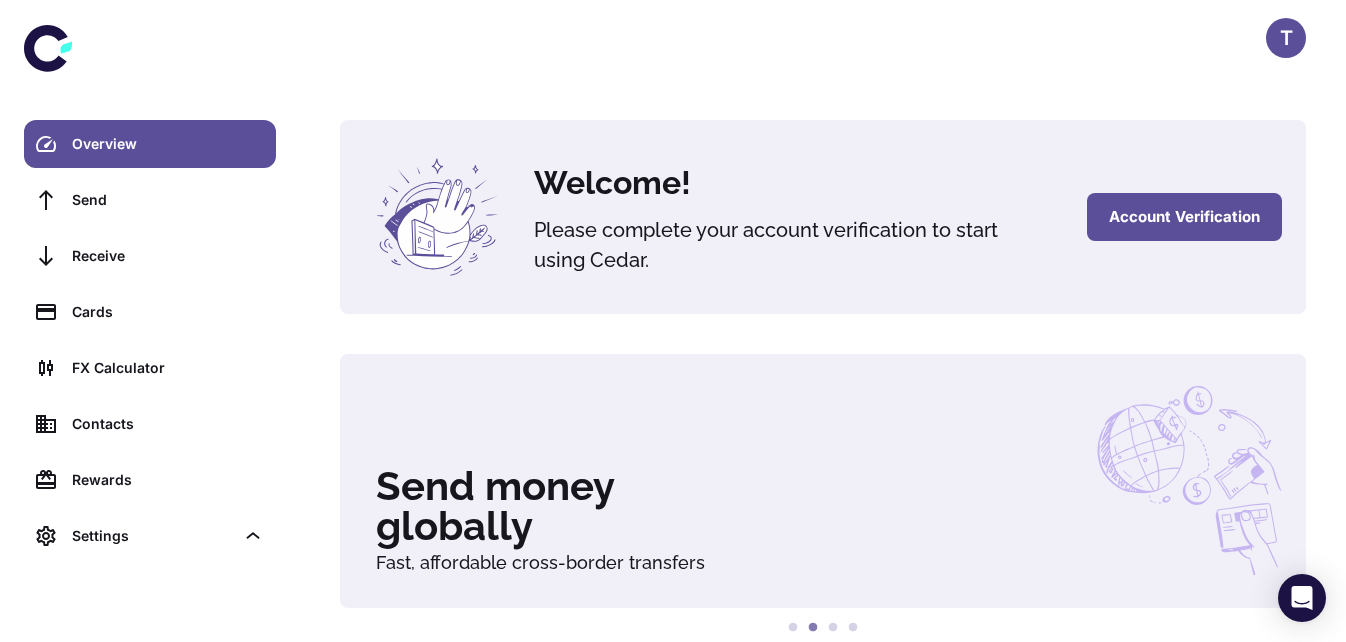click on "Account Verification" at bounding box center [1184, 217] 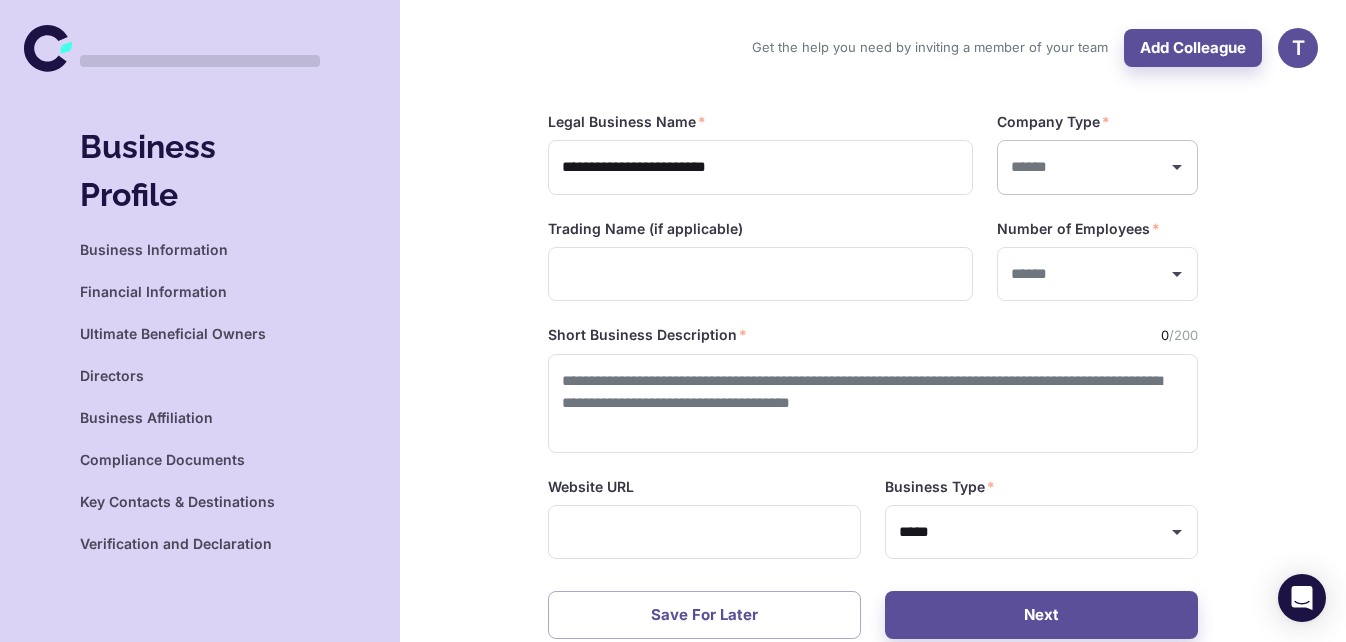 click on "​" at bounding box center (1097, 167) 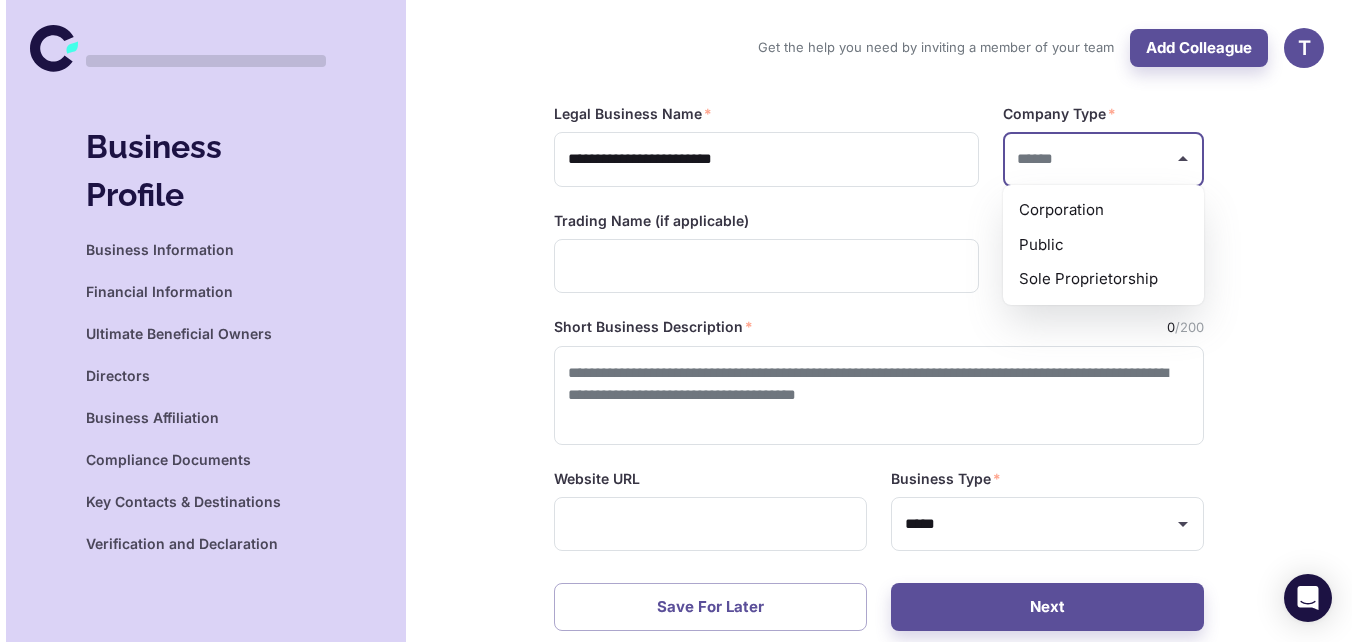 scroll, scrollTop: 6, scrollLeft: 0, axis: vertical 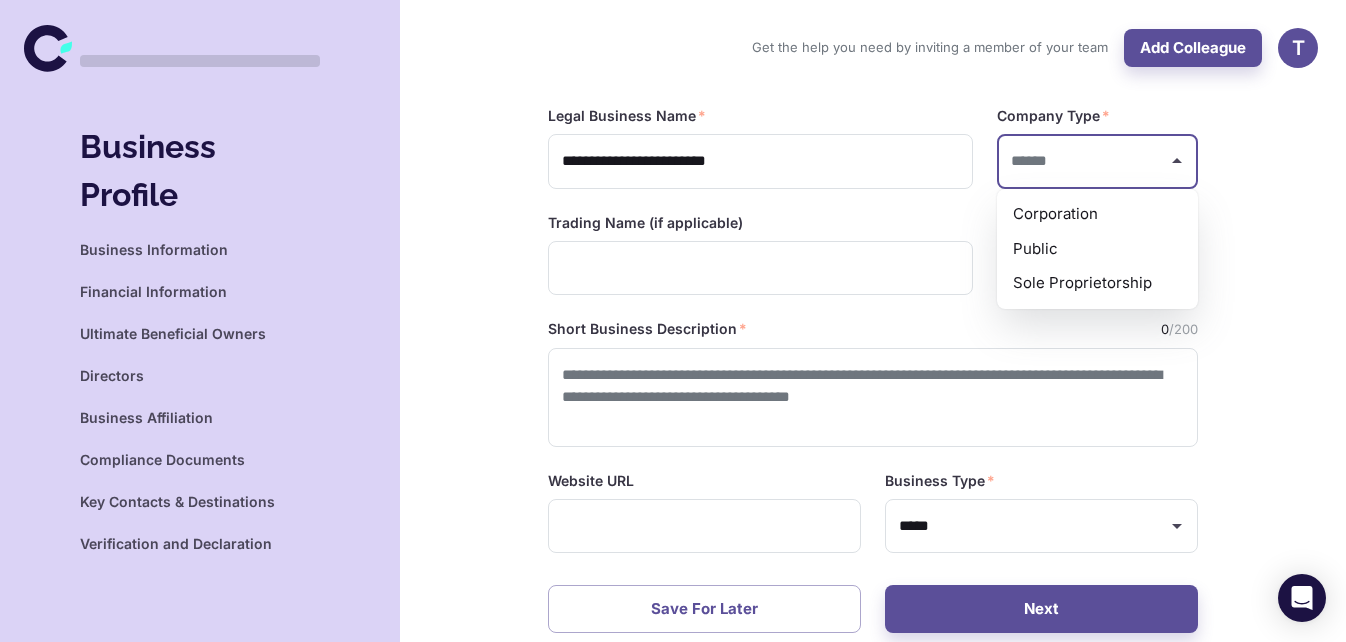 click on "**********" at bounding box center [873, 369] 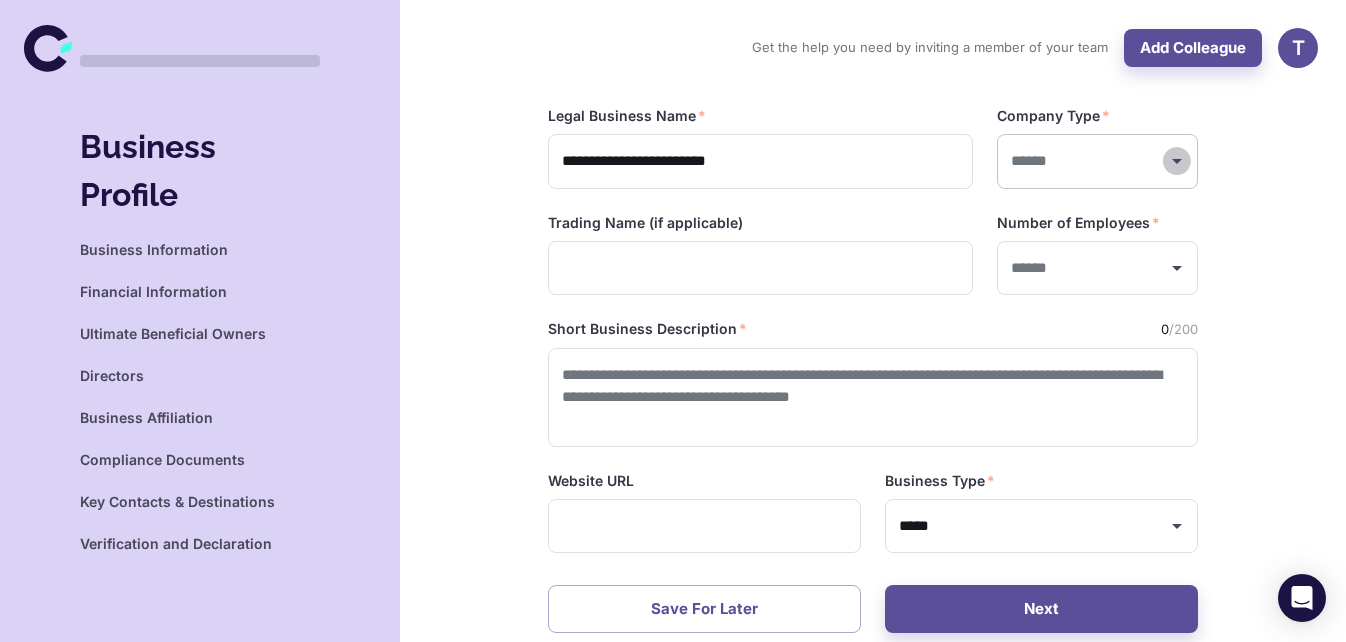 click 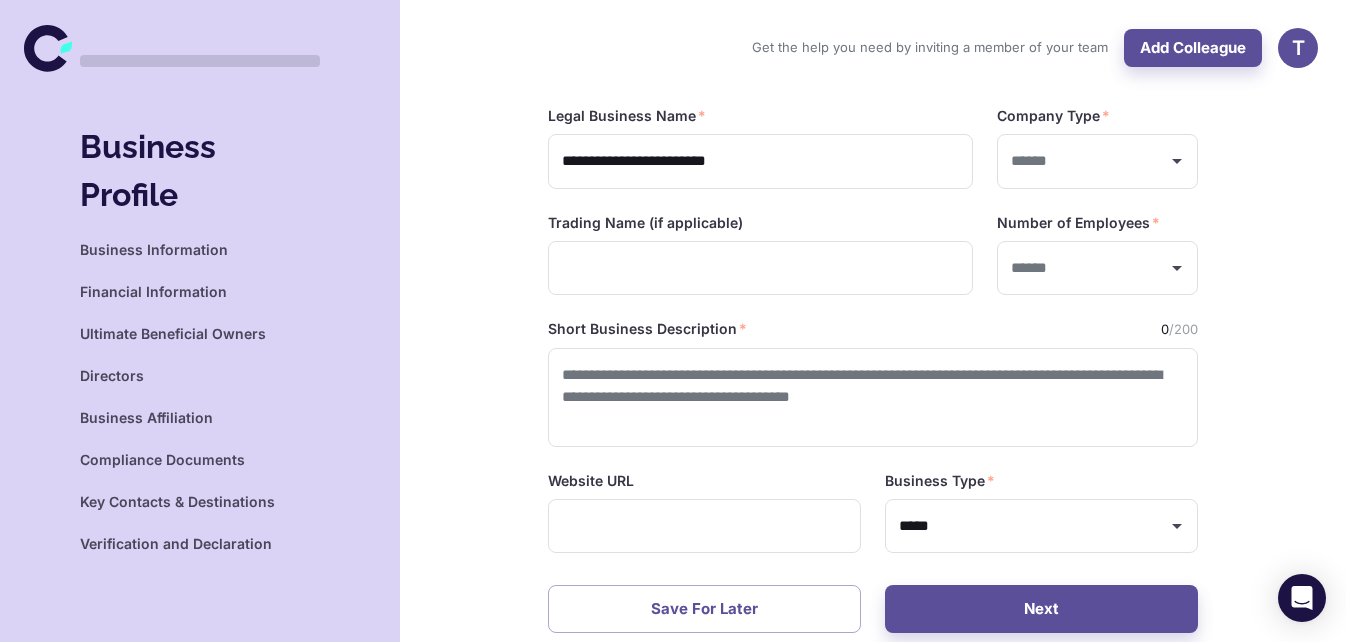 click on "**********" at bounding box center (873, 369) 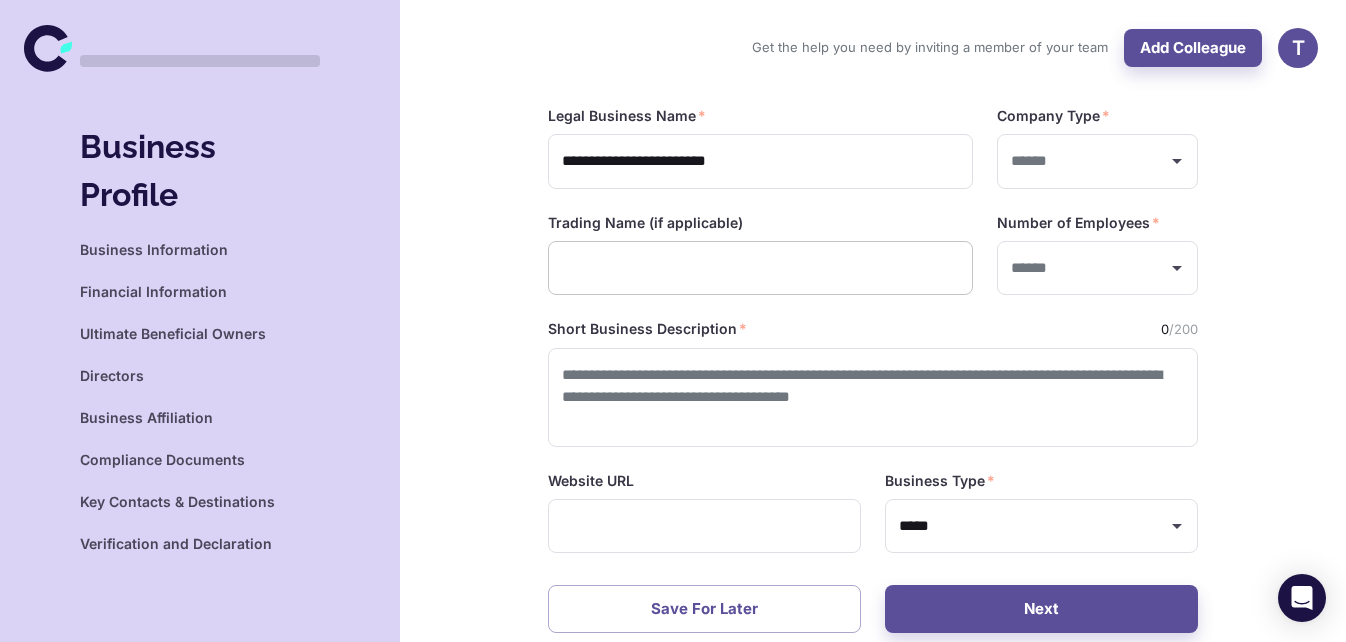 click at bounding box center [760, 268] 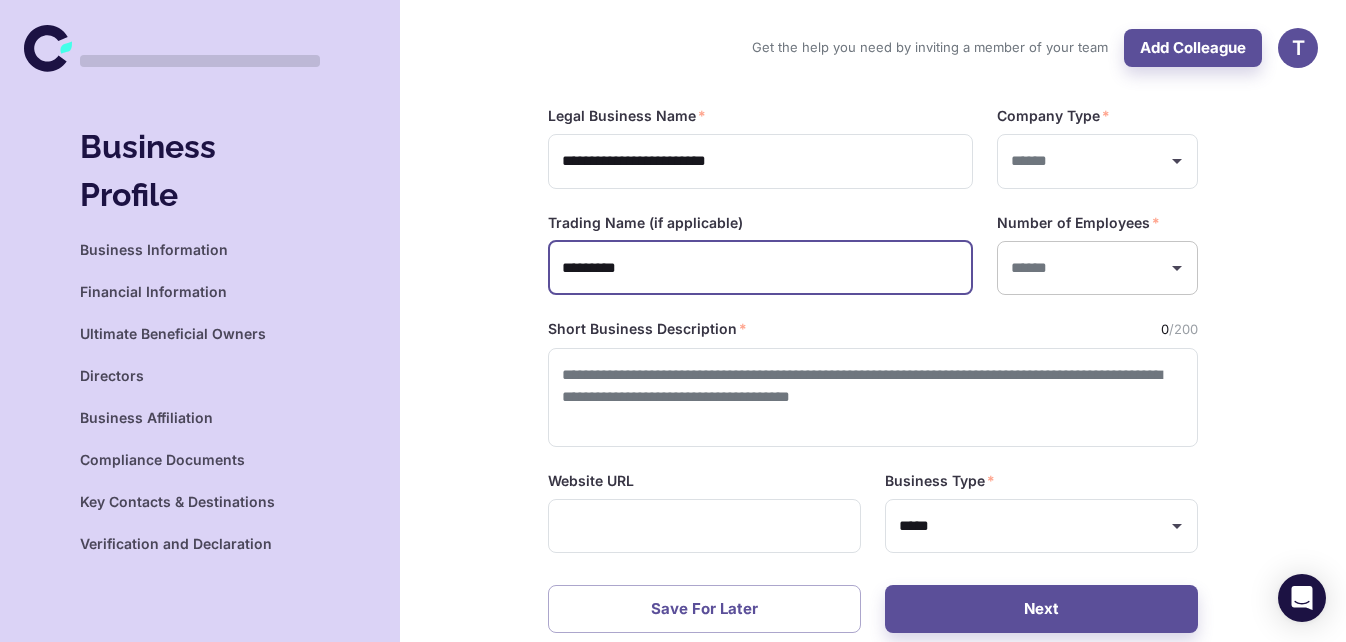 type on "*********" 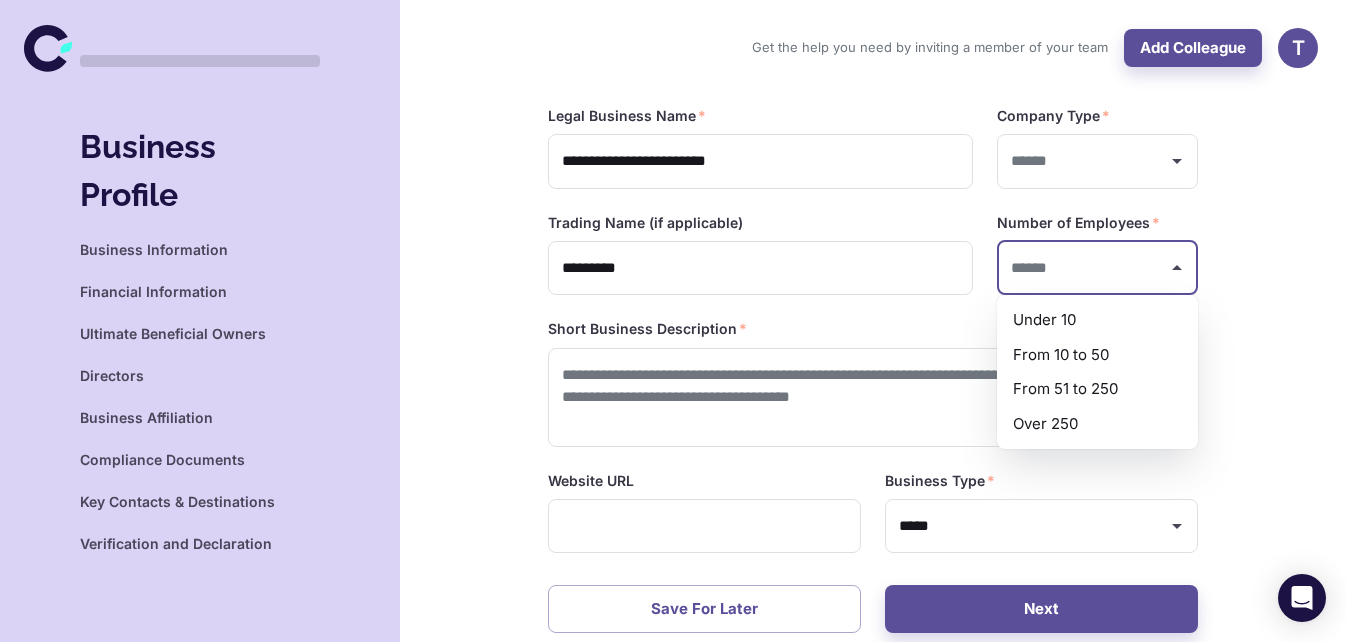 click at bounding box center [1082, 268] 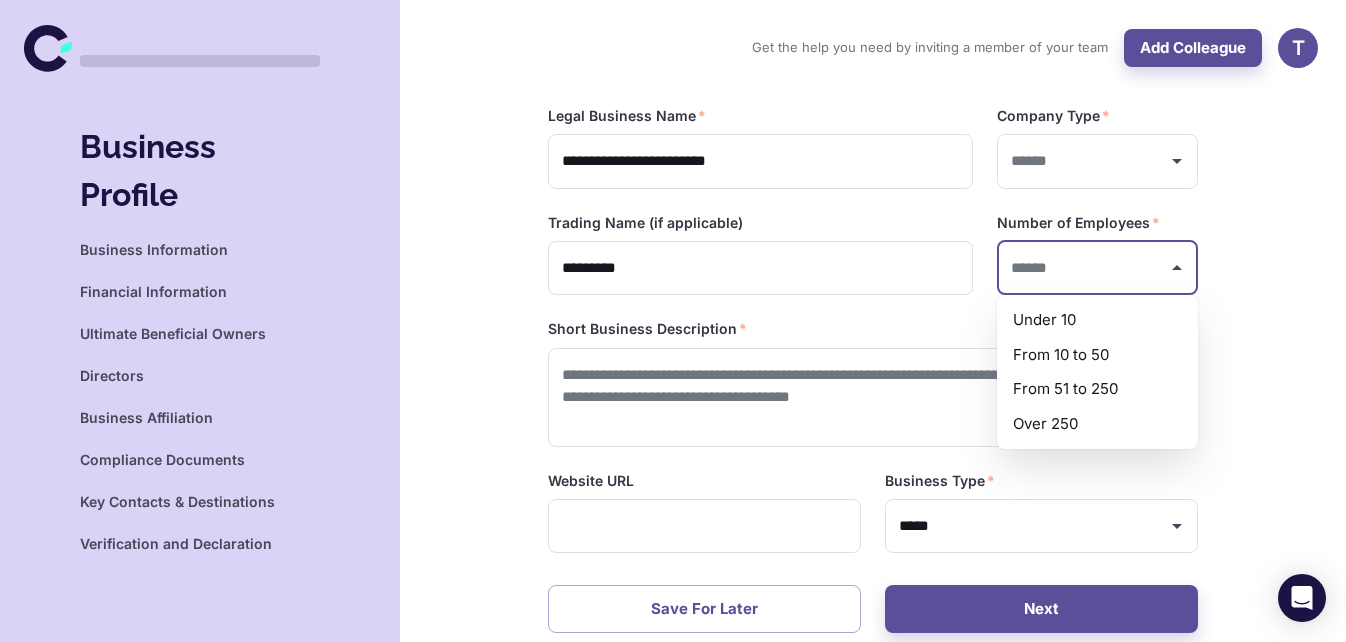 click on "From 10 to 50" at bounding box center (1097, 355) 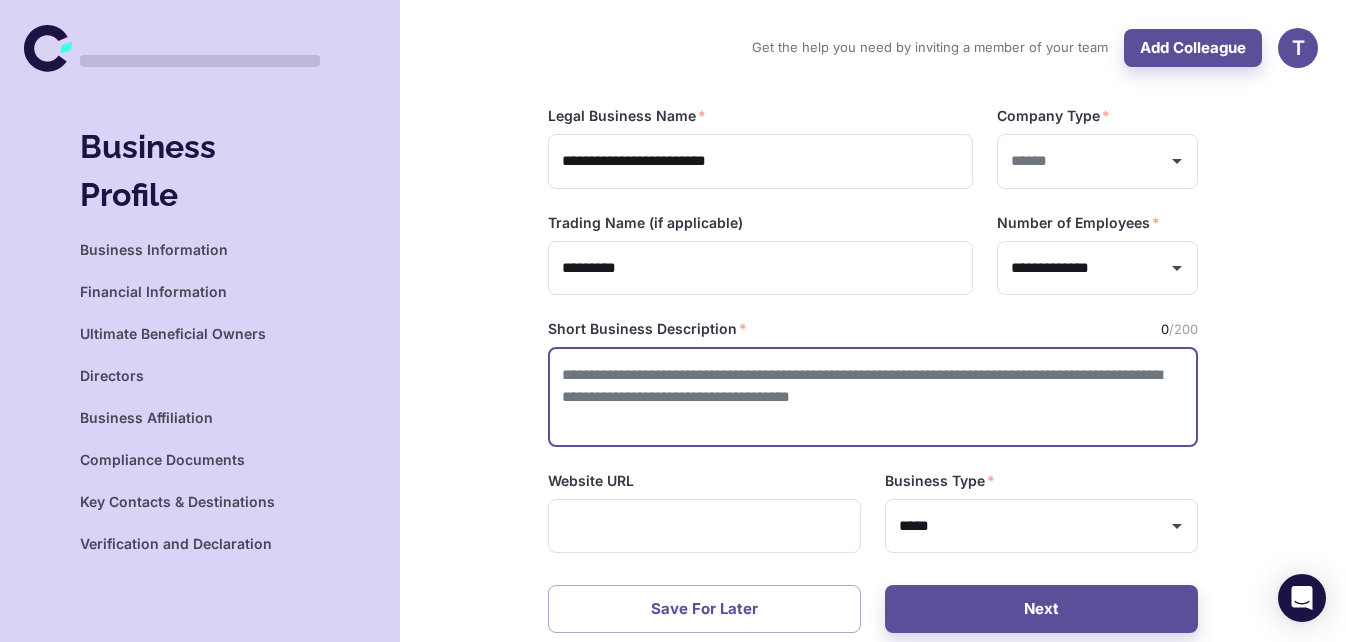 click at bounding box center (873, 397) 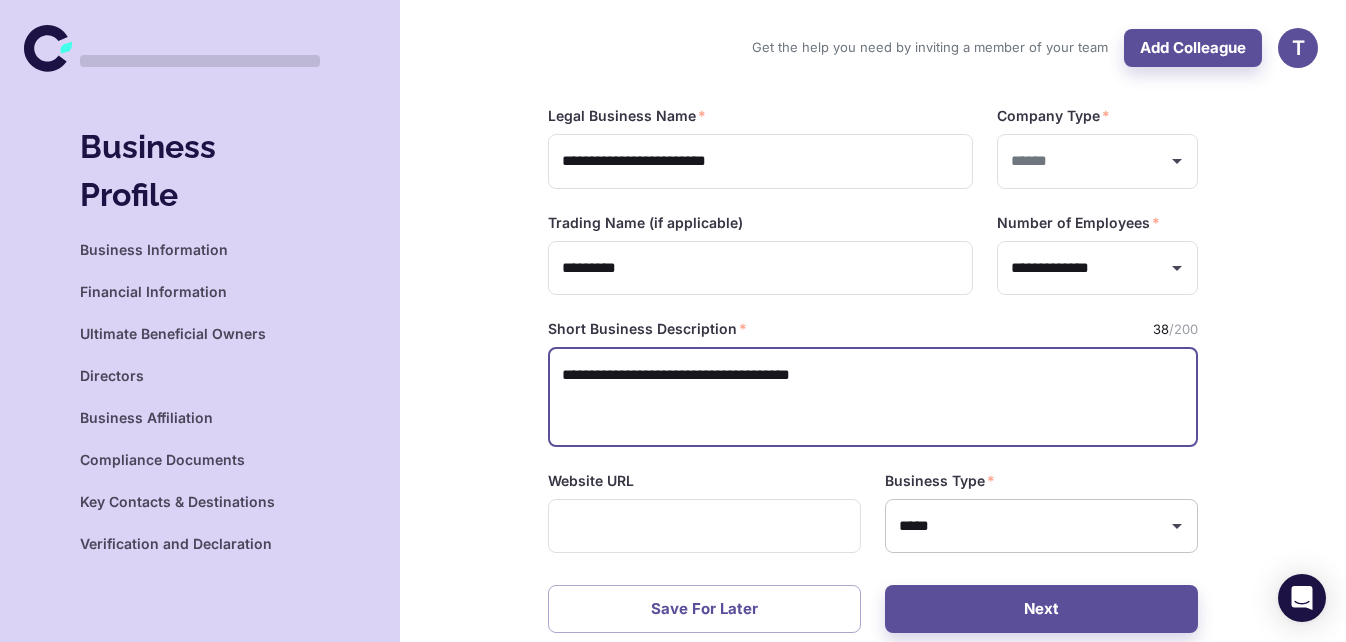 type on "**********" 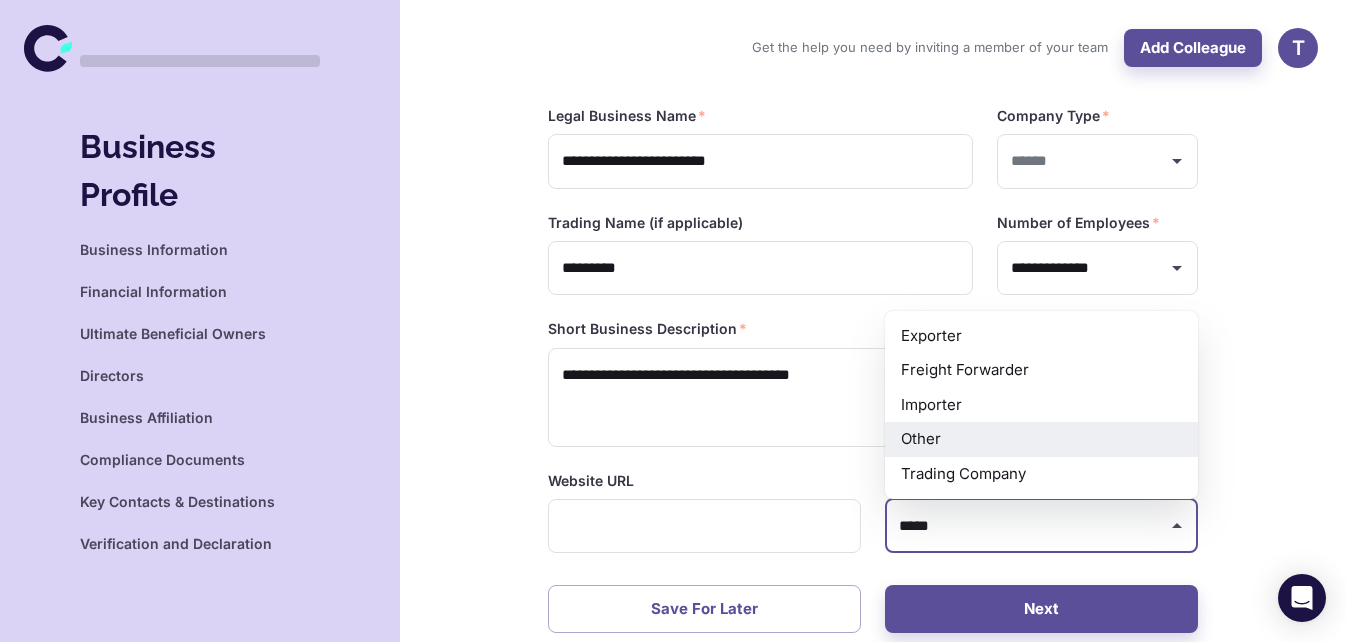 click on "*****" at bounding box center (1026, 526) 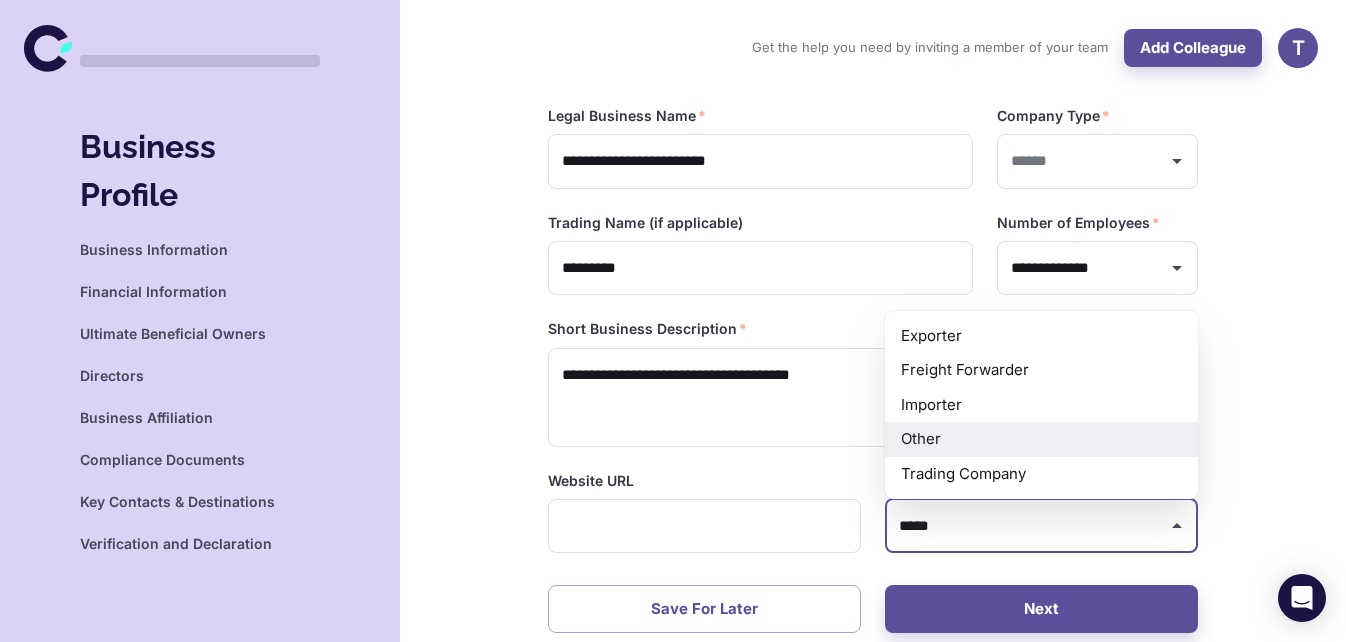 click on "Other" at bounding box center [1041, 439] 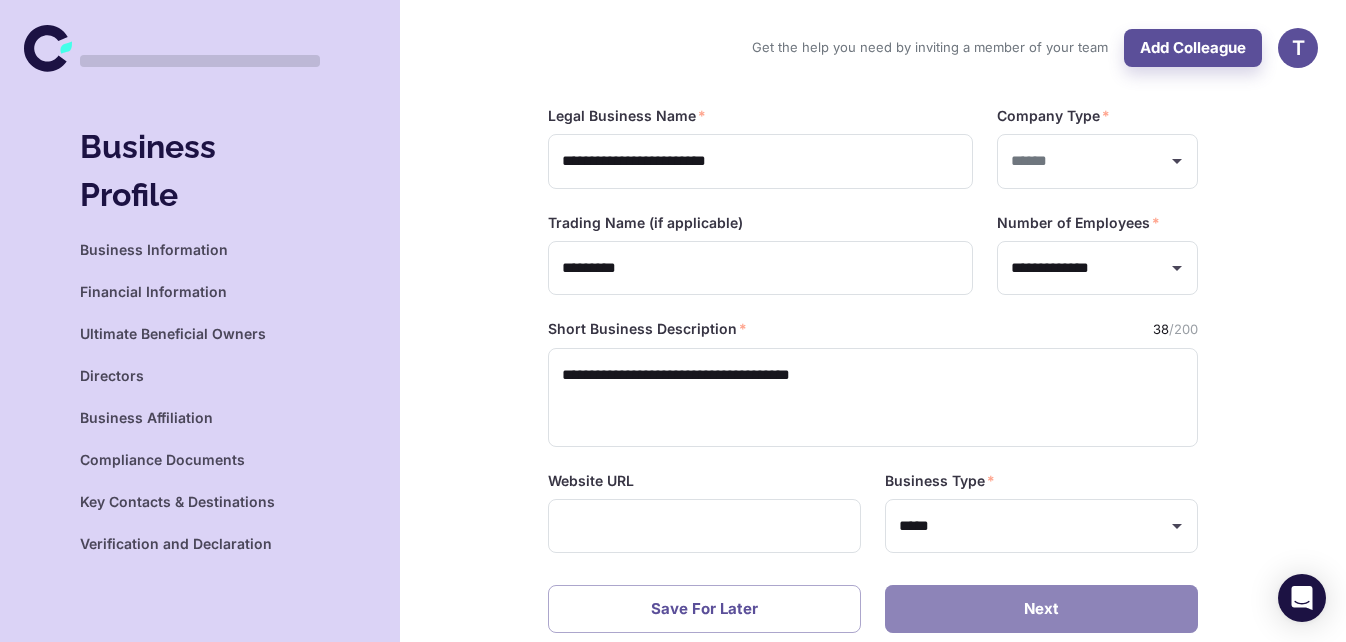 click on "Next" at bounding box center [1041, 609] 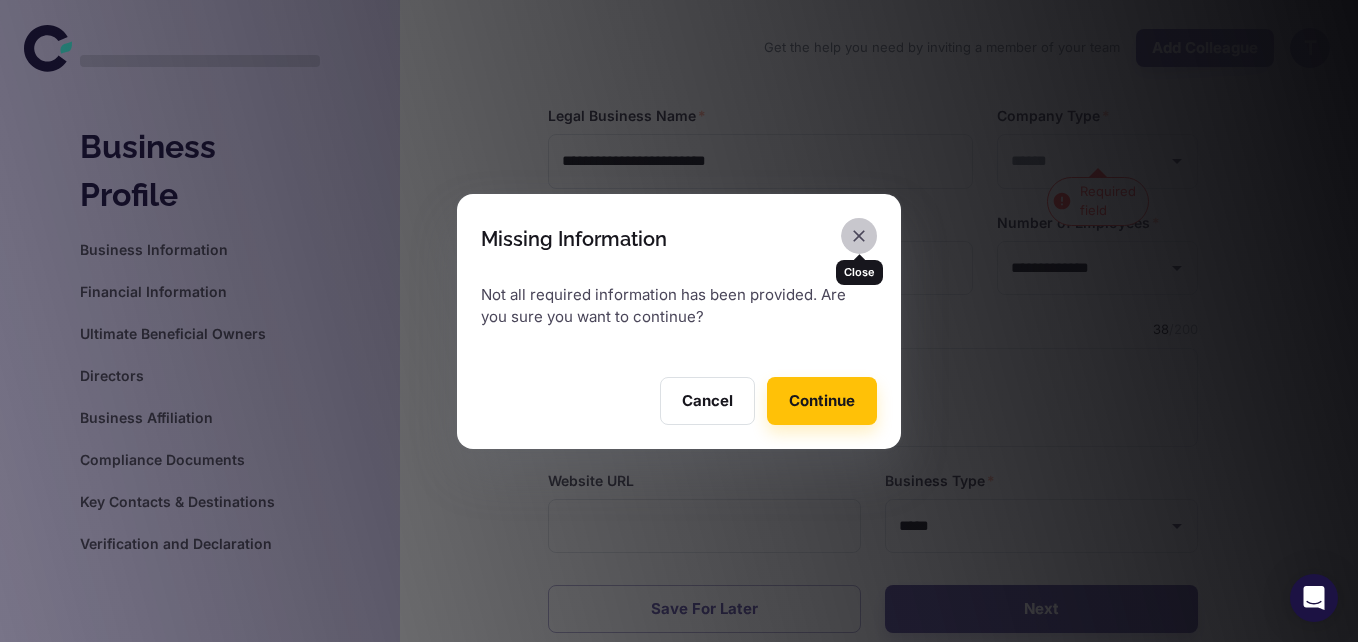 click 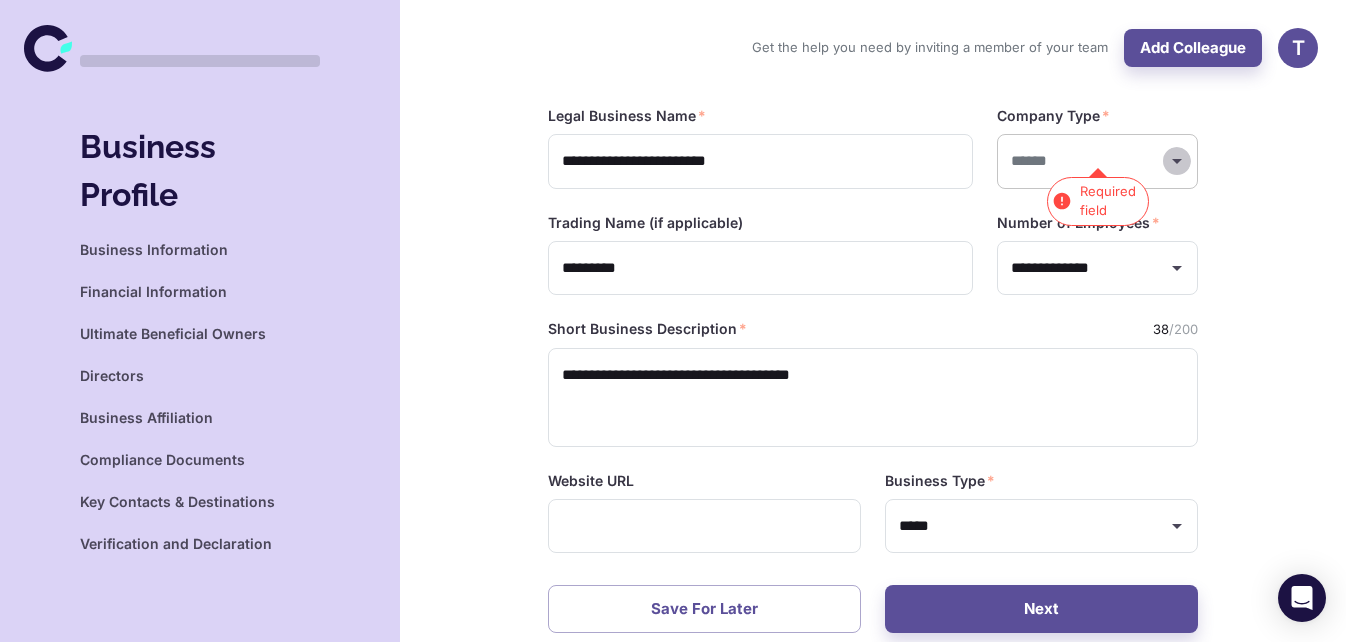 click 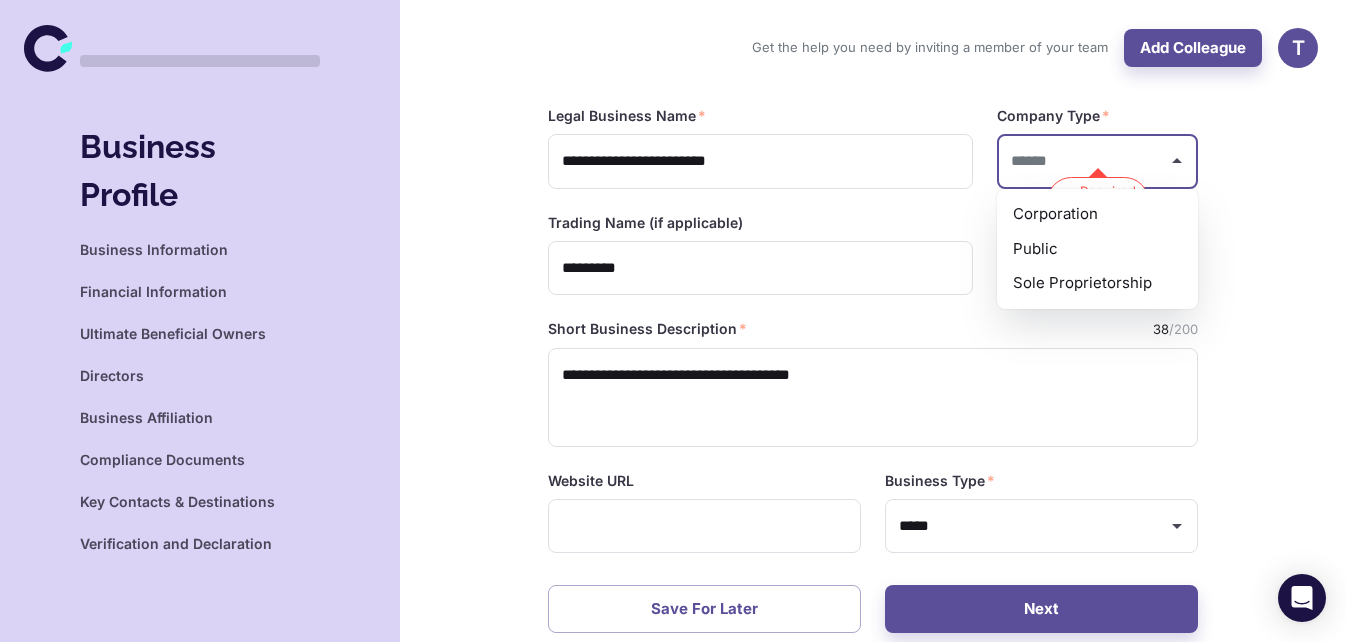 click on "Corporation" at bounding box center [1097, 214] 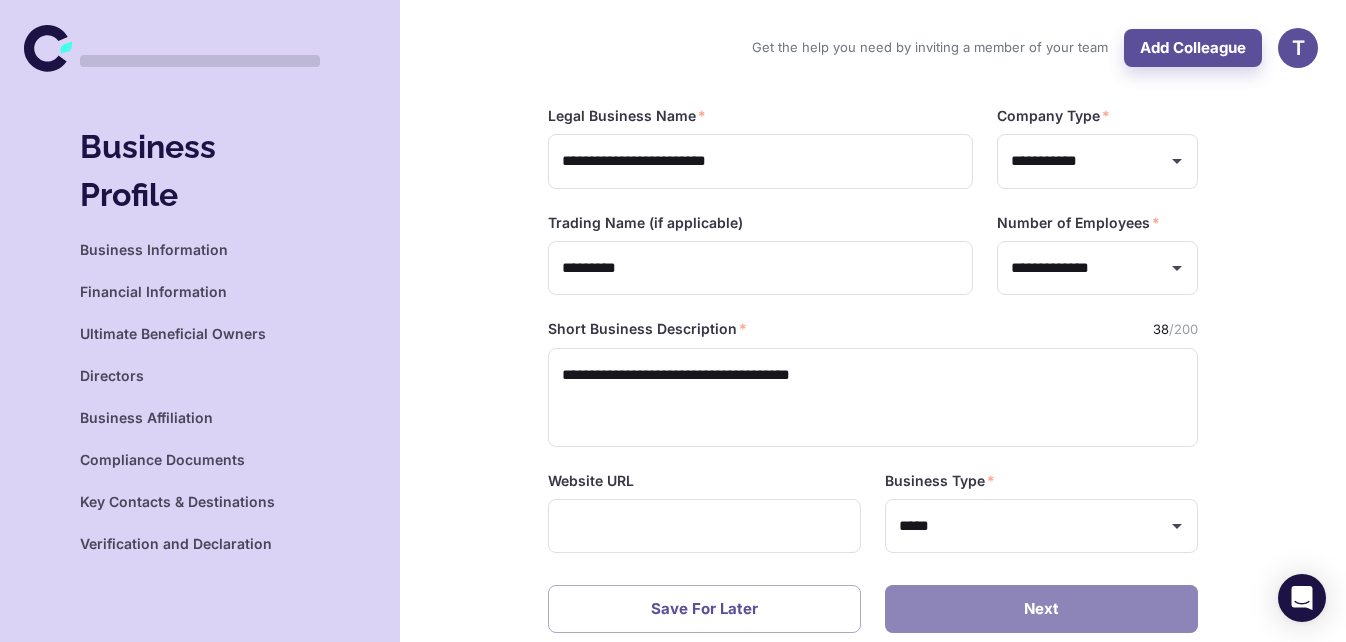 click on "Next" at bounding box center (1041, 609) 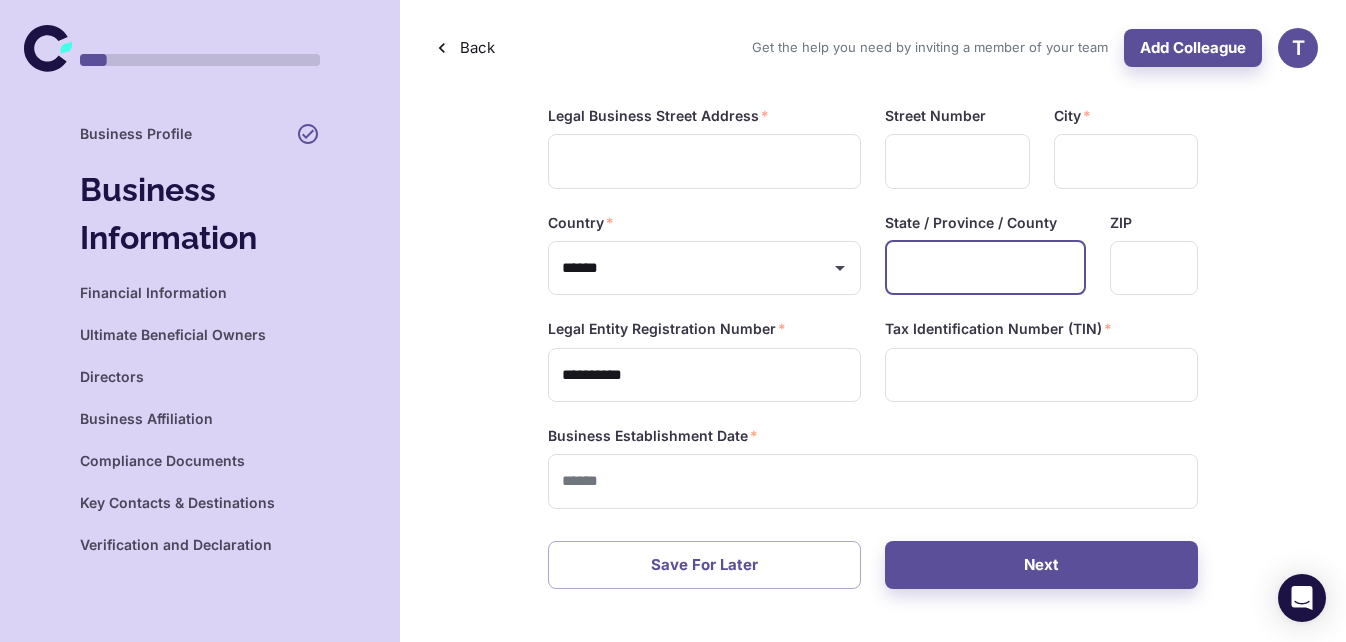 click at bounding box center (985, 268) 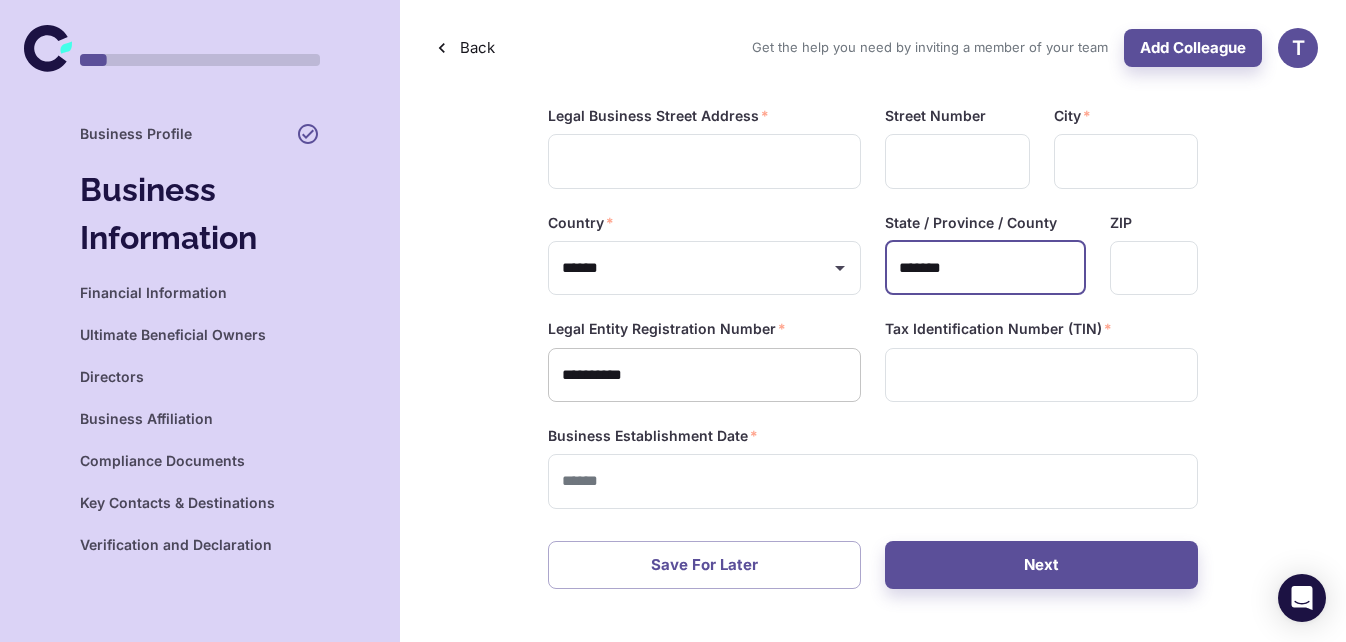type on "*******" 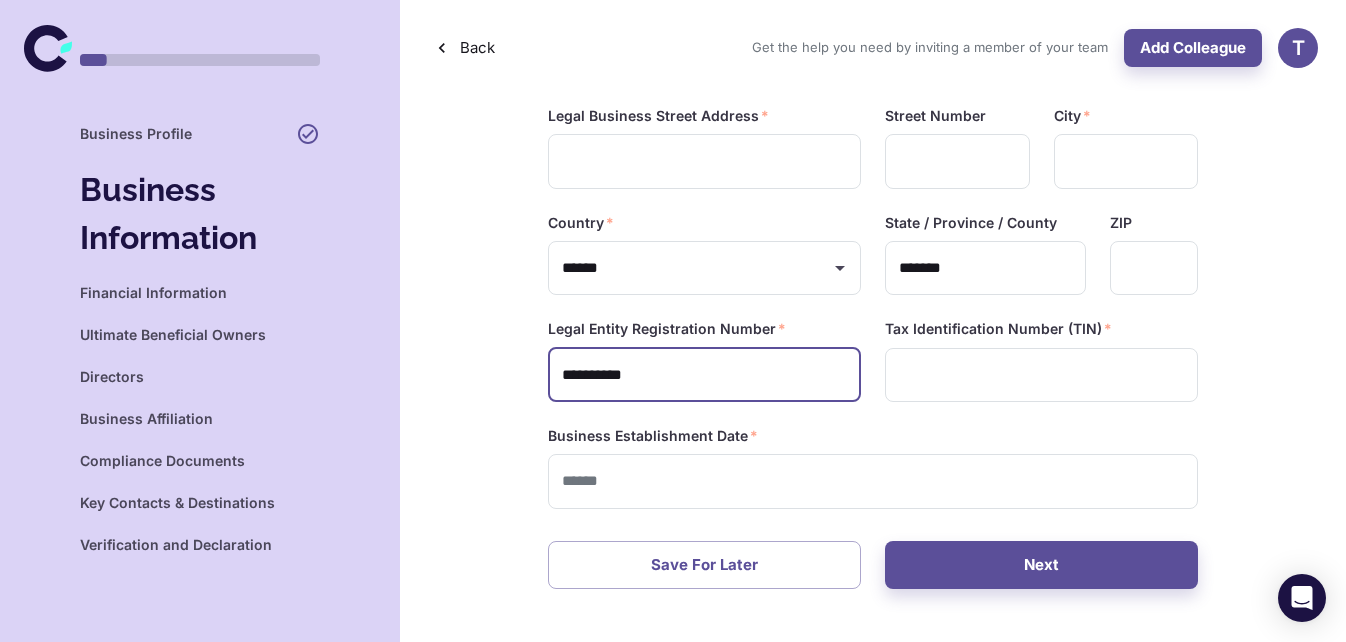 drag, startPoint x: 676, startPoint y: 378, endPoint x: 479, endPoint y: 373, distance: 197.06345 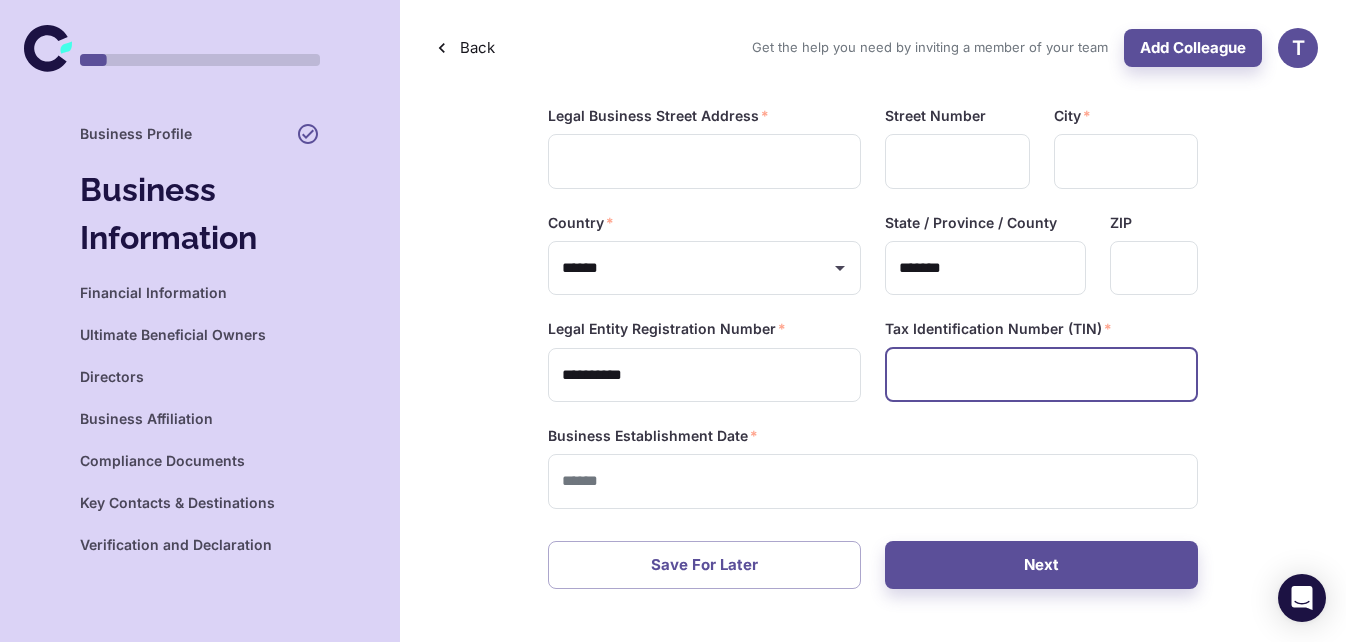 click at bounding box center [1041, 375] 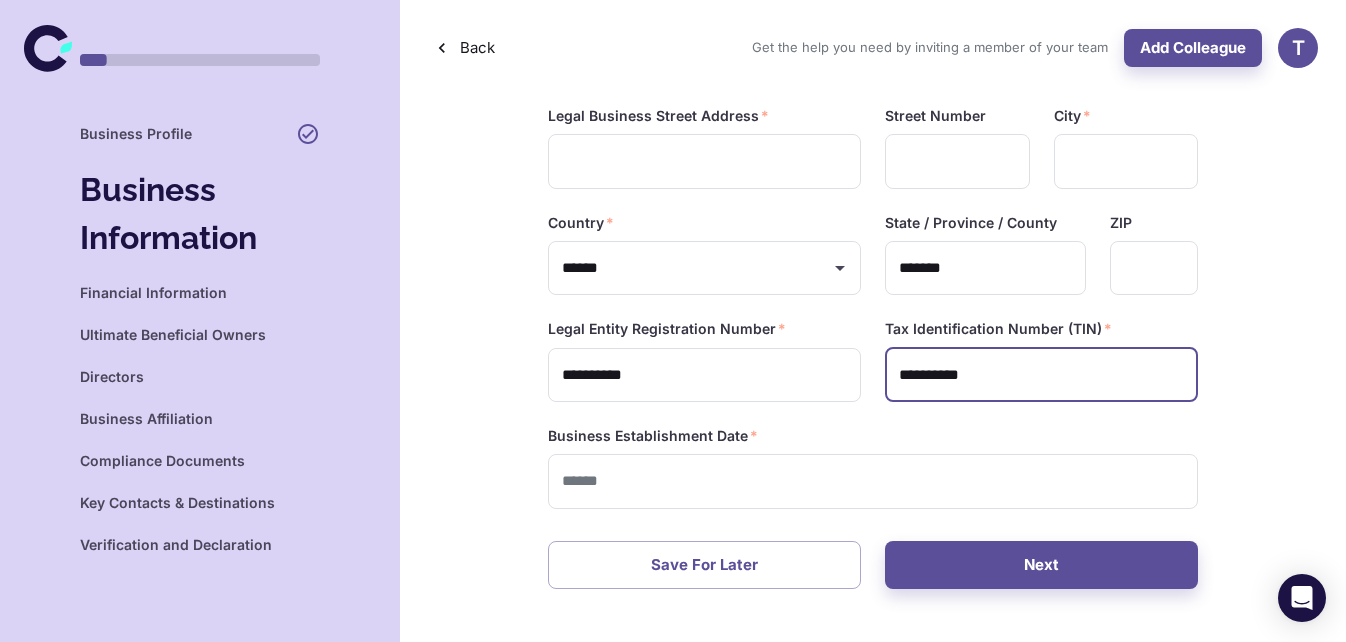 type on "**********" 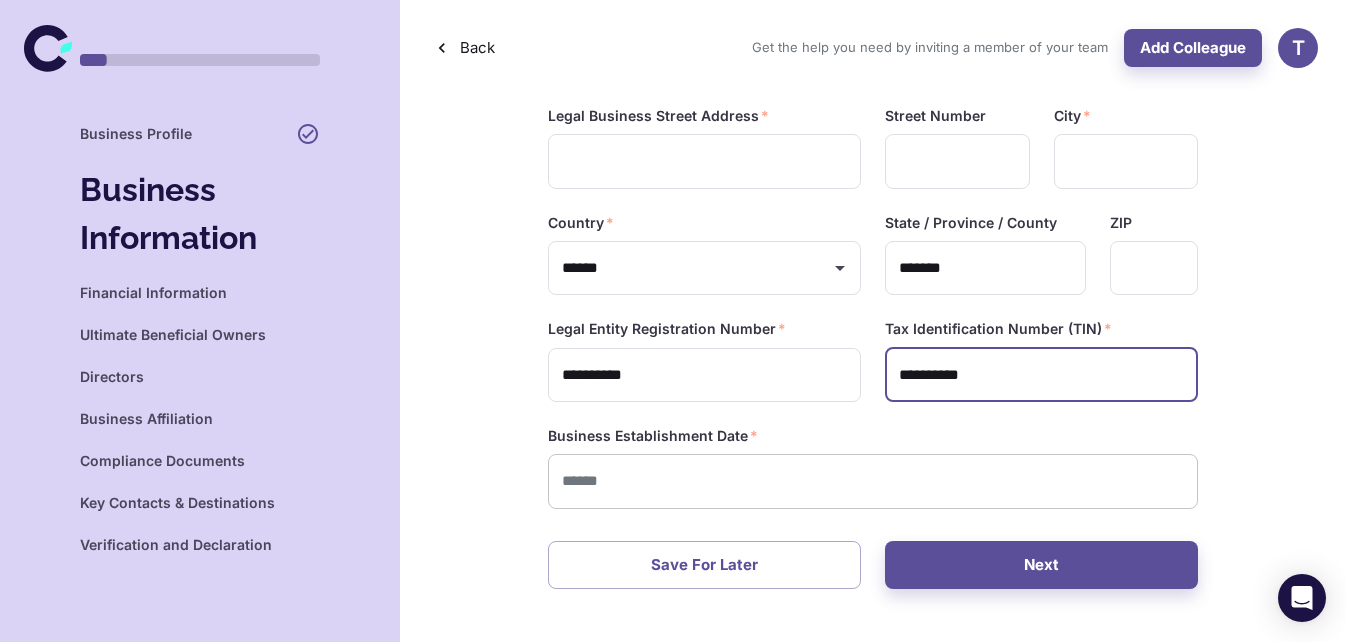 click on "**********" at bounding box center (673, 315) 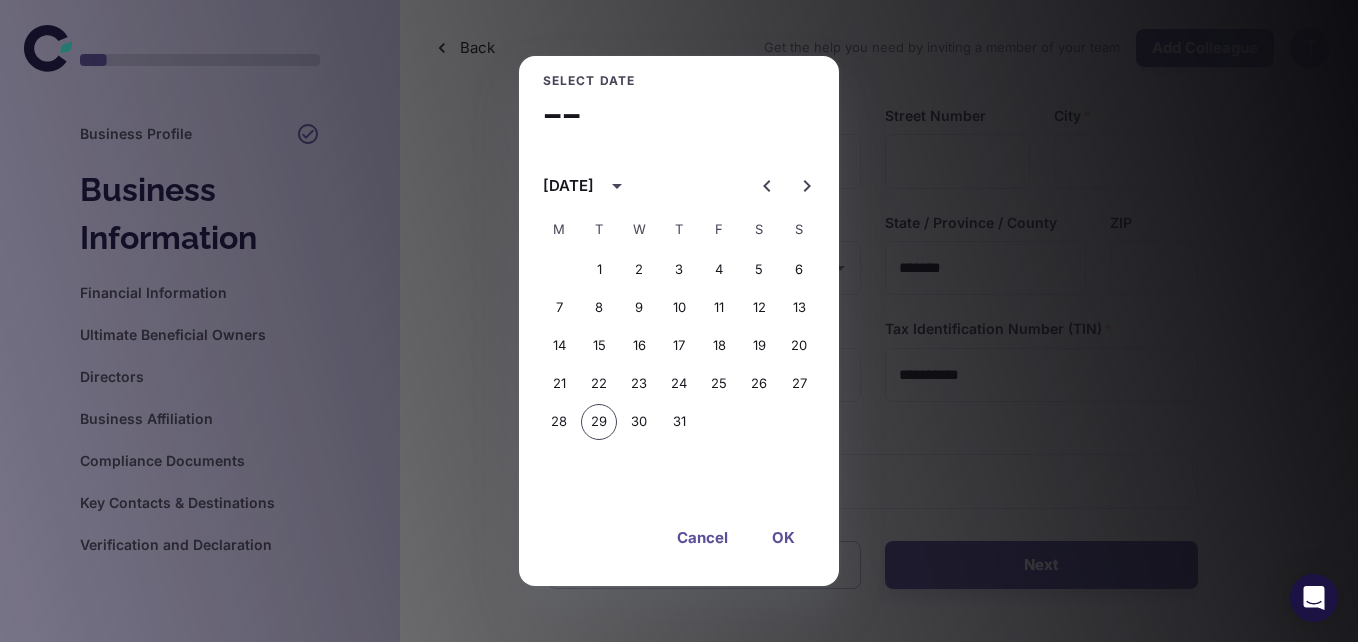 click 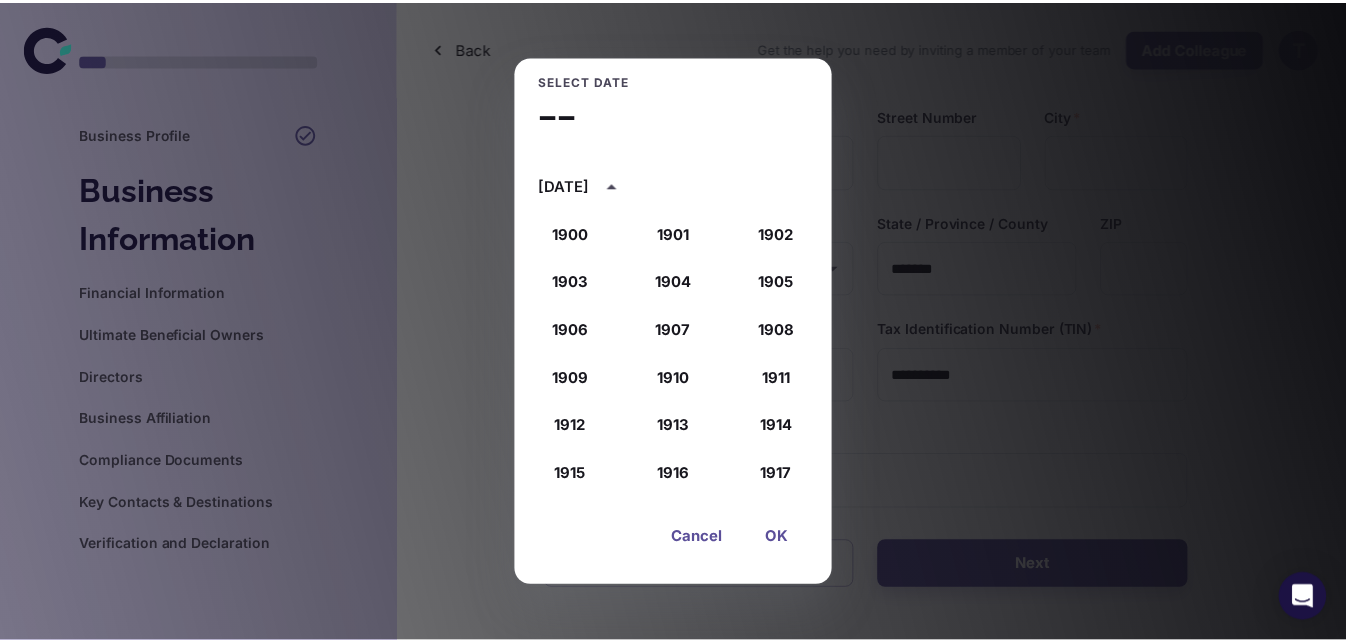 scroll, scrollTop: 1852, scrollLeft: 0, axis: vertical 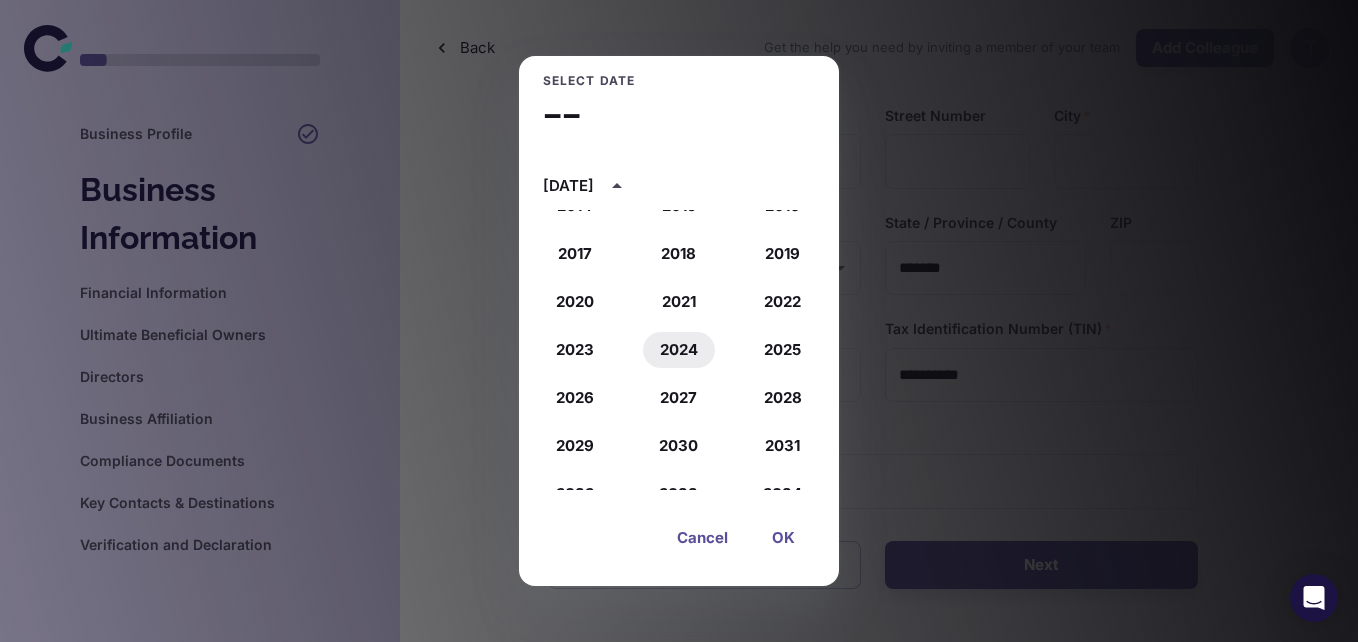 click on "2024" at bounding box center [679, 350] 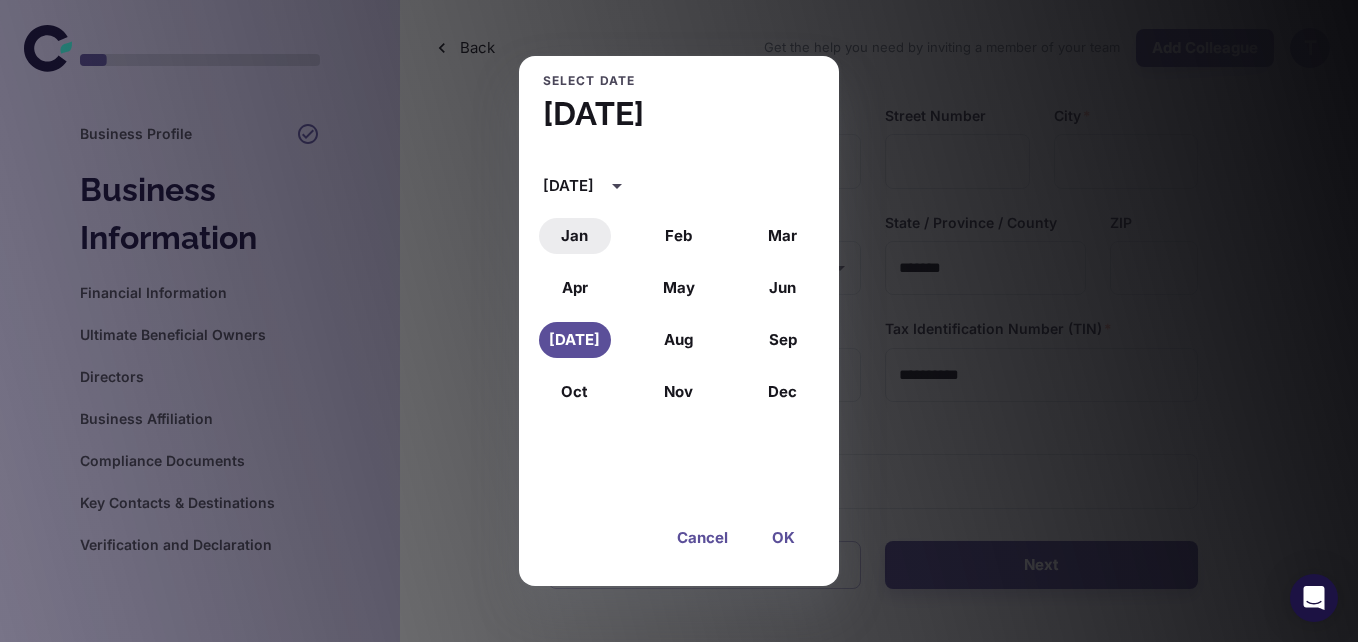 click on "Jan" at bounding box center [575, 236] 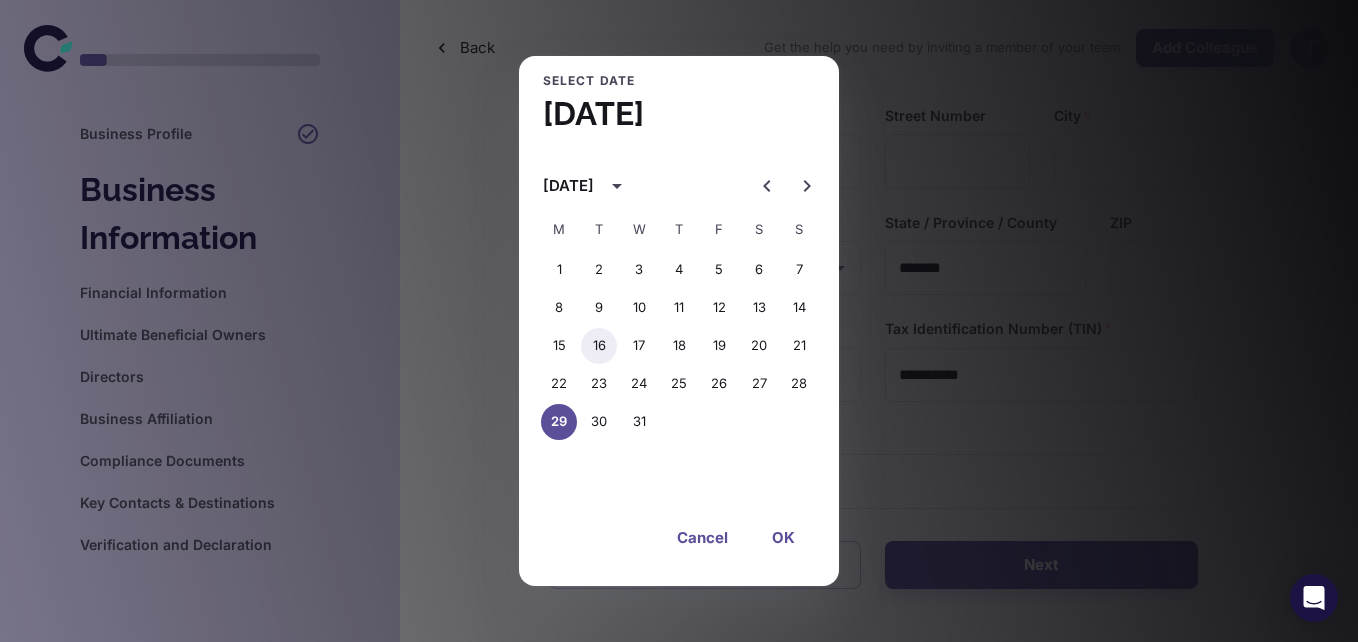 click on "16" at bounding box center [599, 346] 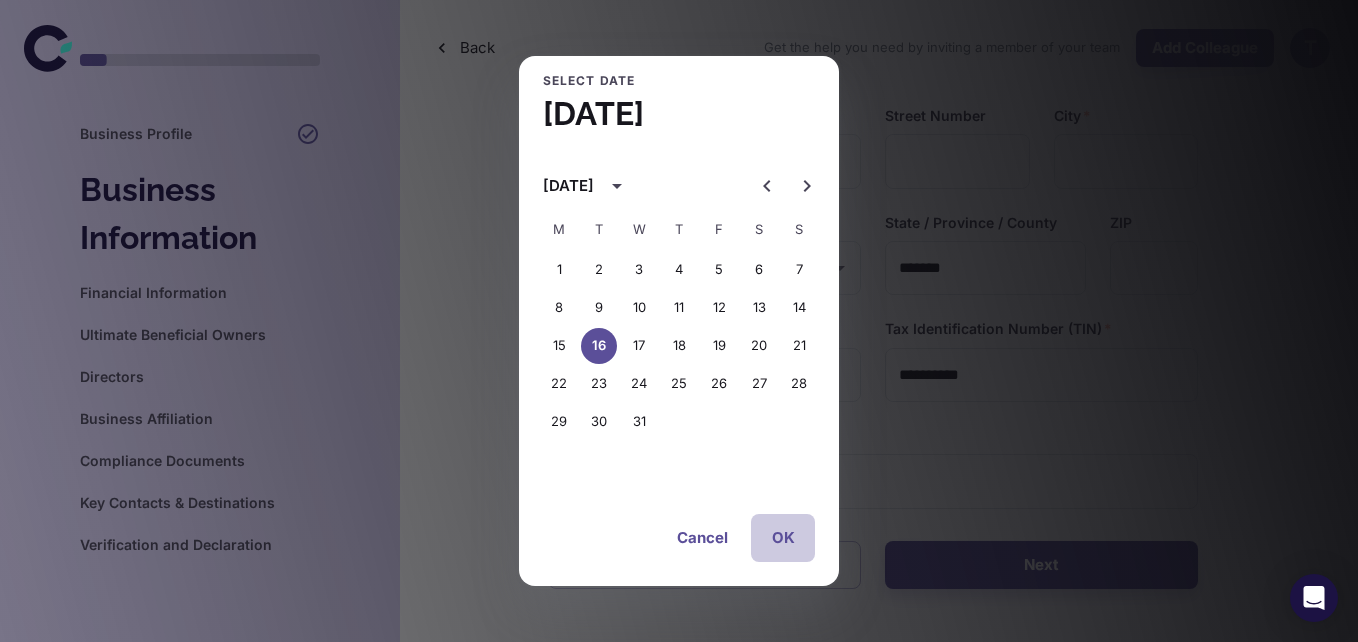 click on "OK" at bounding box center (783, 538) 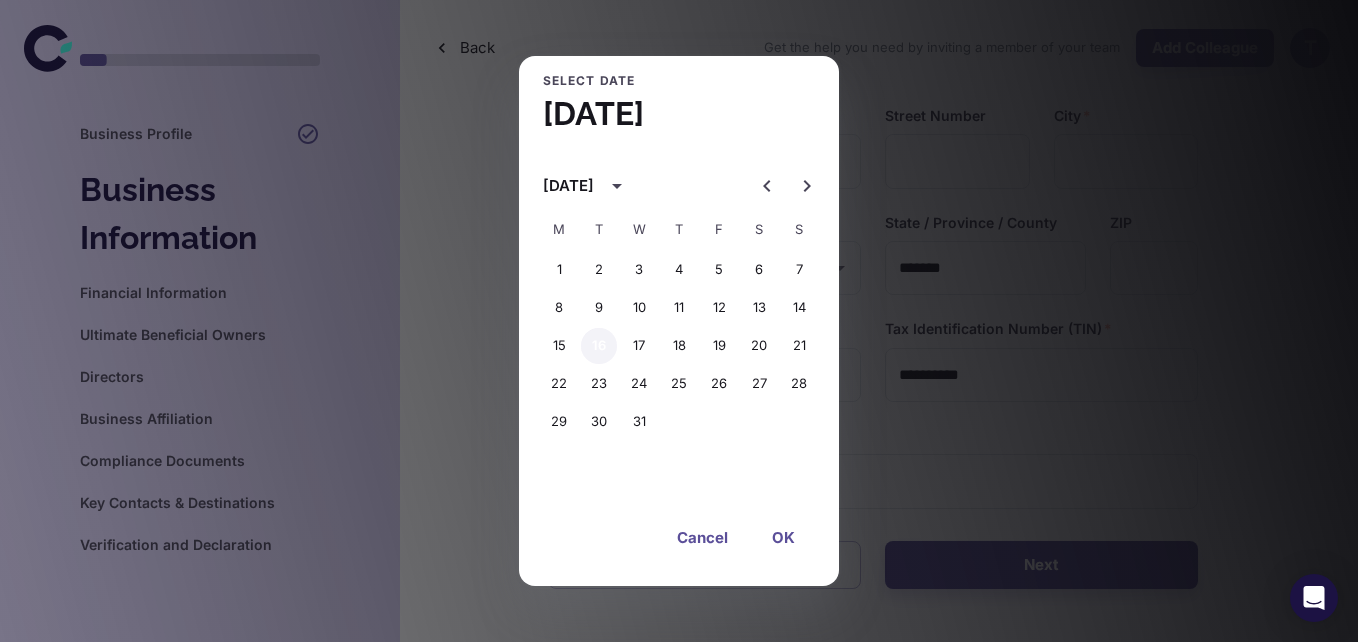 click on "16" at bounding box center [599, 346] 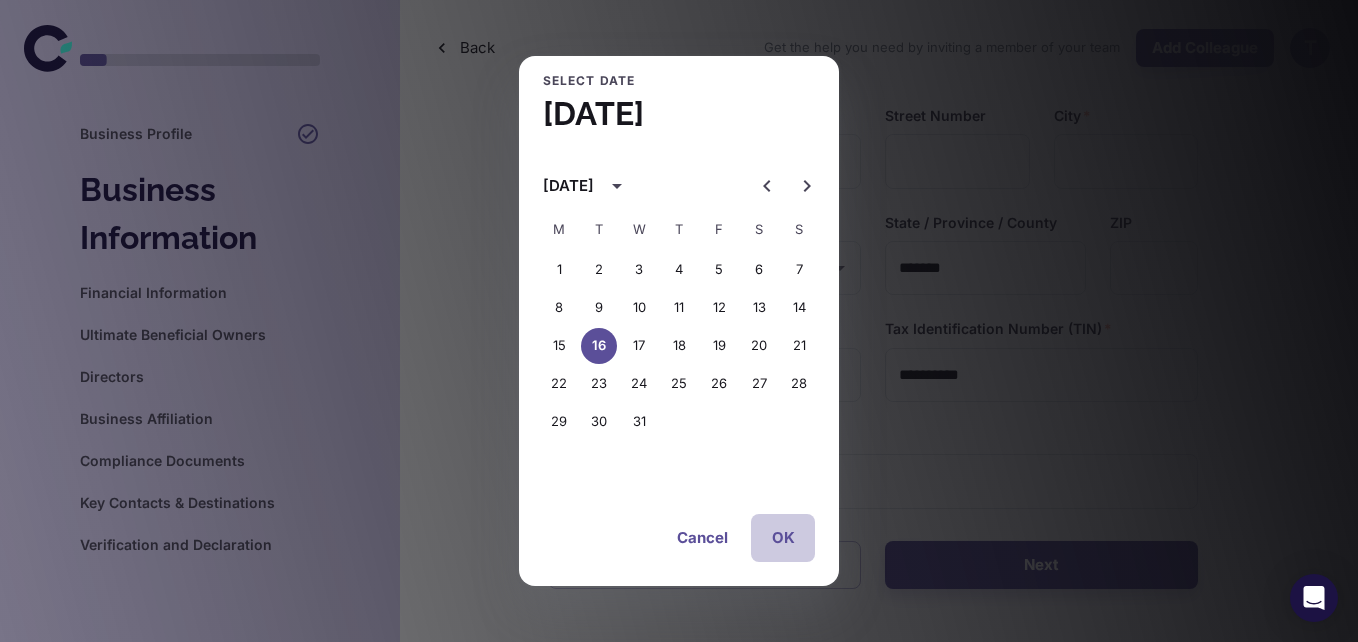 click on "OK" at bounding box center [783, 538] 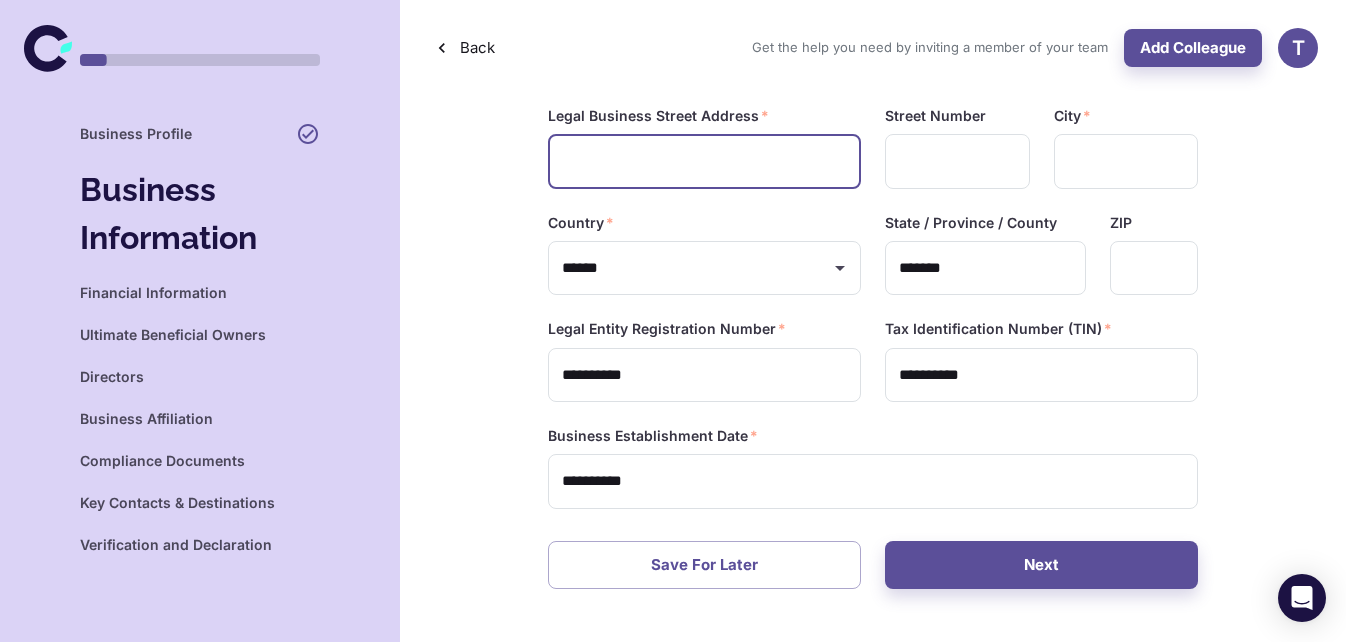 click at bounding box center [704, 161] 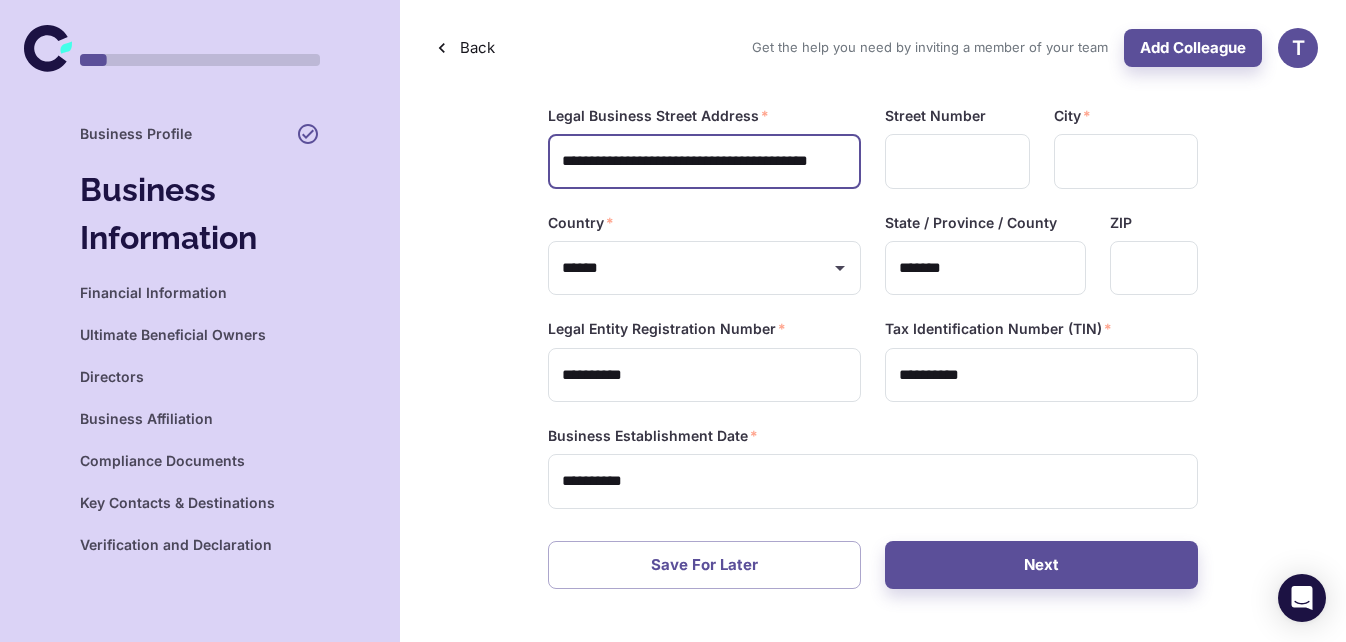 scroll, scrollTop: 0, scrollLeft: 0, axis: both 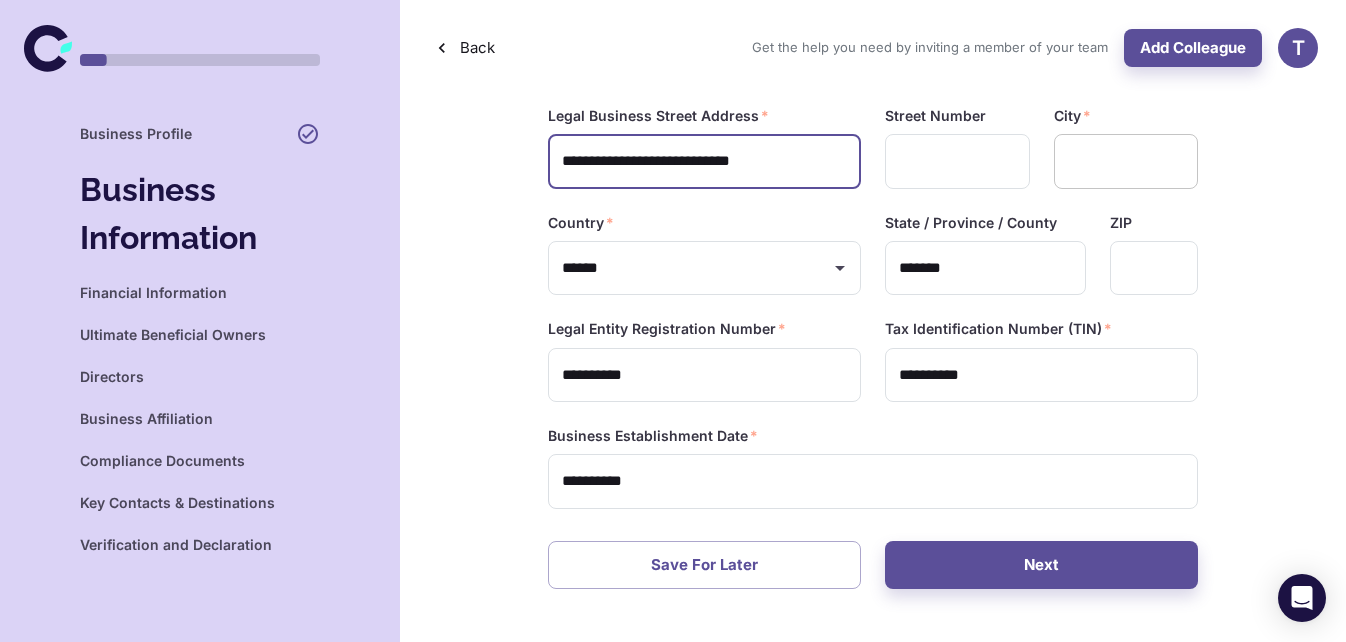 type on "**********" 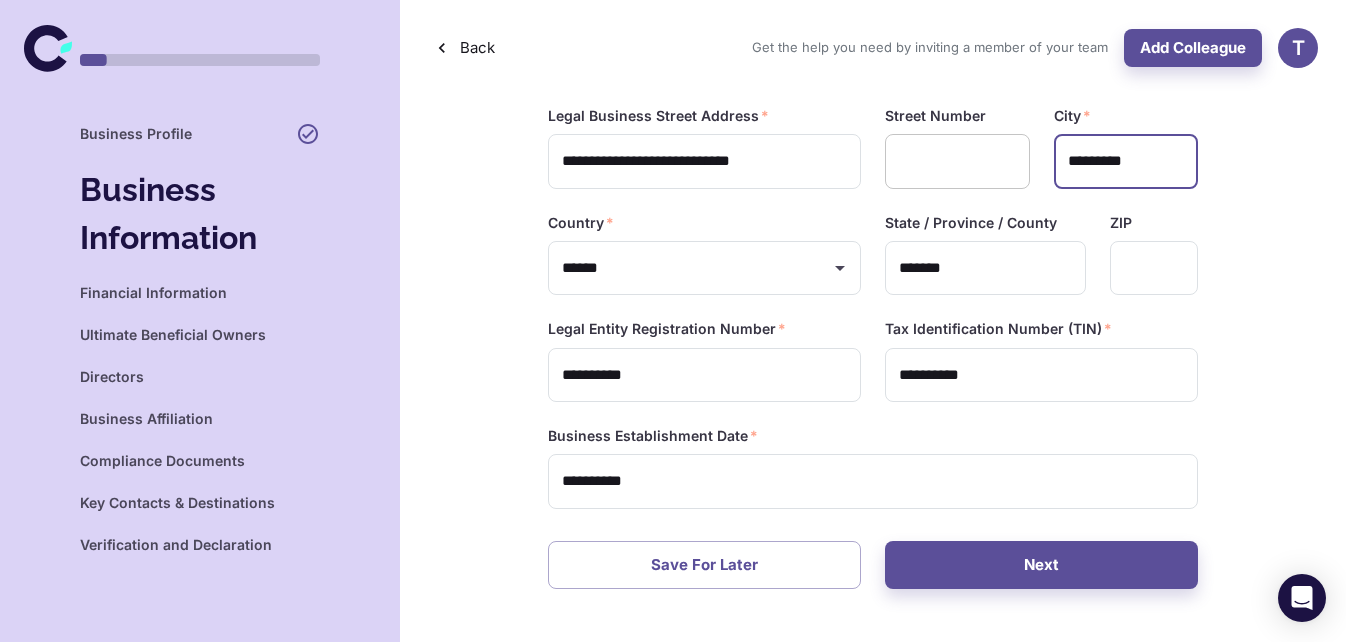 type on "*********" 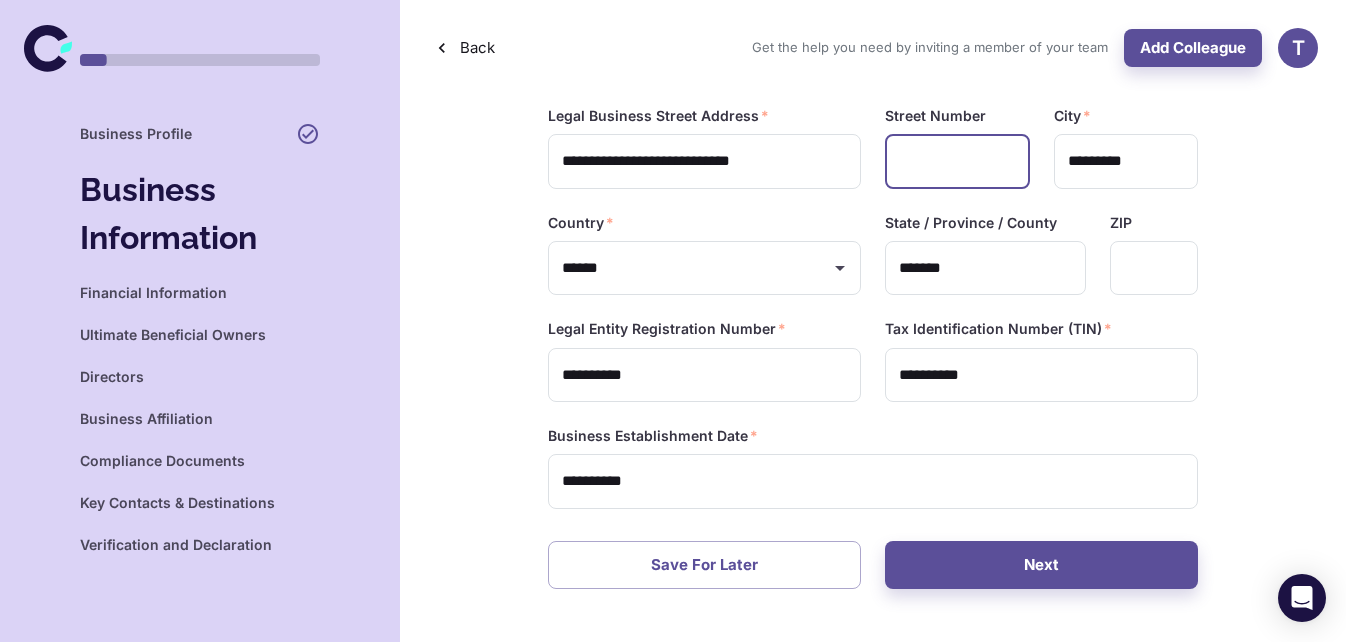 click at bounding box center [957, 161] 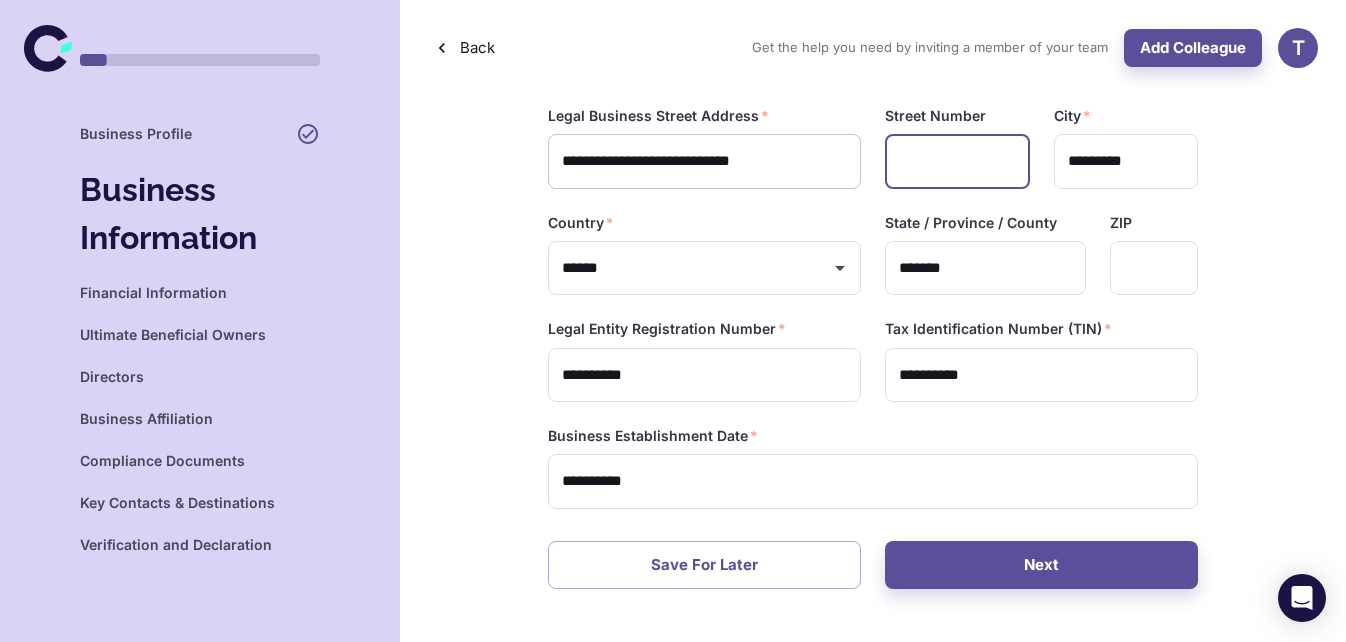 click on "**********" at bounding box center (704, 161) 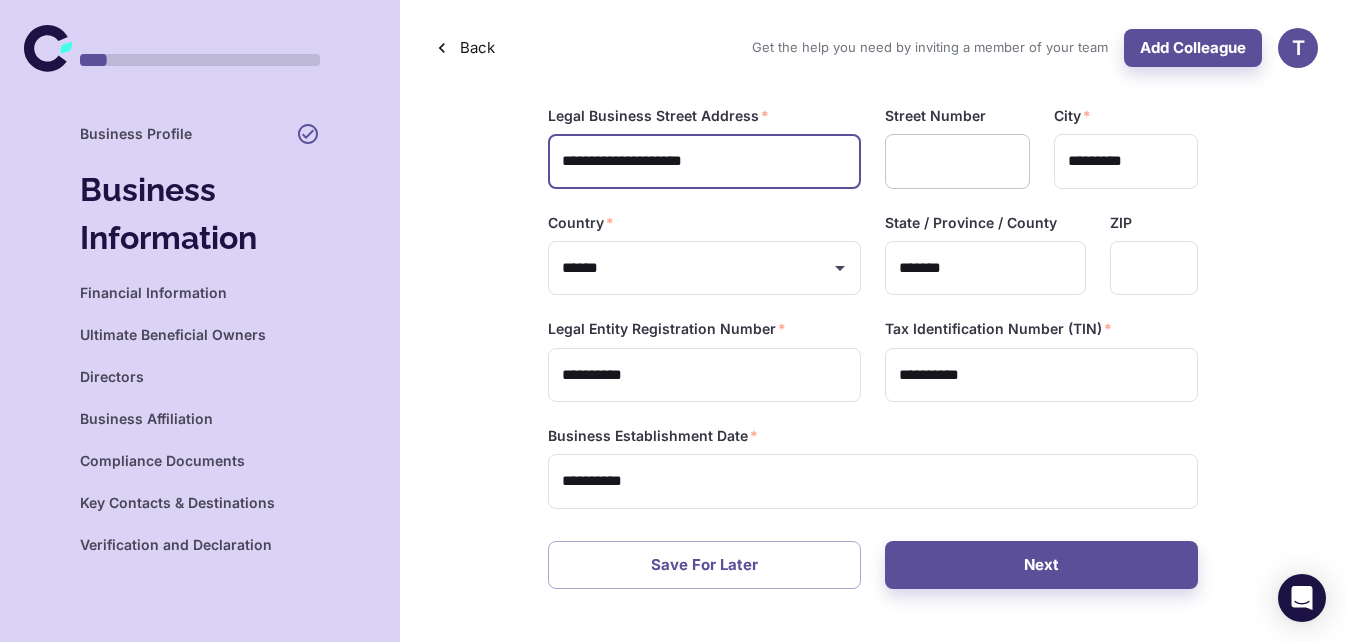 type on "**********" 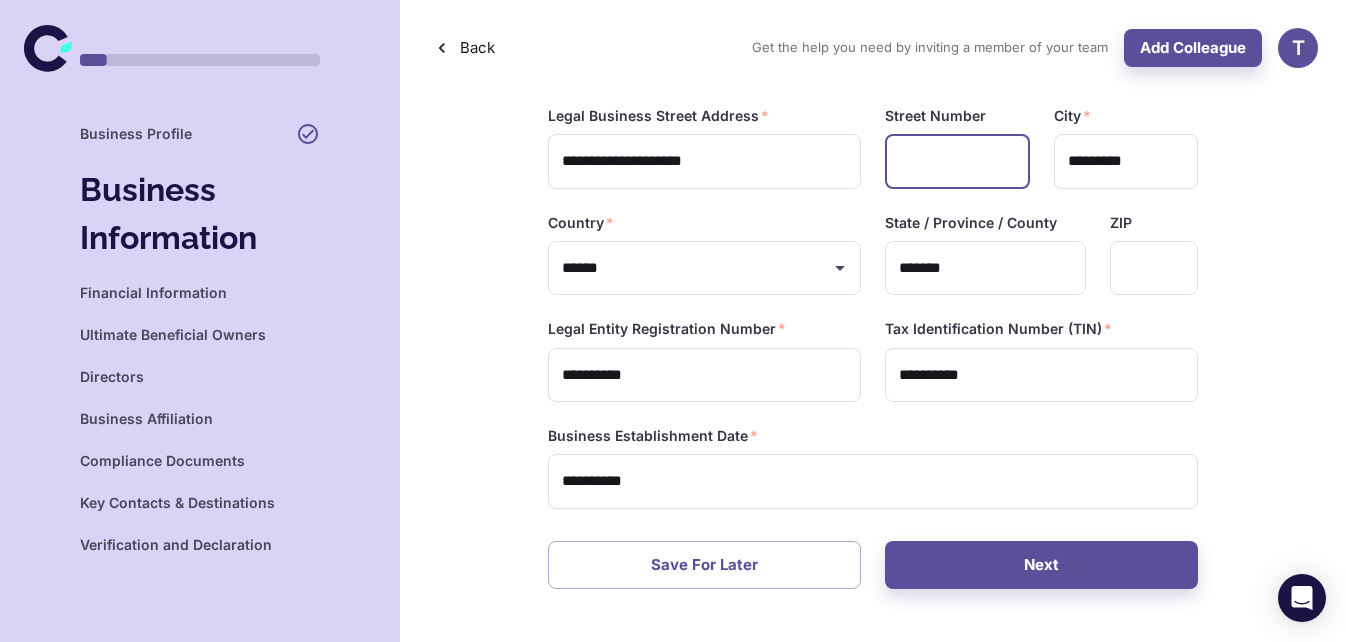 click at bounding box center (957, 161) 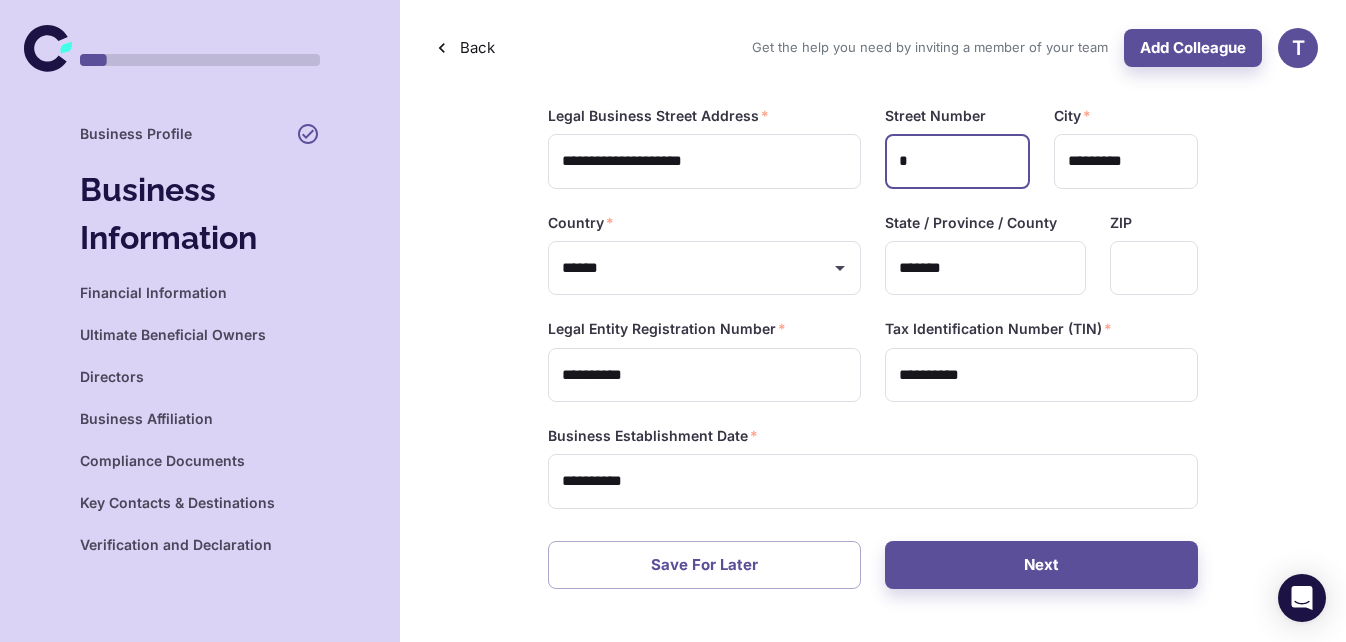 type on "*" 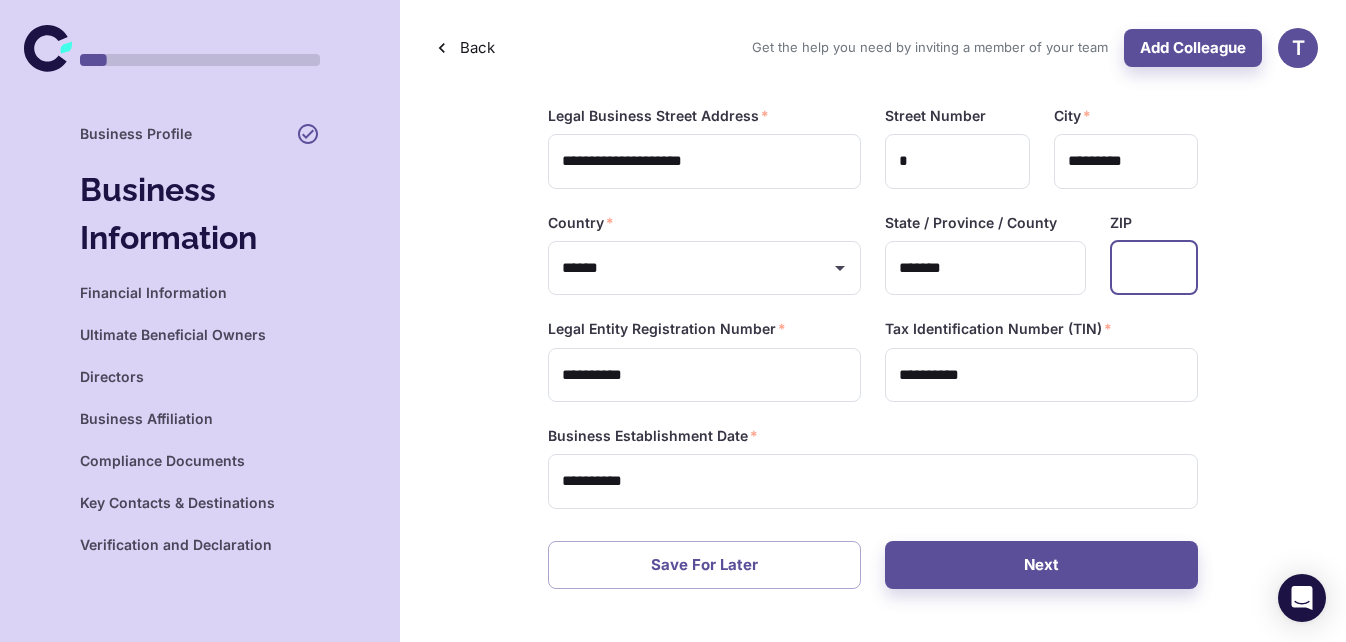 click at bounding box center (1154, 268) 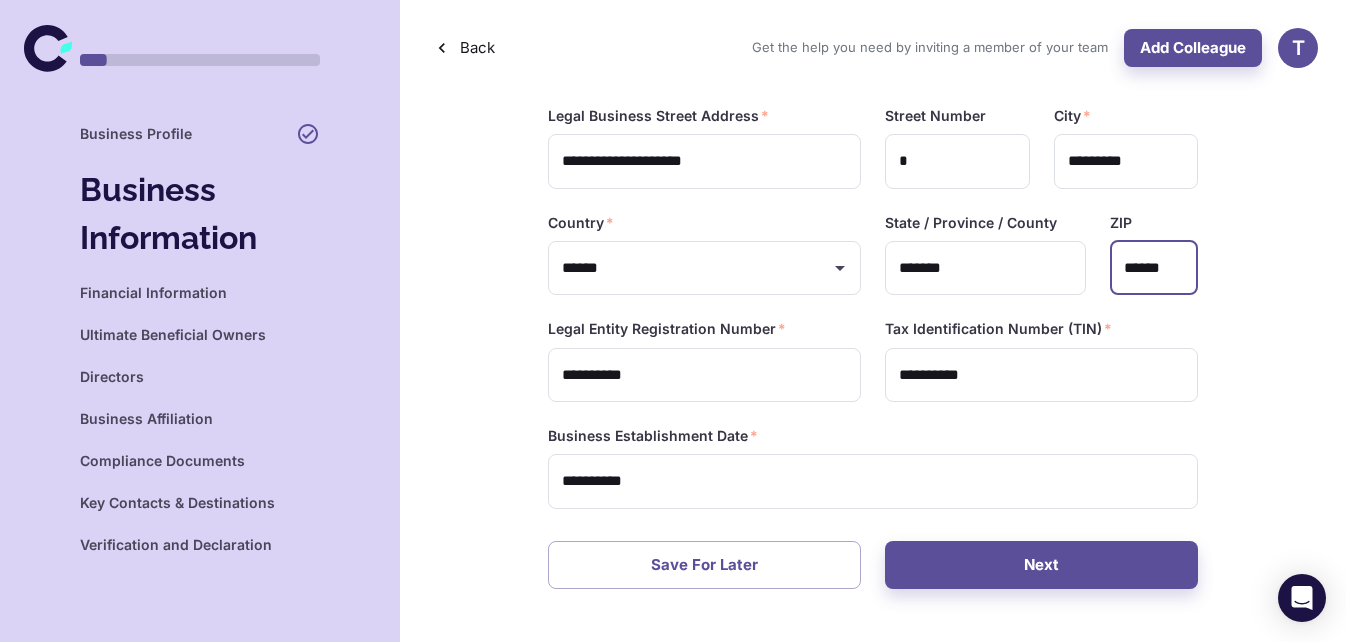 scroll, scrollTop: 0, scrollLeft: 3, axis: horizontal 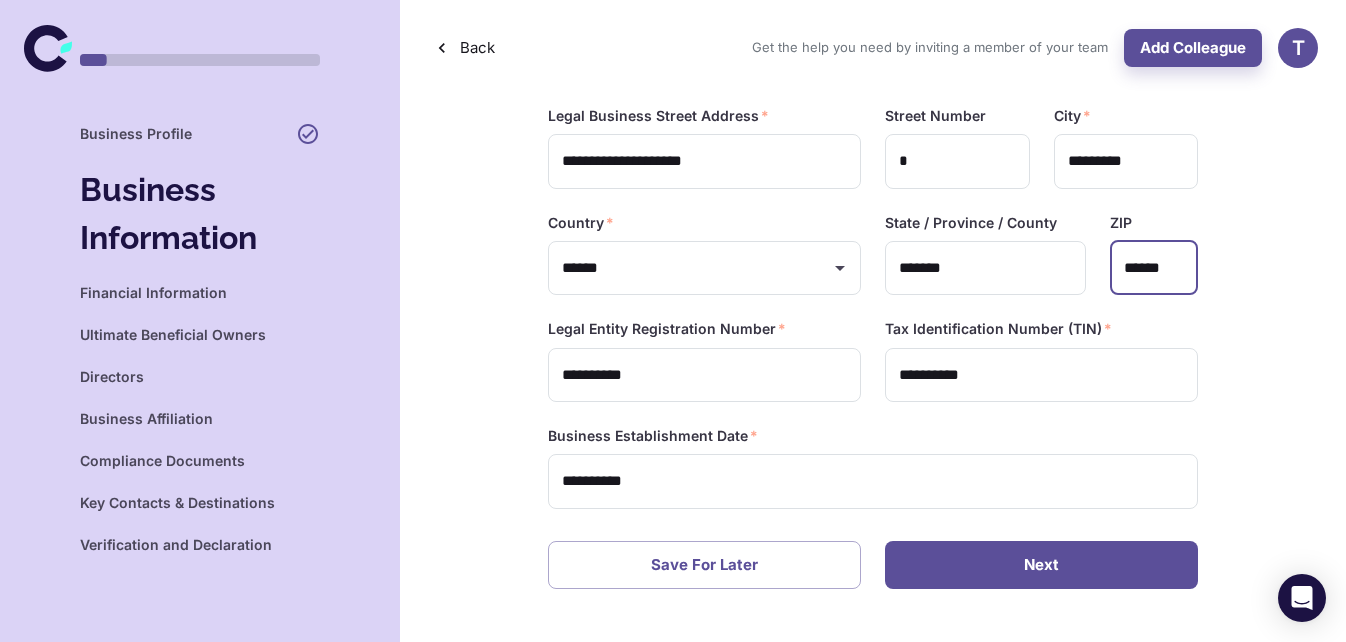 type on "******" 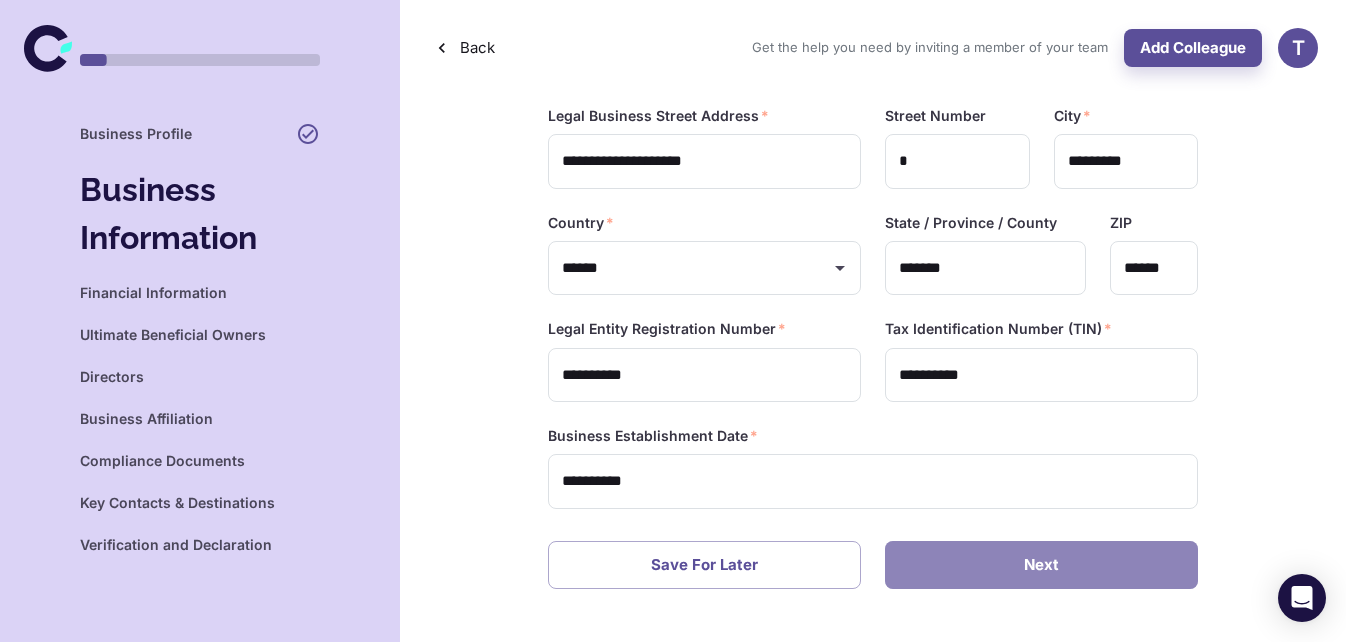 scroll, scrollTop: 0, scrollLeft: 0, axis: both 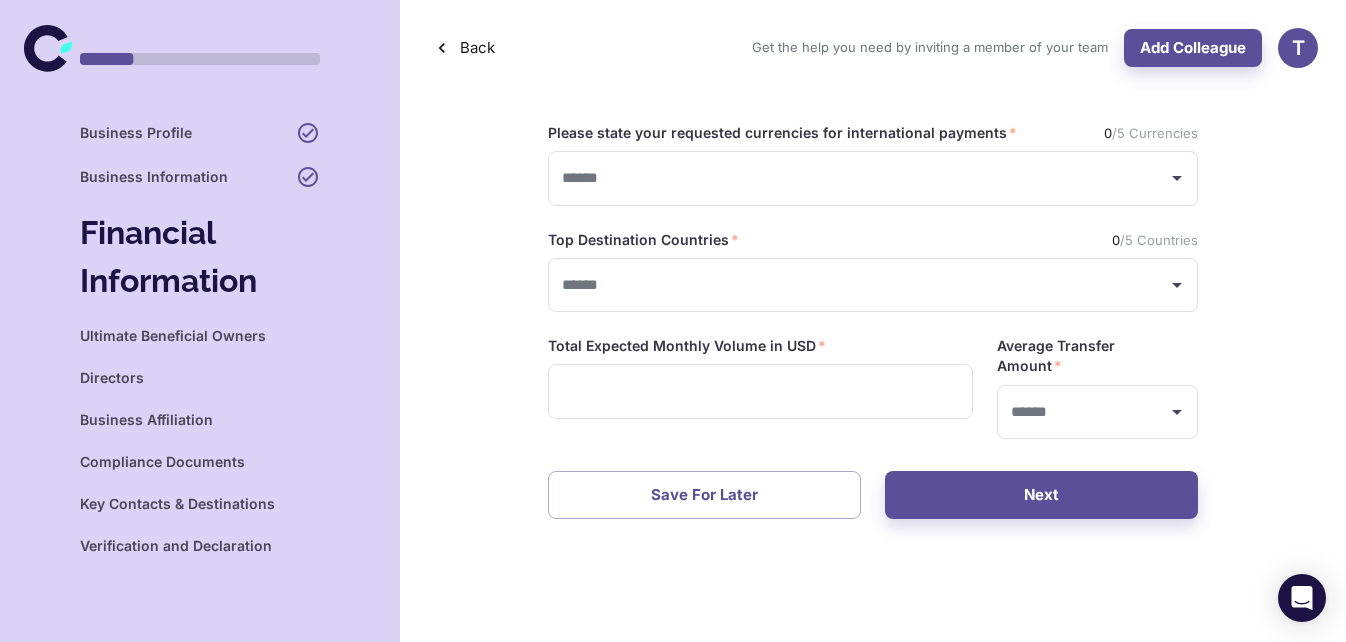 type on "**********" 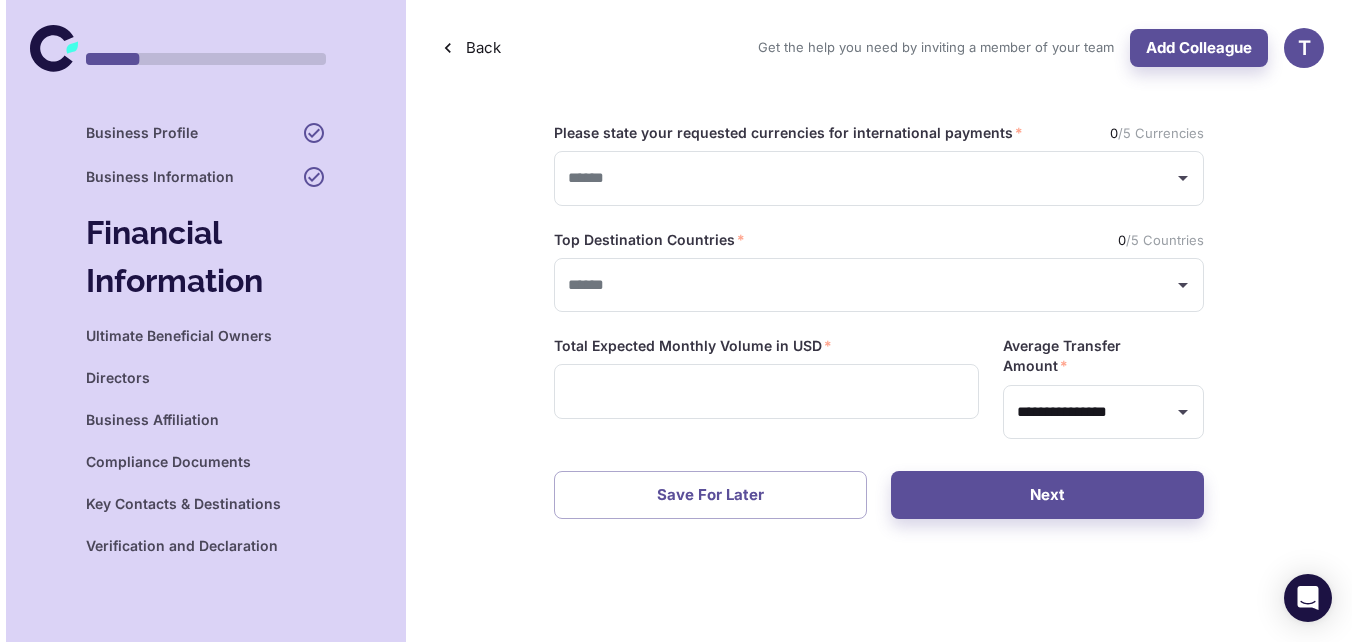 scroll, scrollTop: 0, scrollLeft: 0, axis: both 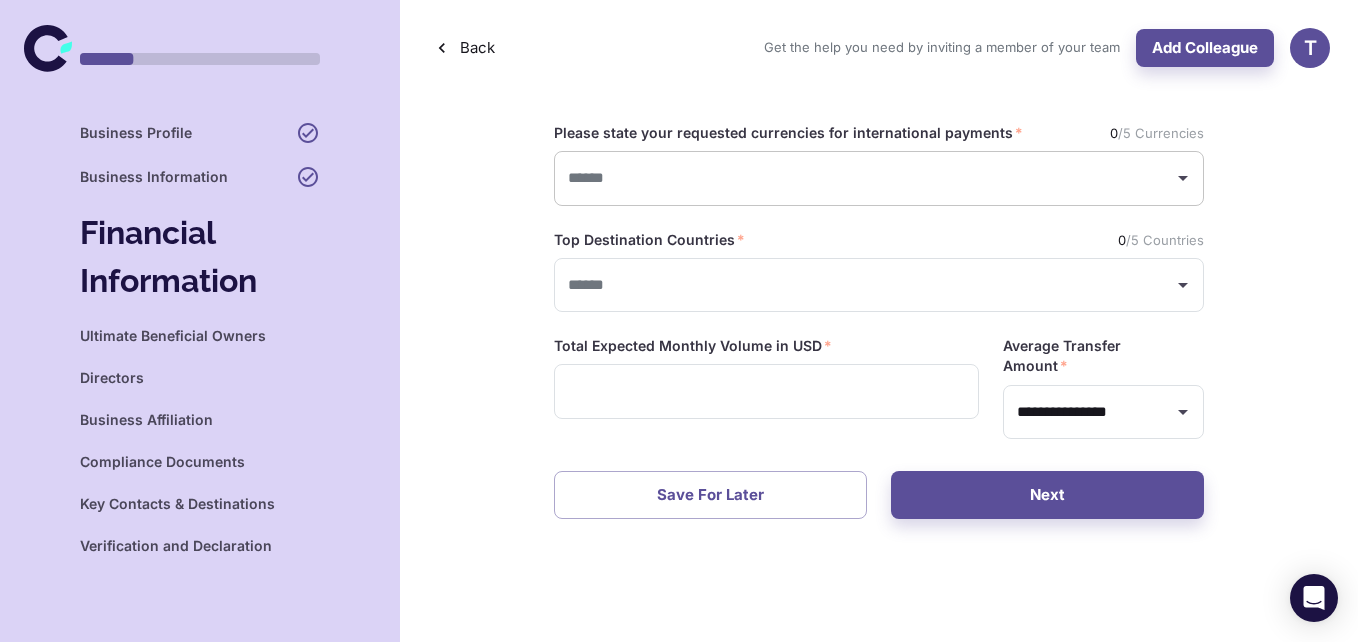 click at bounding box center [864, 178] 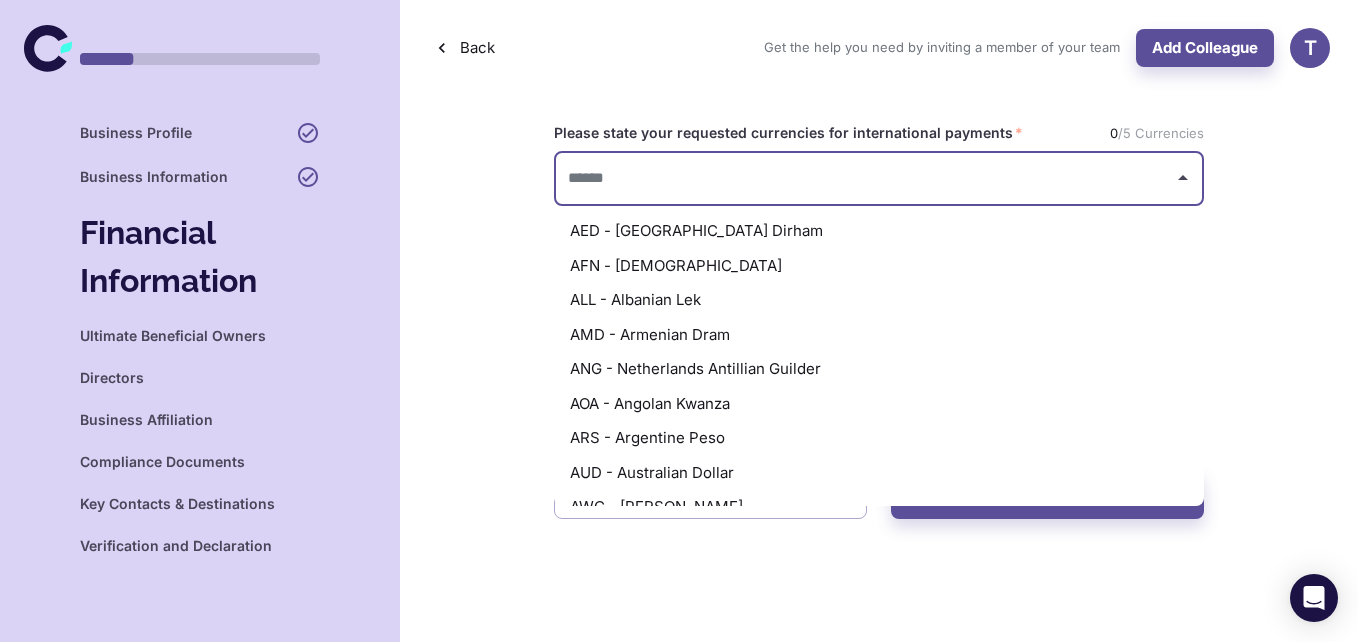 type on "*" 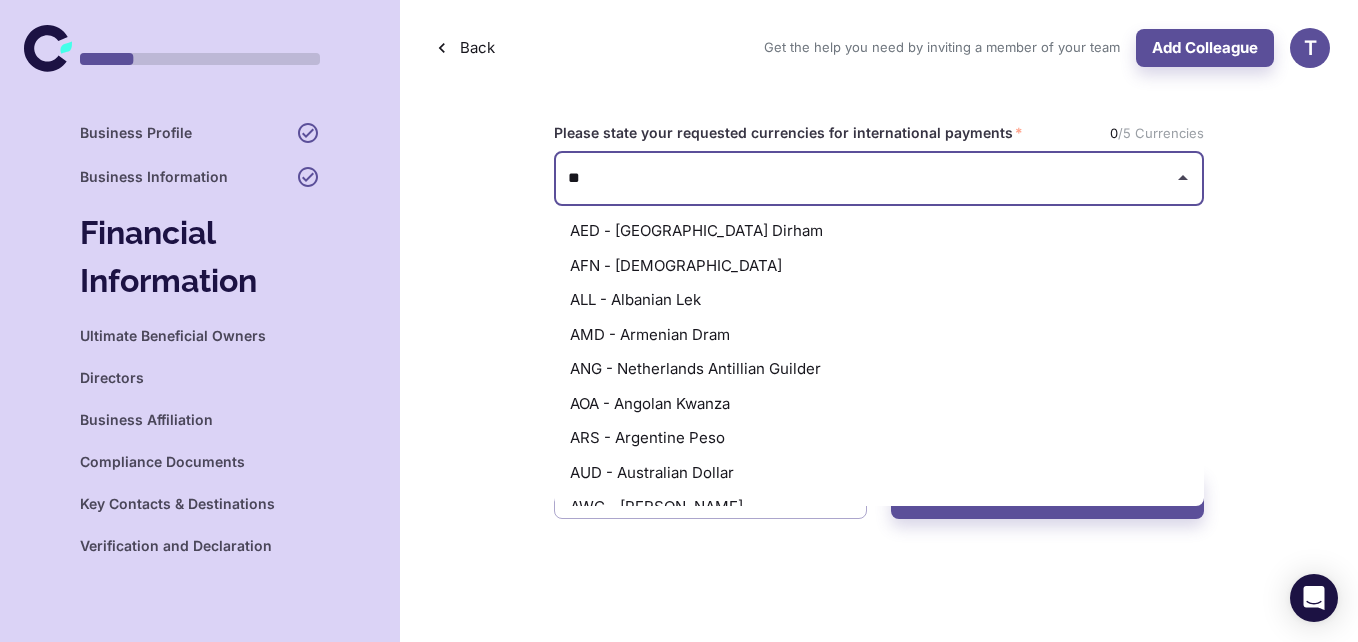 type on "***" 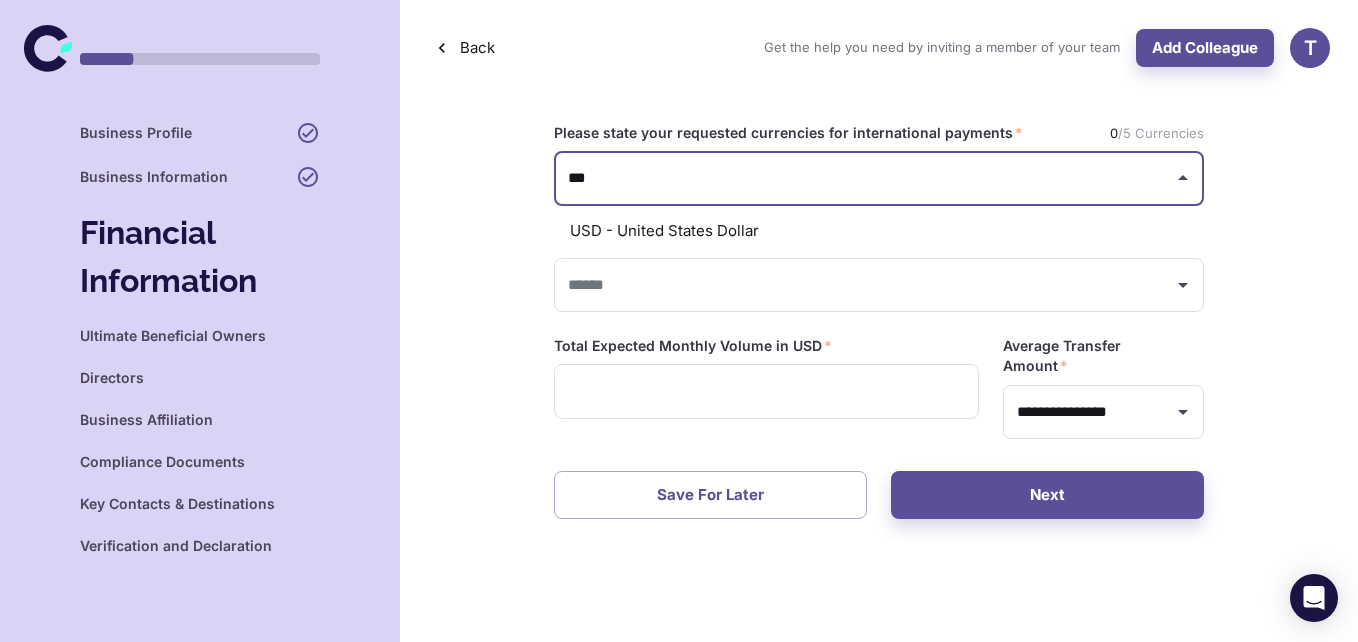 click on "USD - United States Dollar" at bounding box center (879, 231) 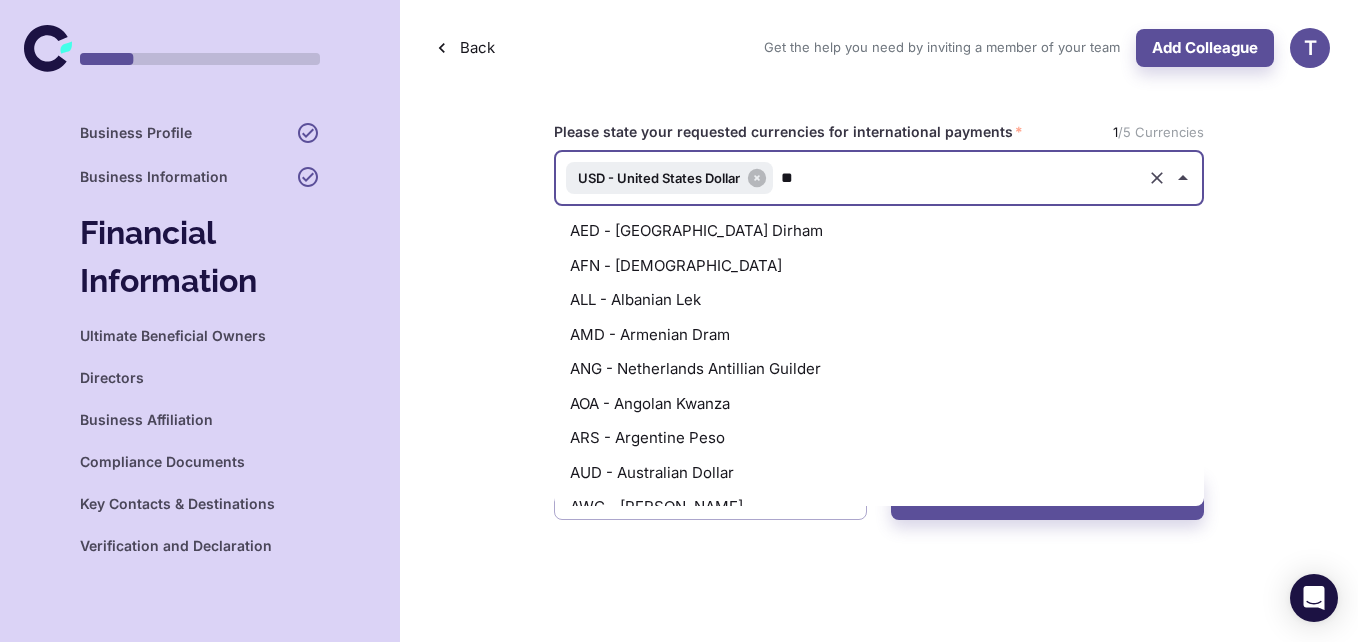 type on "***" 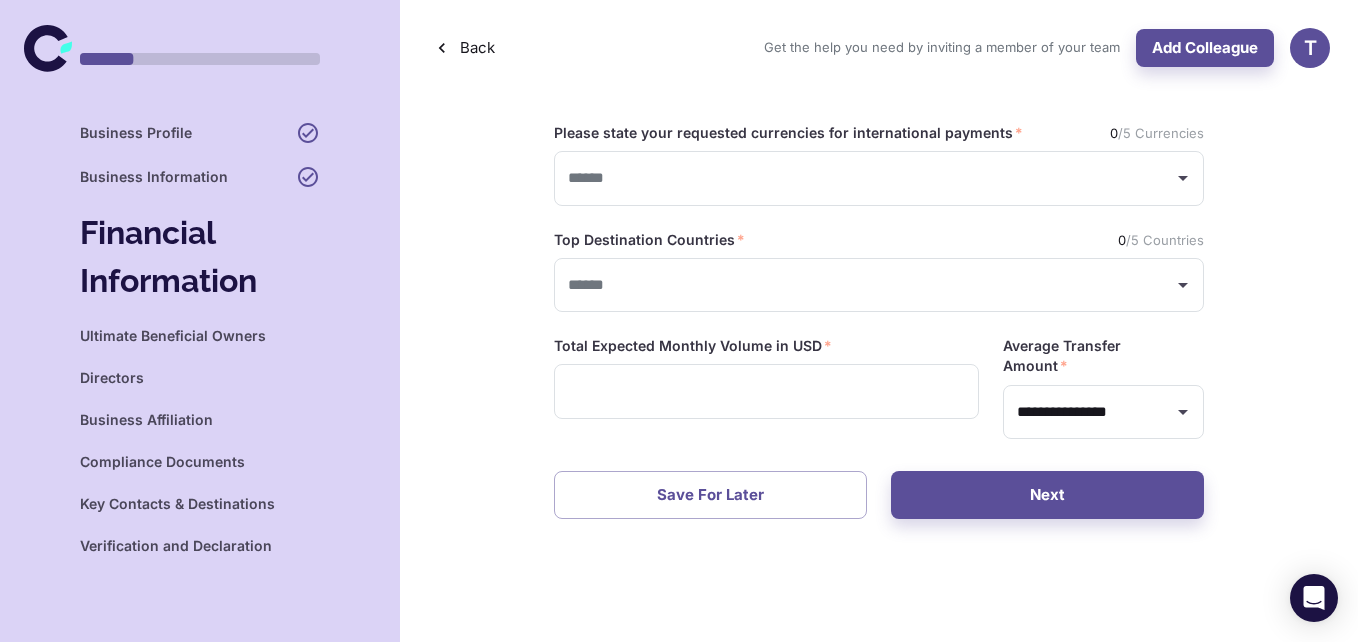 click on "Please state your requested currencies for international payments   *" at bounding box center (788, 133) 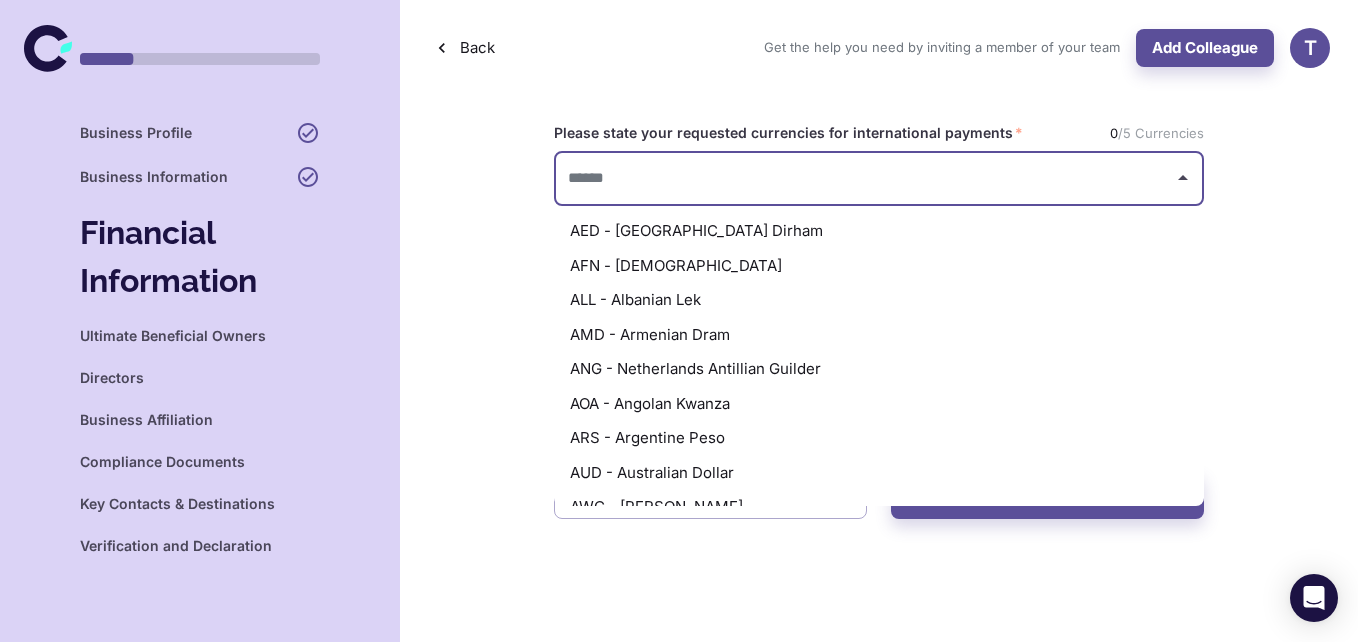 click at bounding box center (864, 178) 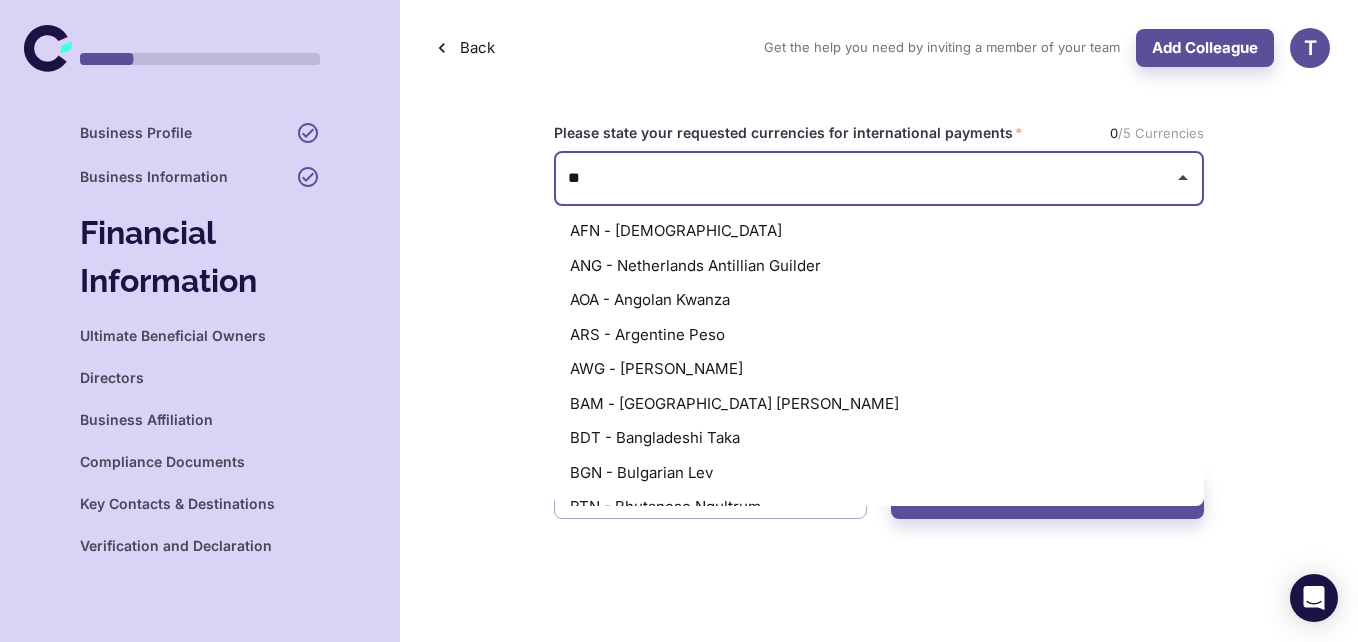 type on "***" 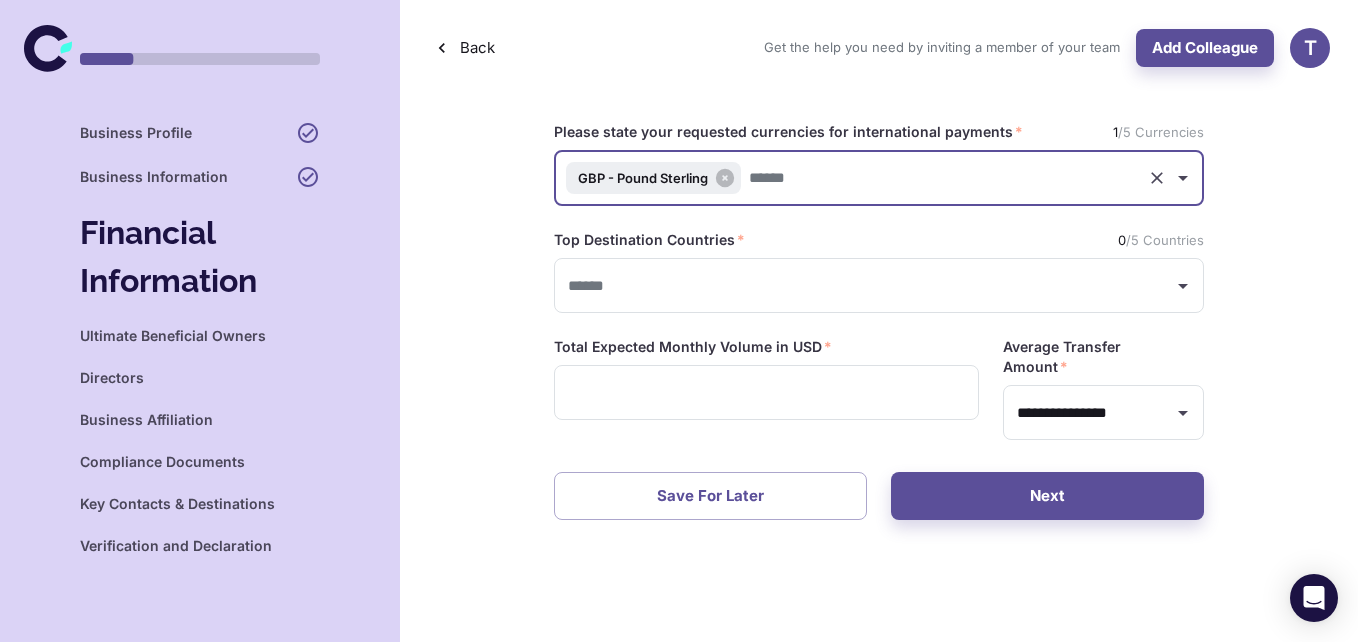 click at bounding box center [941, 178] 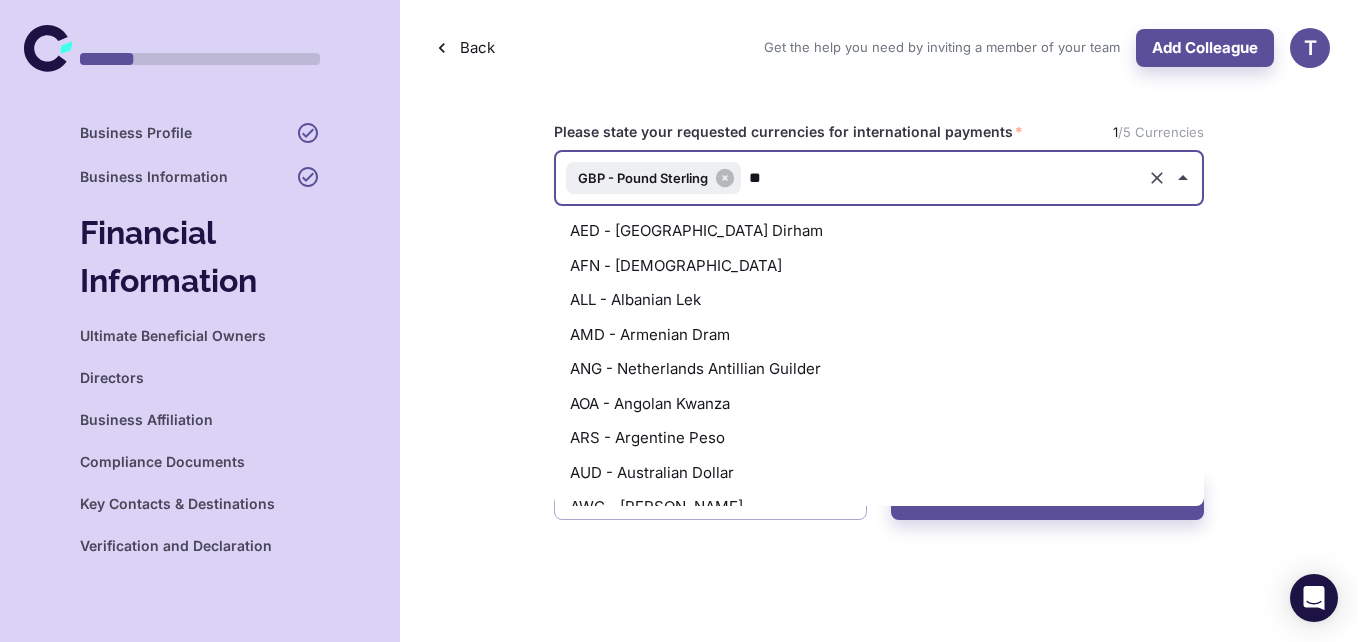 type on "***" 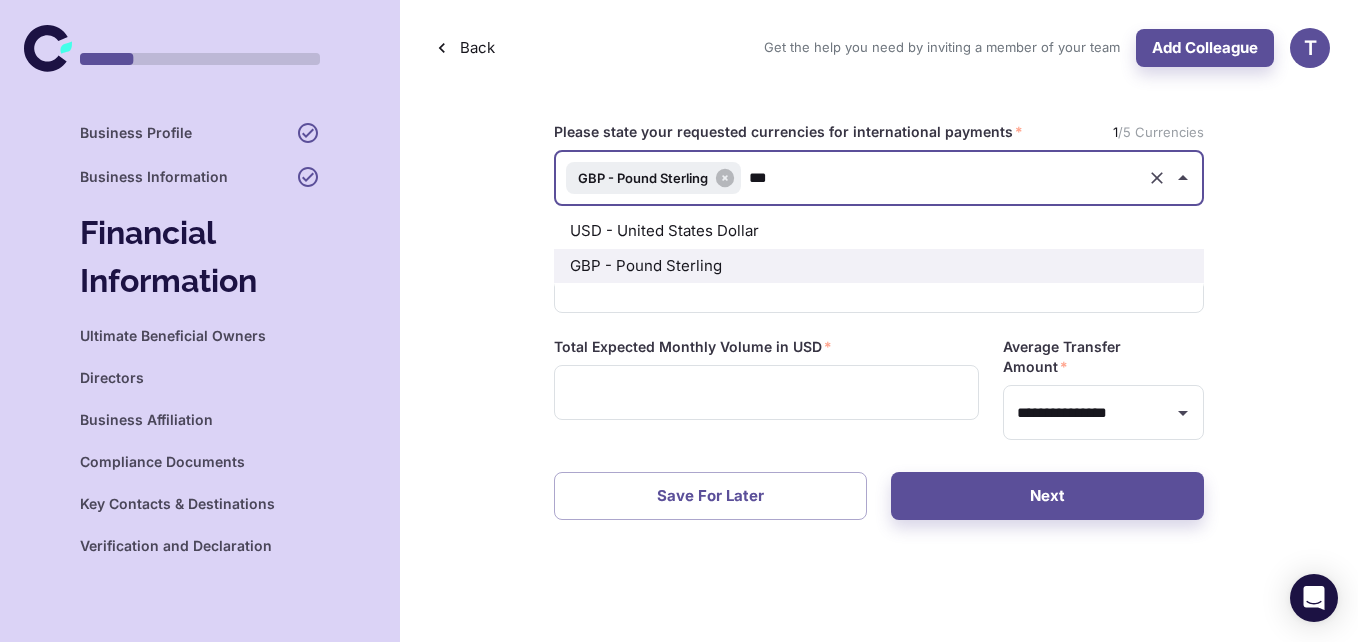 click on "USD - United States Dollar" at bounding box center [879, 231] 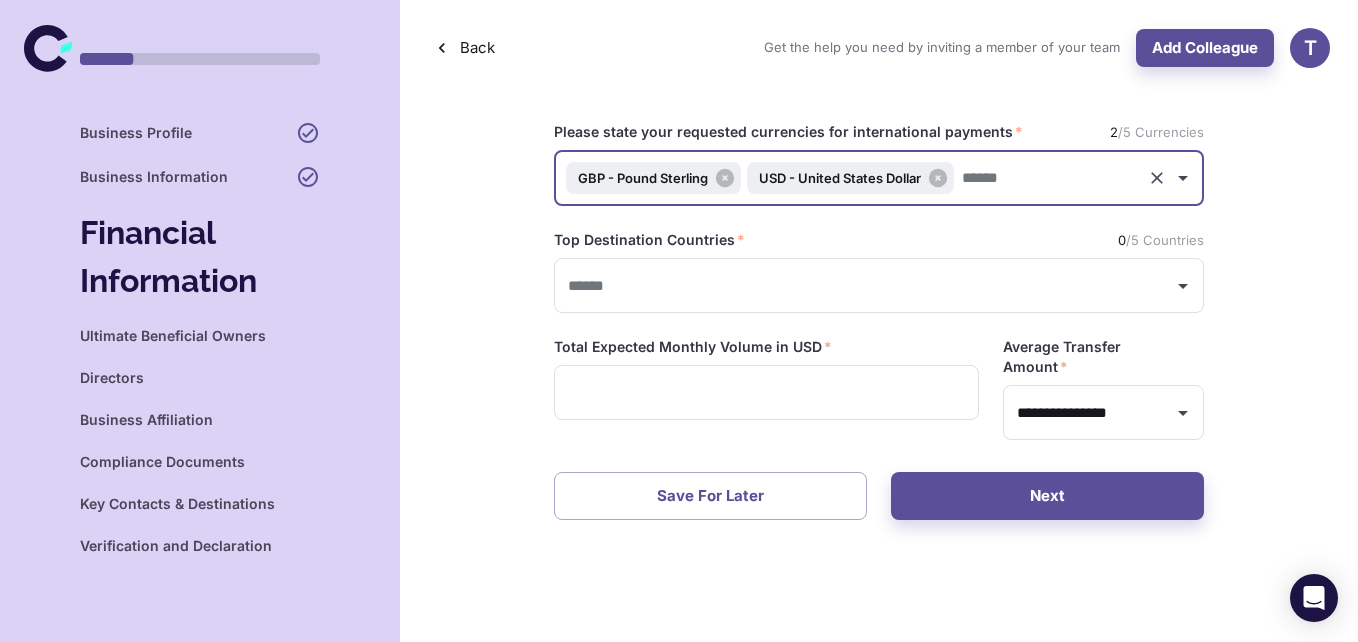 click at bounding box center [1048, 178] 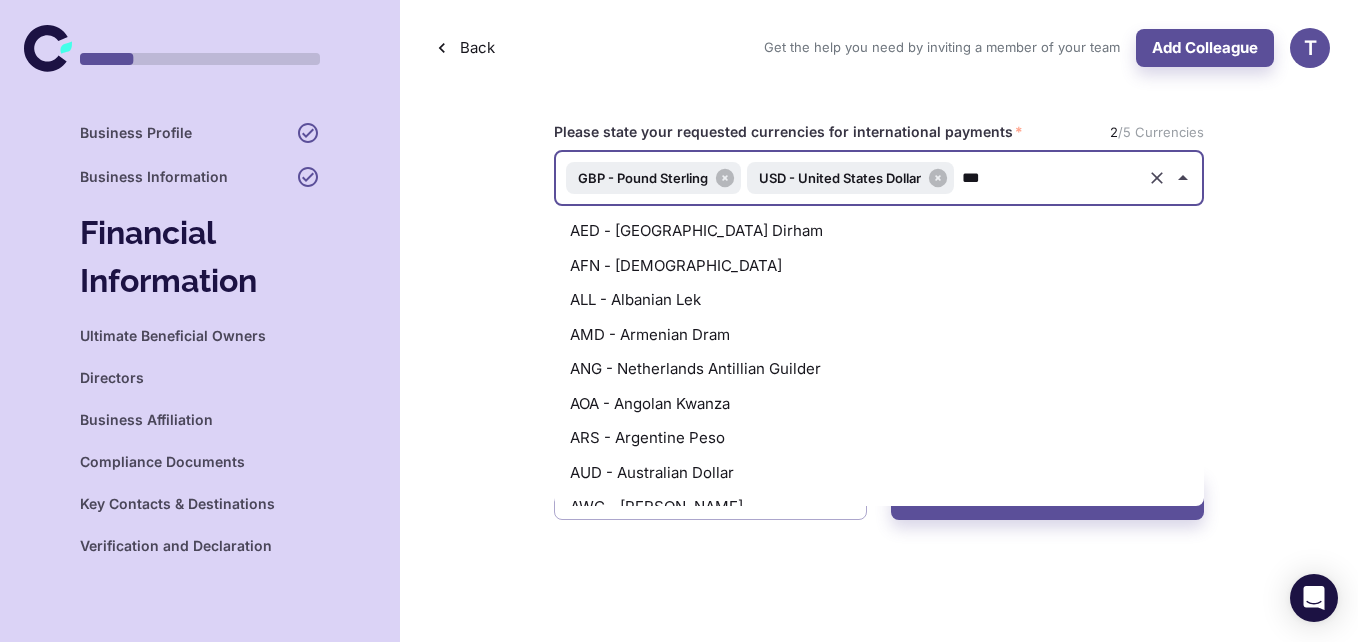 scroll, scrollTop: 1330, scrollLeft: 0, axis: vertical 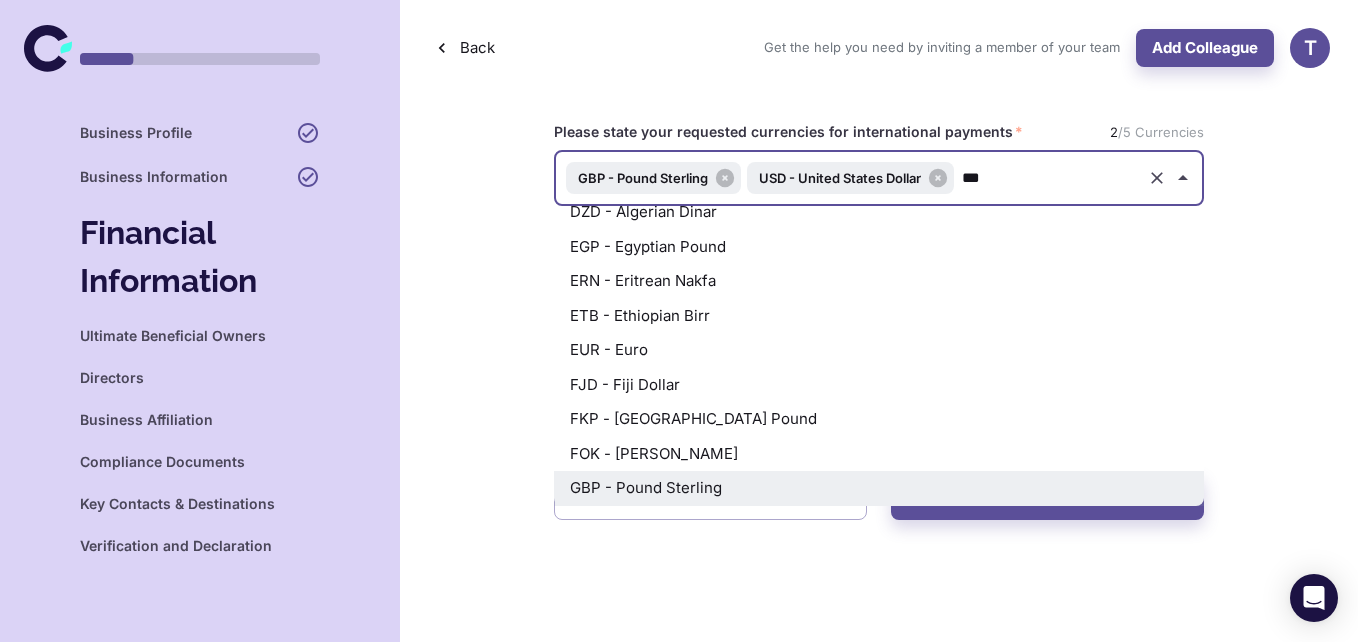 type on "****" 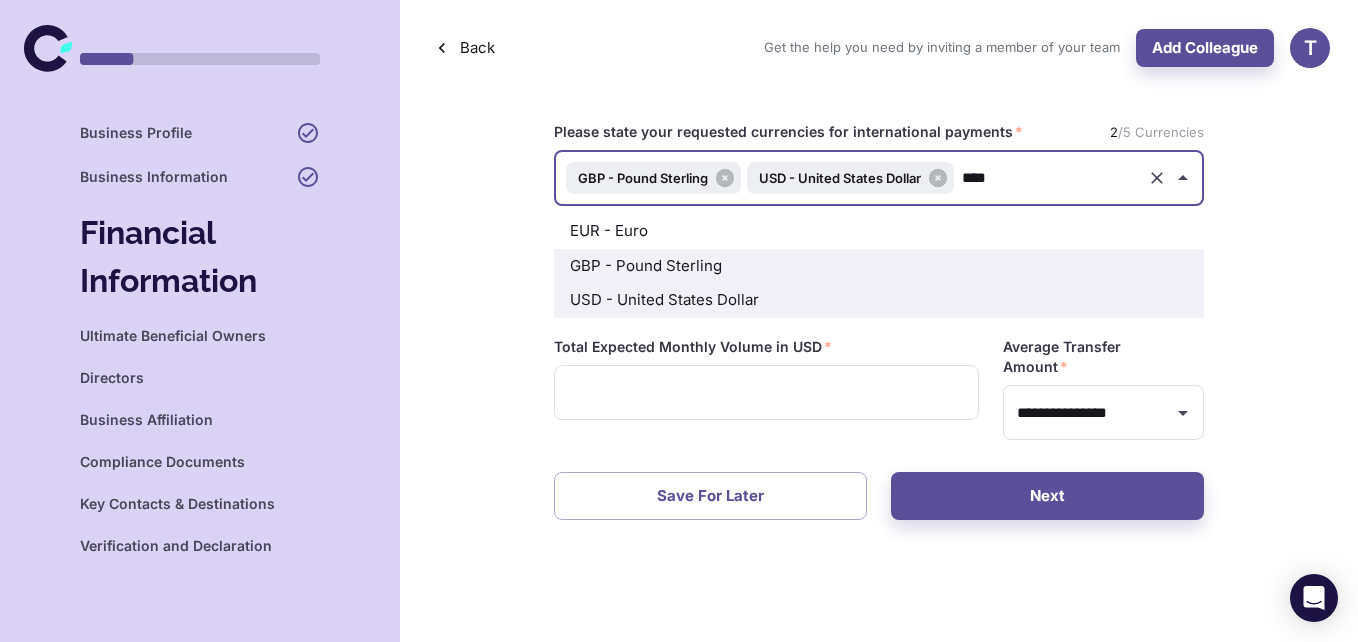 click on "EUR - Euro" at bounding box center [879, 231] 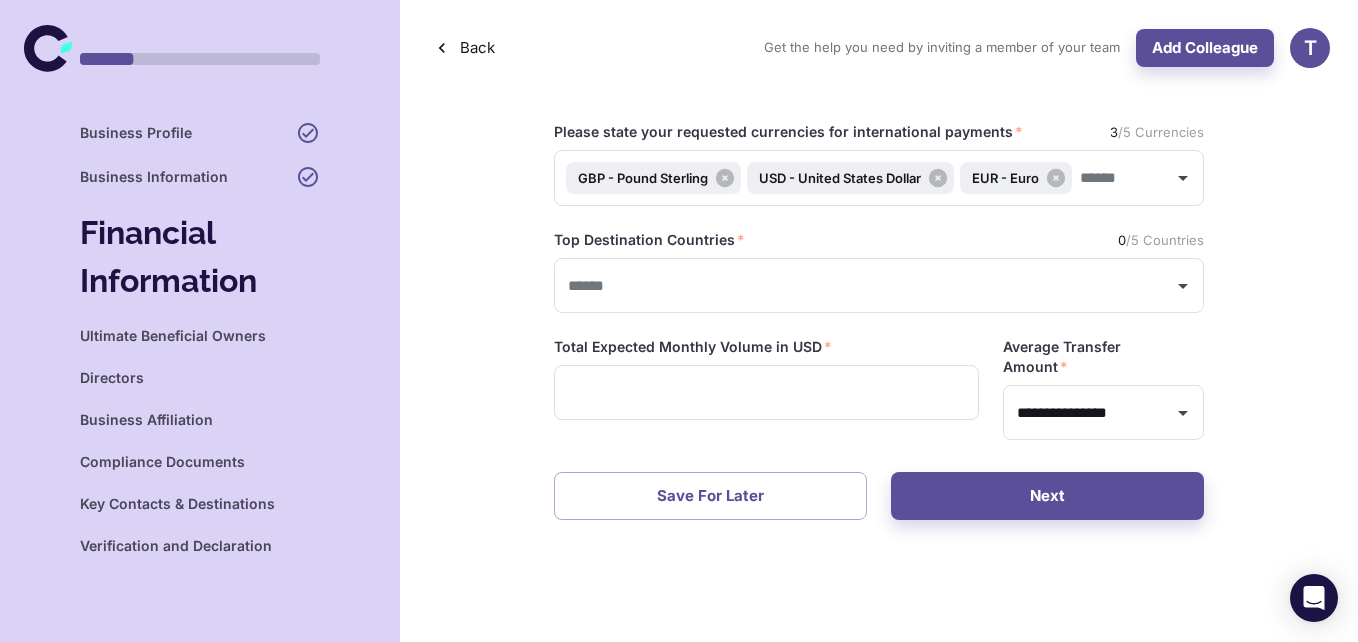click on "**********" at bounding box center [879, 321] 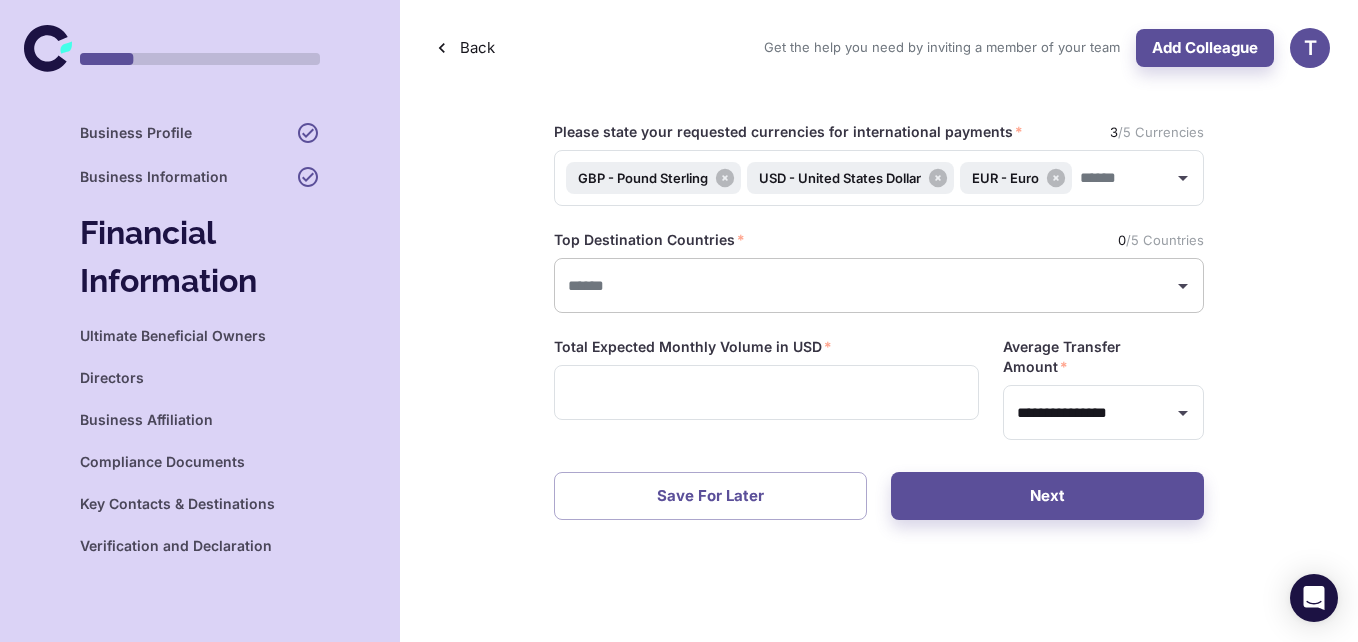 click at bounding box center [864, 285] 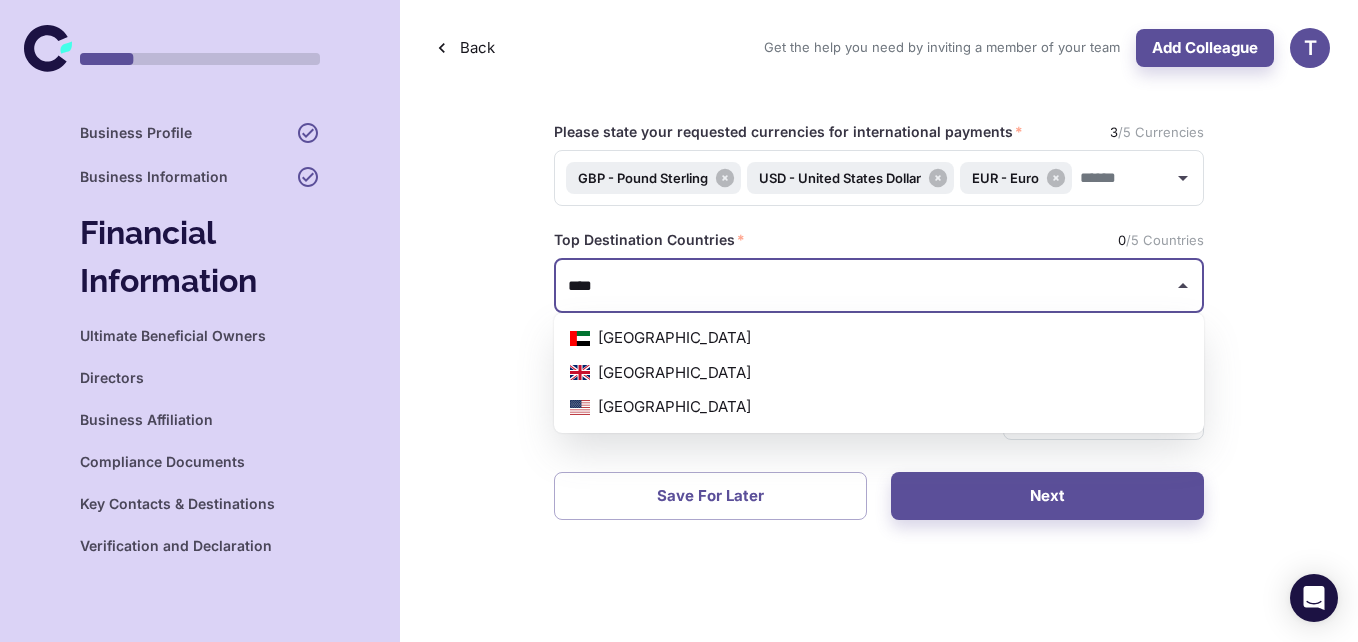 type on "*****" 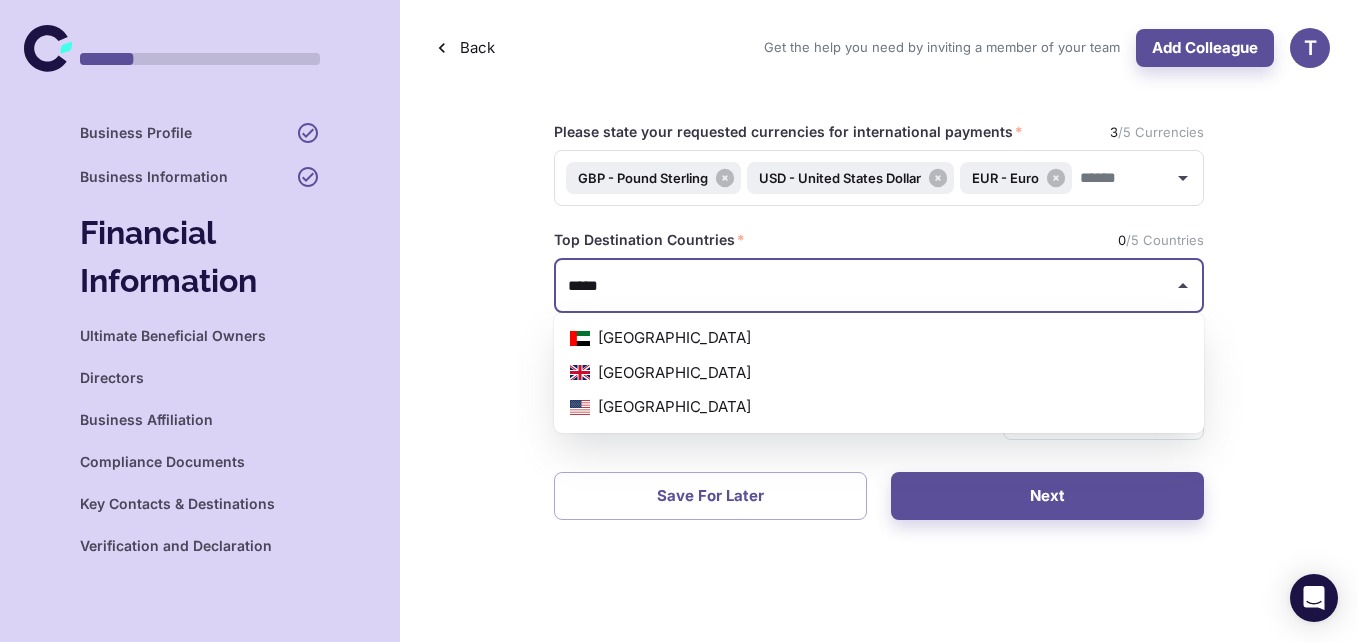 click on "[GEOGRAPHIC_DATA]" at bounding box center [879, 373] 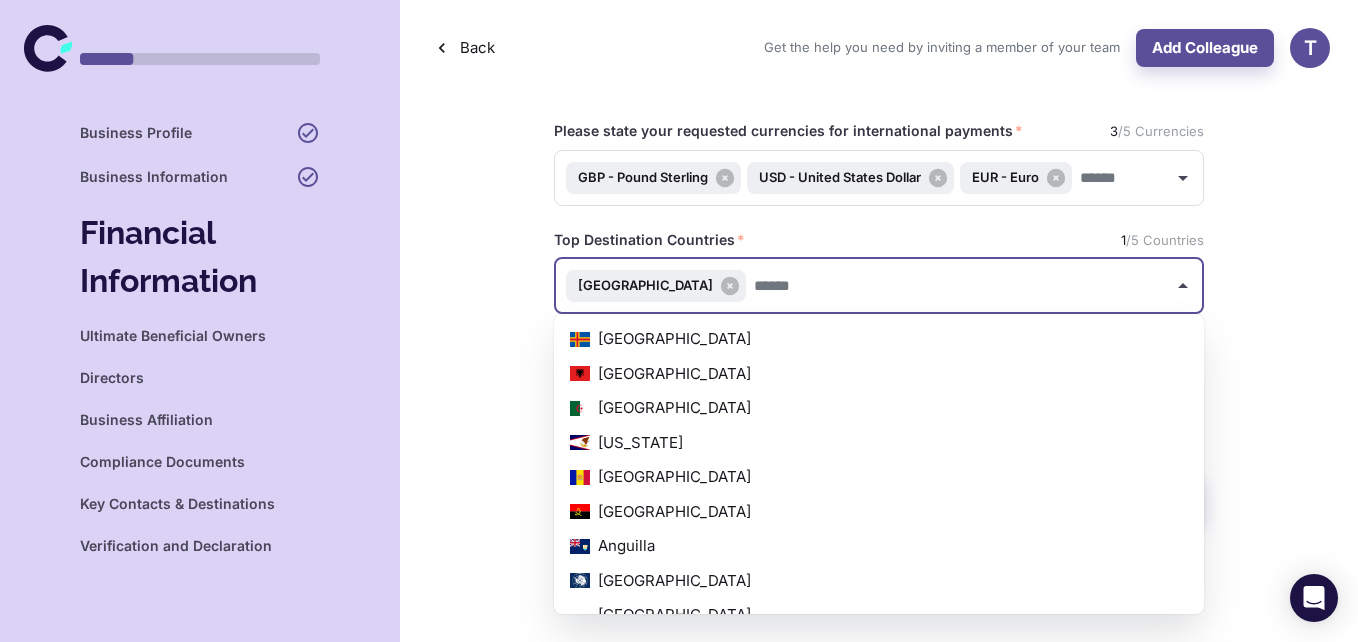 scroll, scrollTop: 7609, scrollLeft: 0, axis: vertical 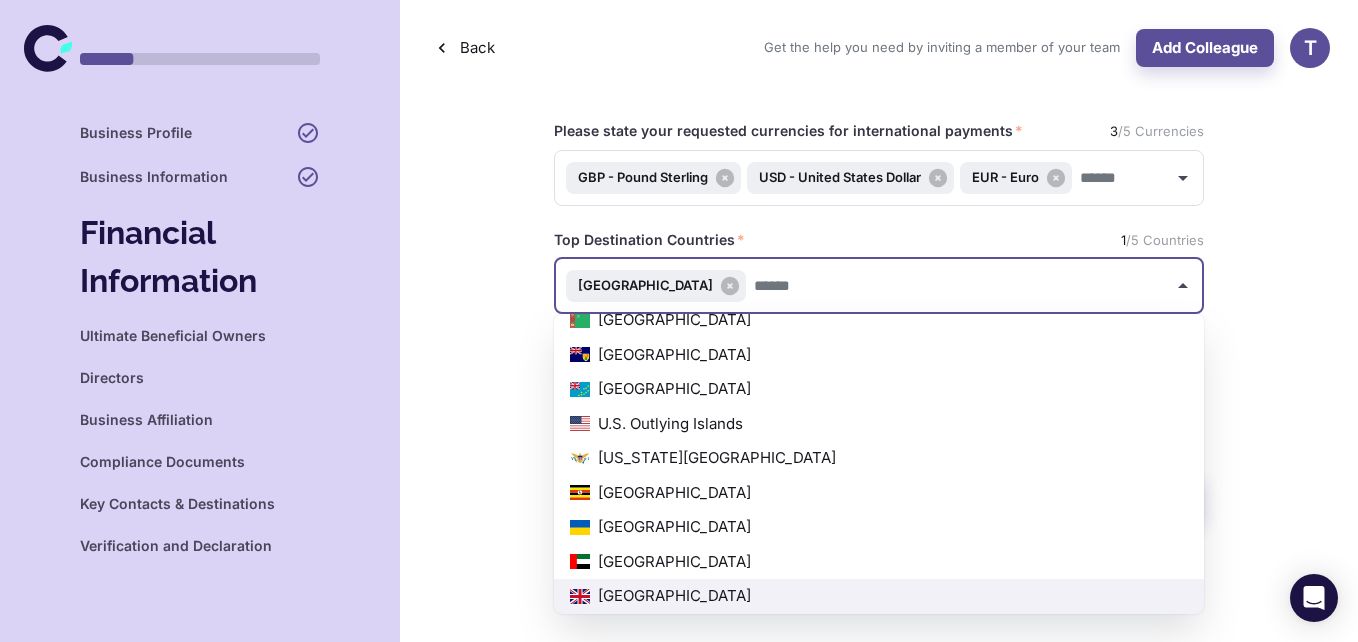 click on "[GEOGRAPHIC_DATA]" at bounding box center (879, 562) 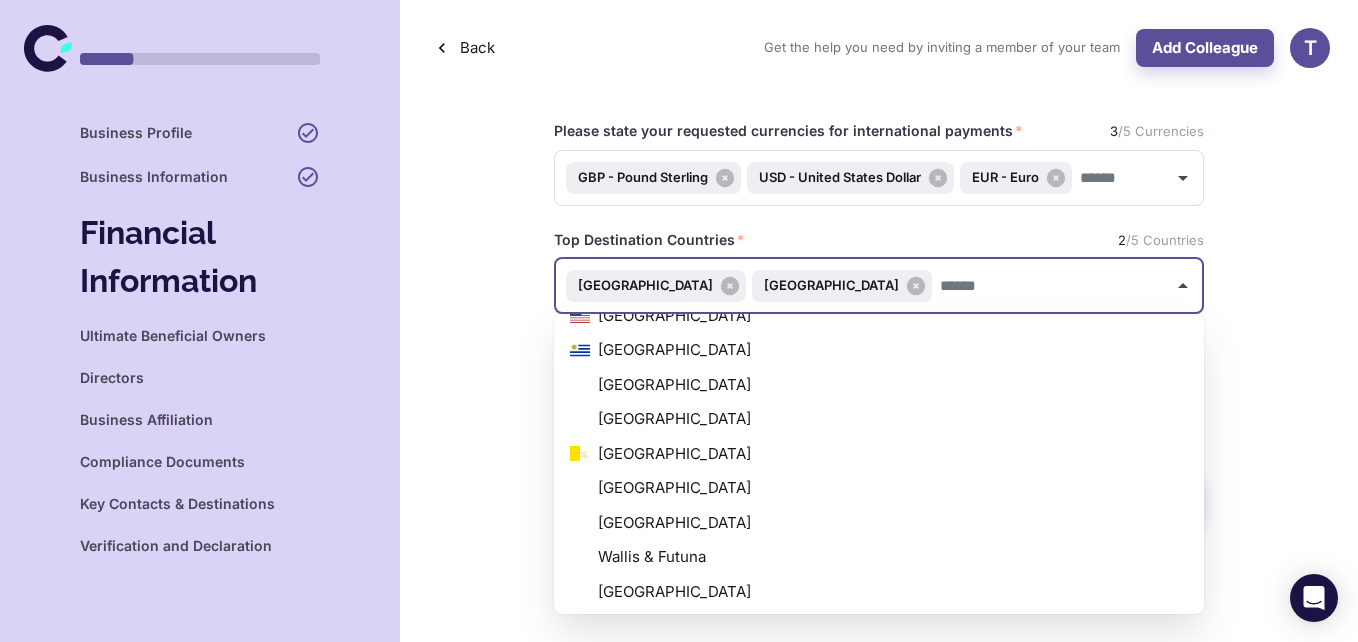 scroll, scrollTop: 8065, scrollLeft: 0, axis: vertical 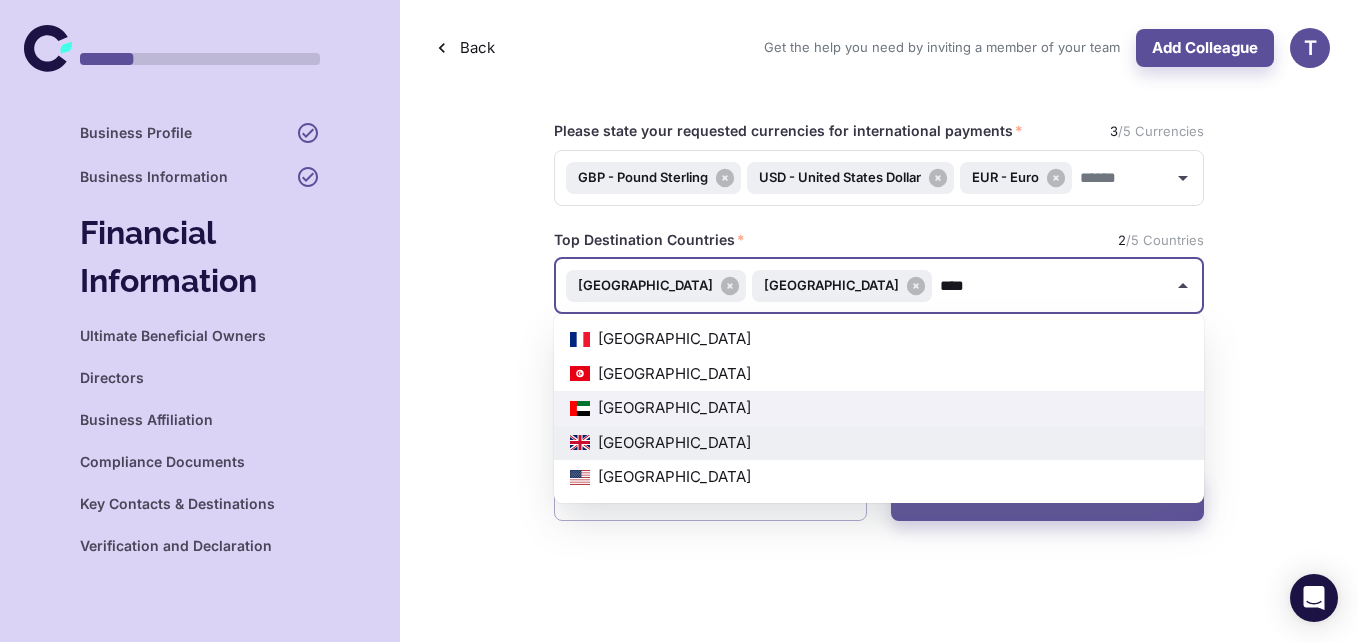 type on "*****" 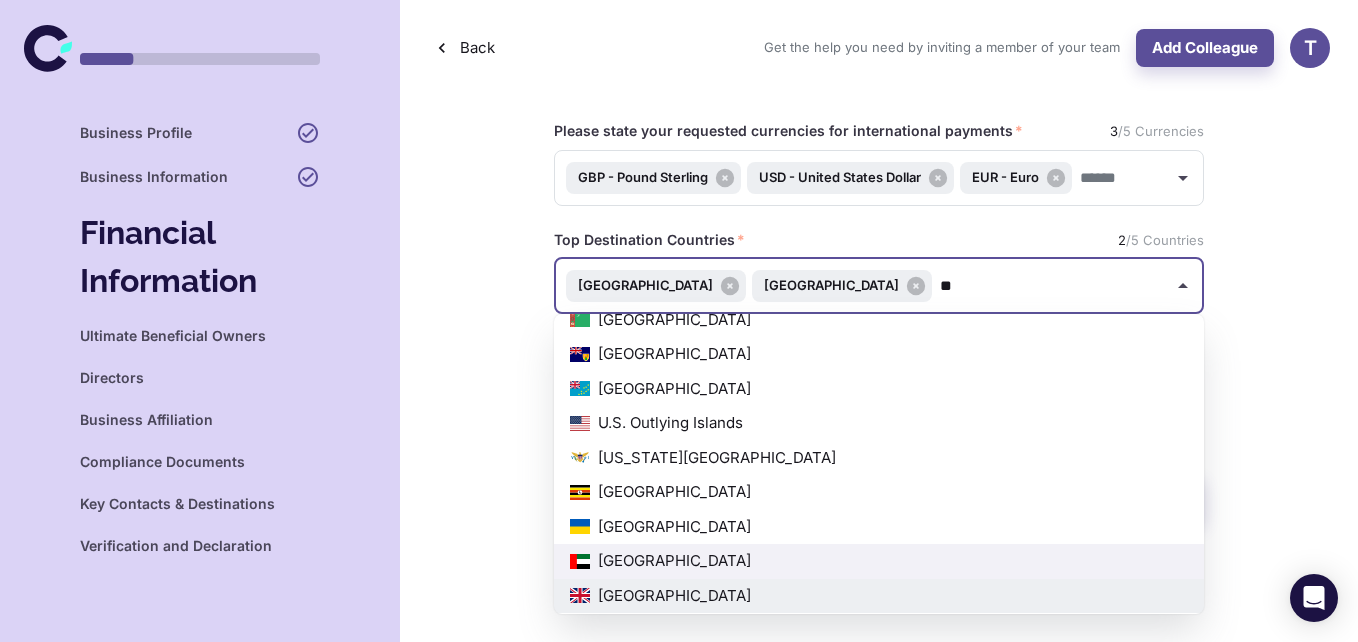 scroll, scrollTop: 0, scrollLeft: 0, axis: both 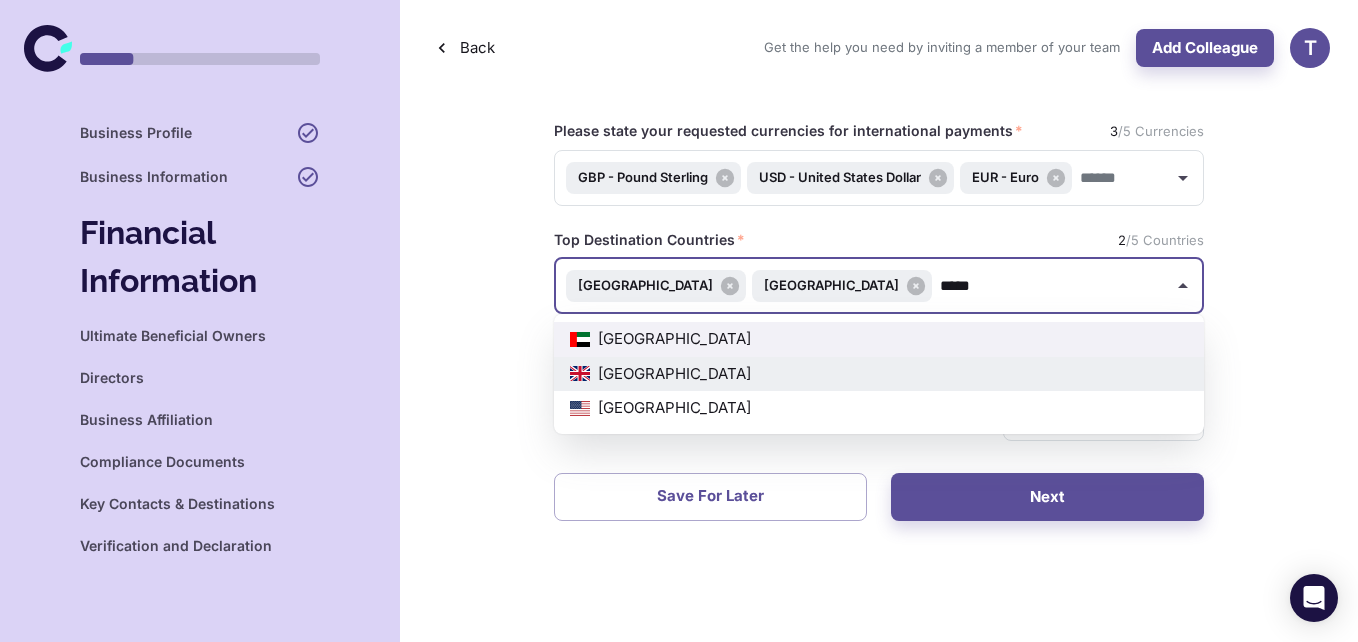 type on "******" 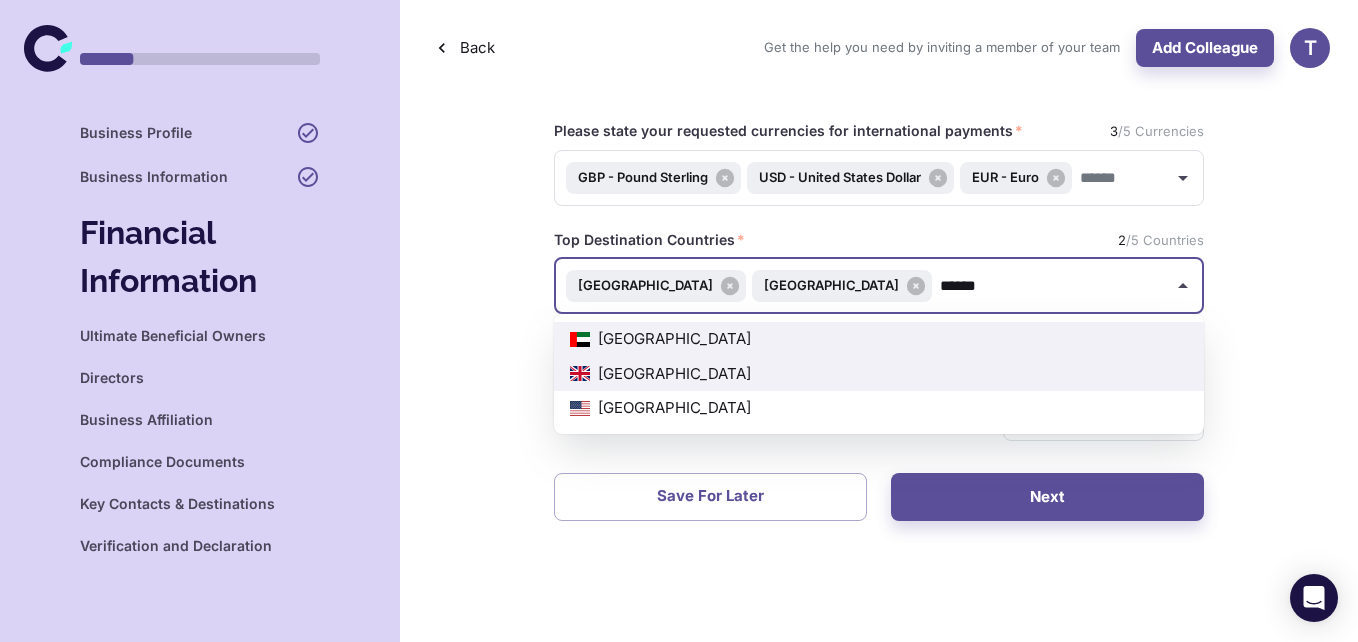 click on "[GEOGRAPHIC_DATA]" at bounding box center [879, 408] 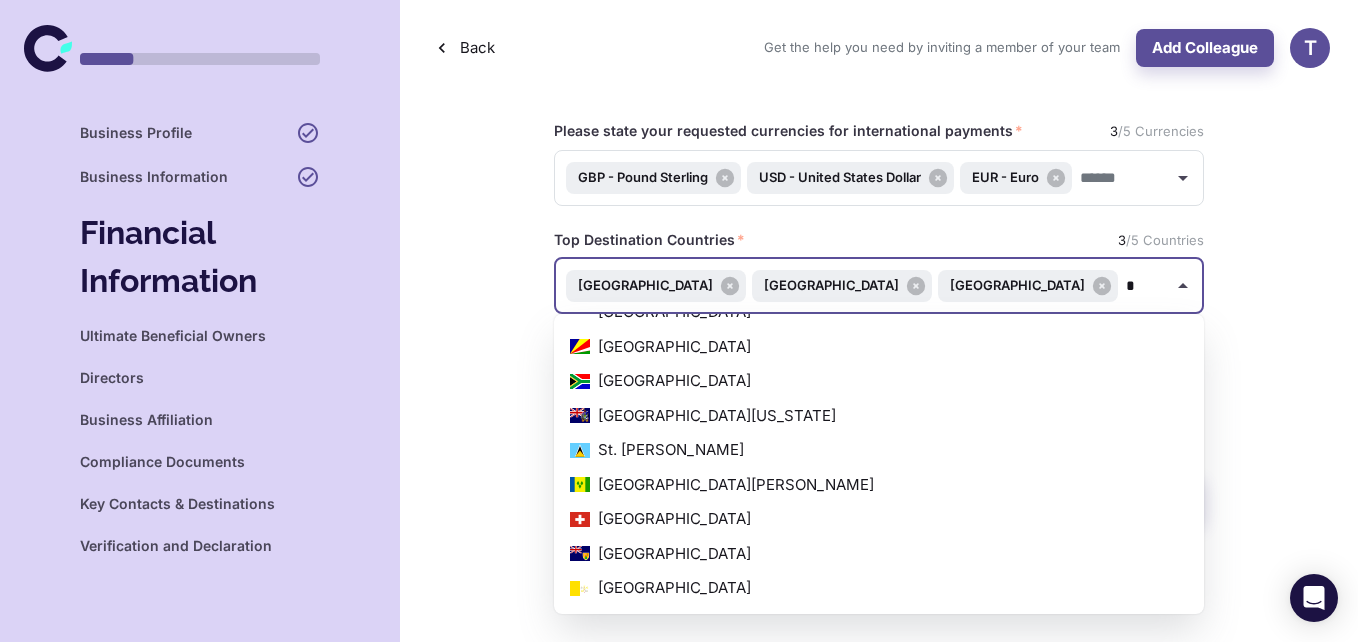 scroll, scrollTop: 0, scrollLeft: 0, axis: both 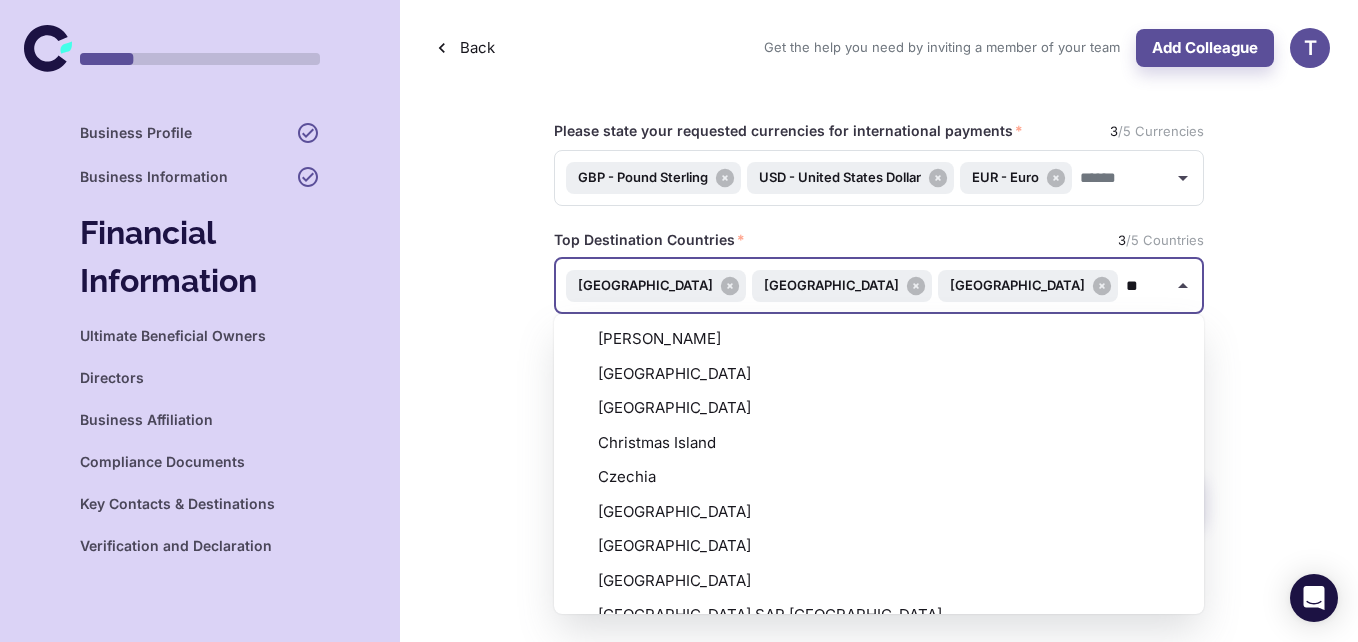 type on "***" 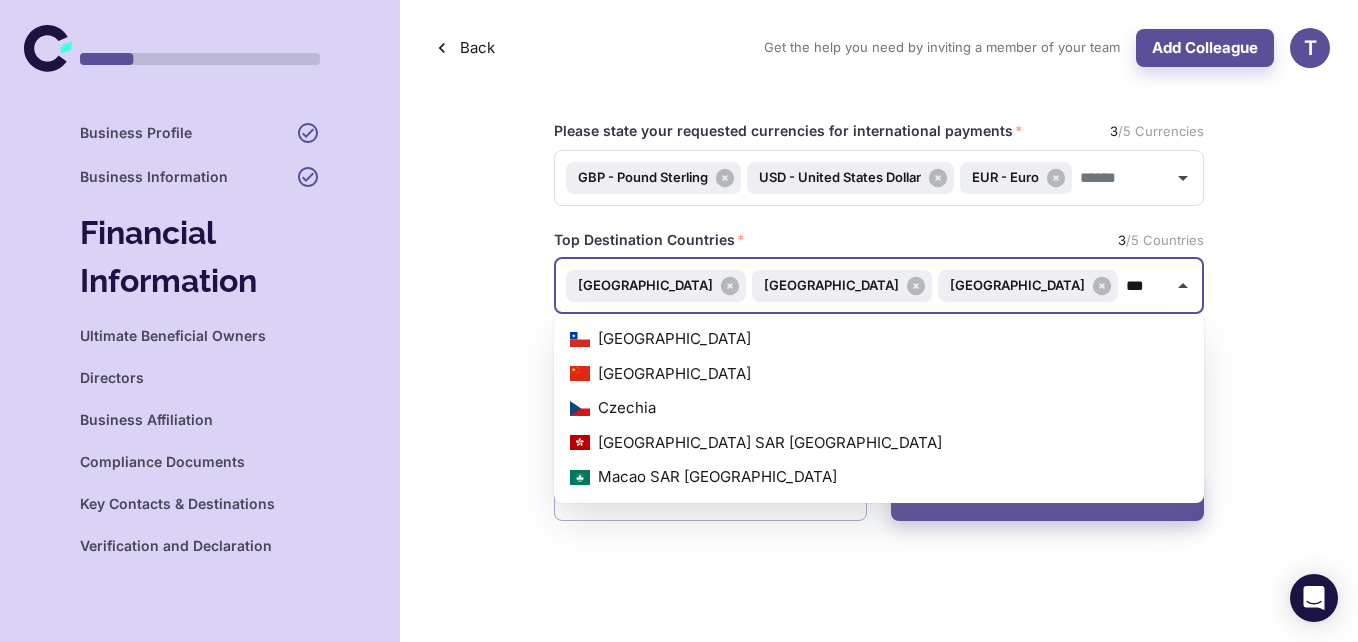 click on "[GEOGRAPHIC_DATA]" at bounding box center [879, 374] 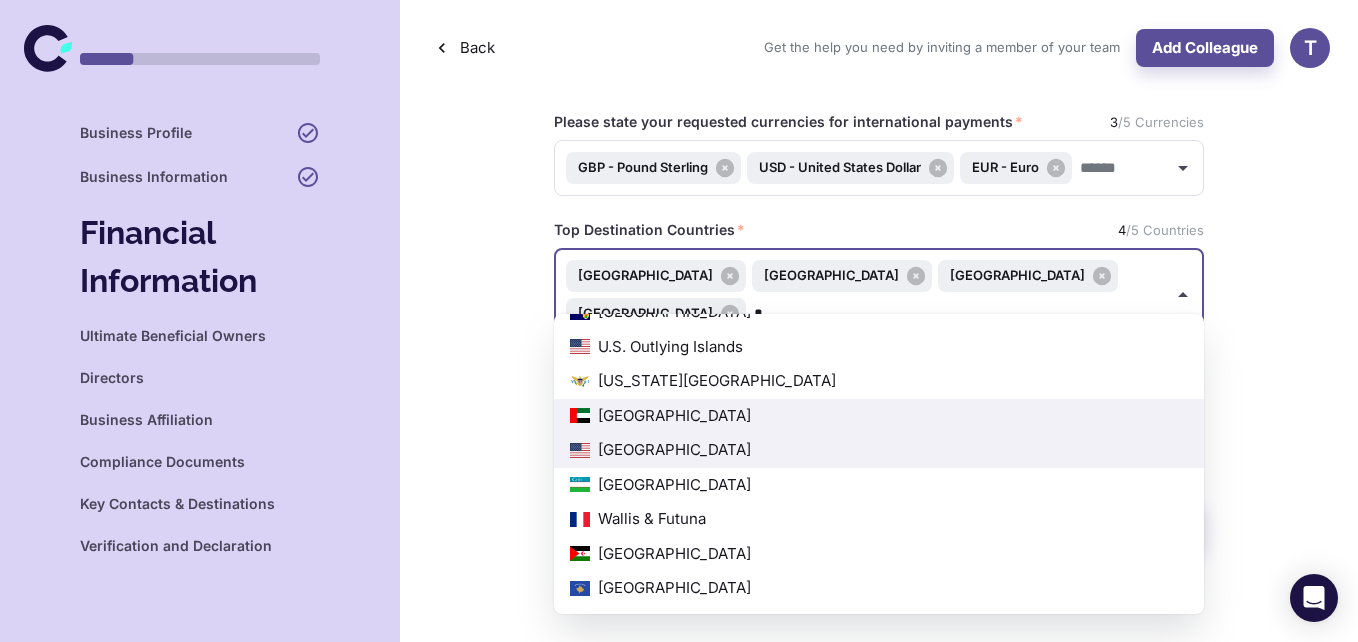 scroll, scrollTop: 0, scrollLeft: 0, axis: both 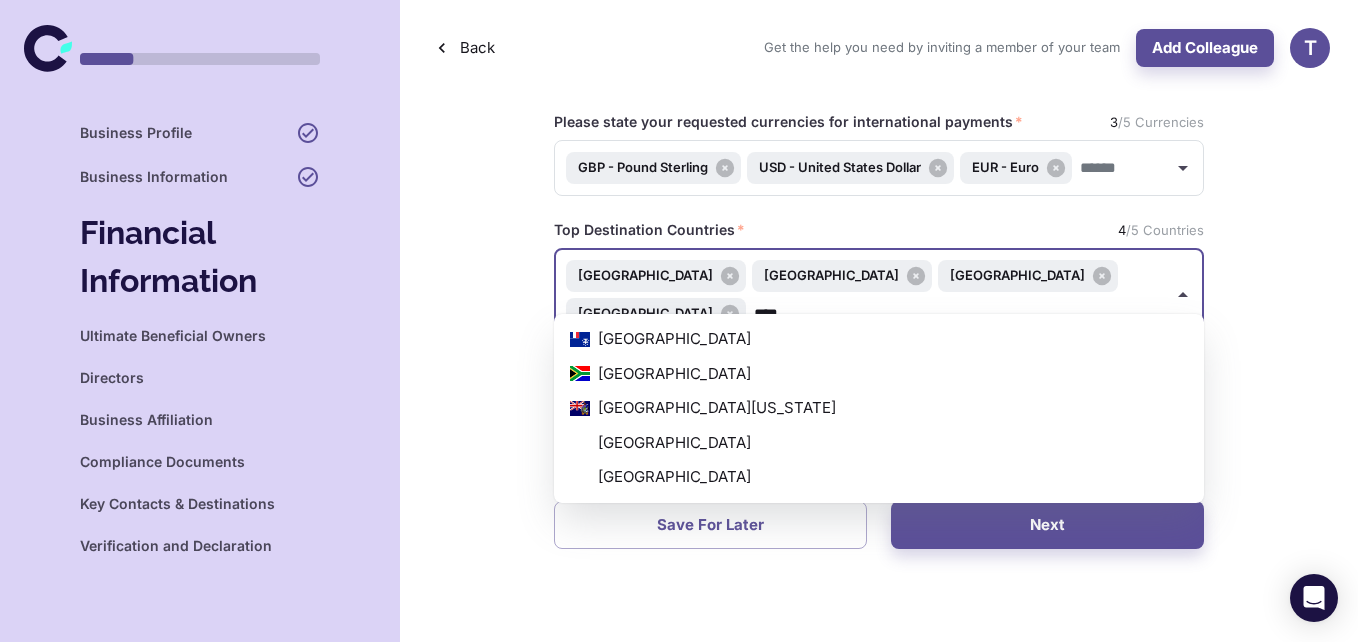 type on "*****" 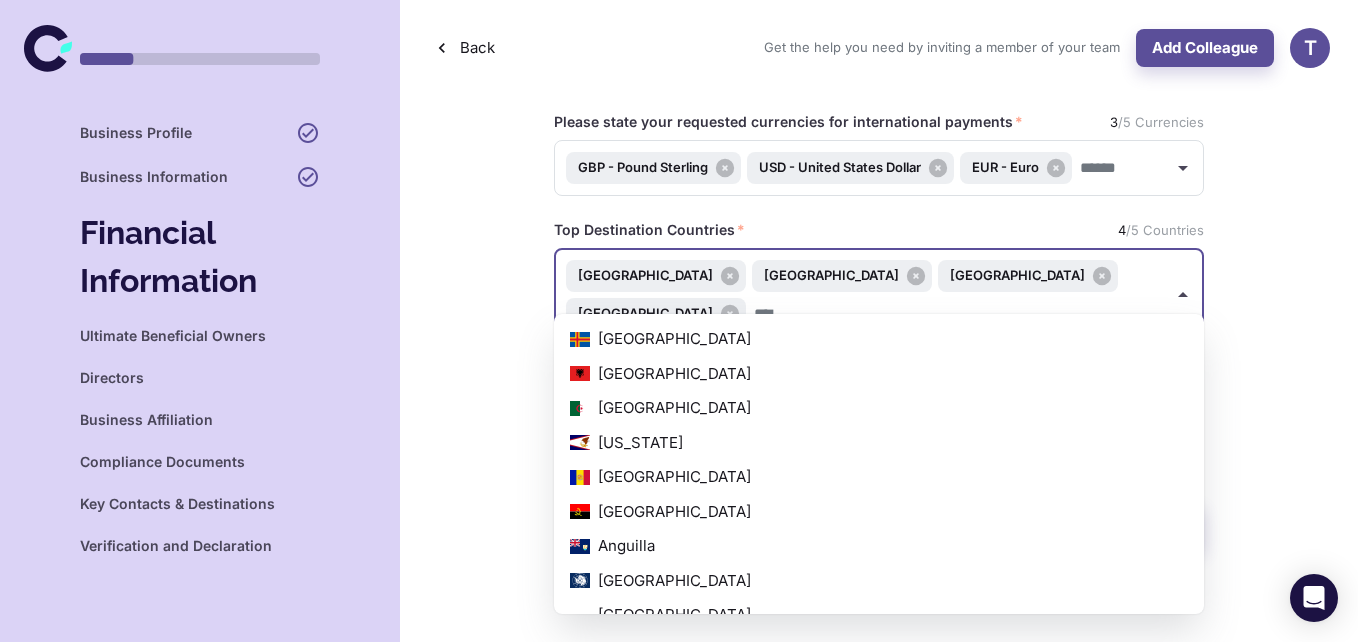 scroll, scrollTop: 7609, scrollLeft: 0, axis: vertical 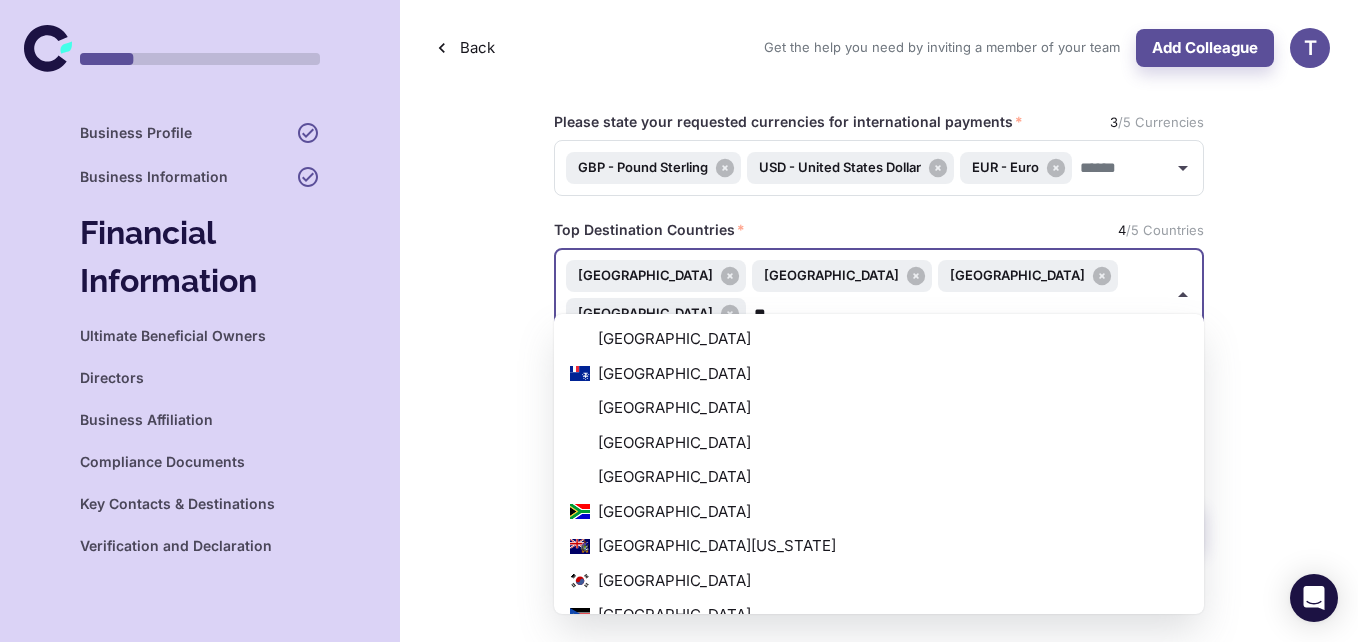 type on "***" 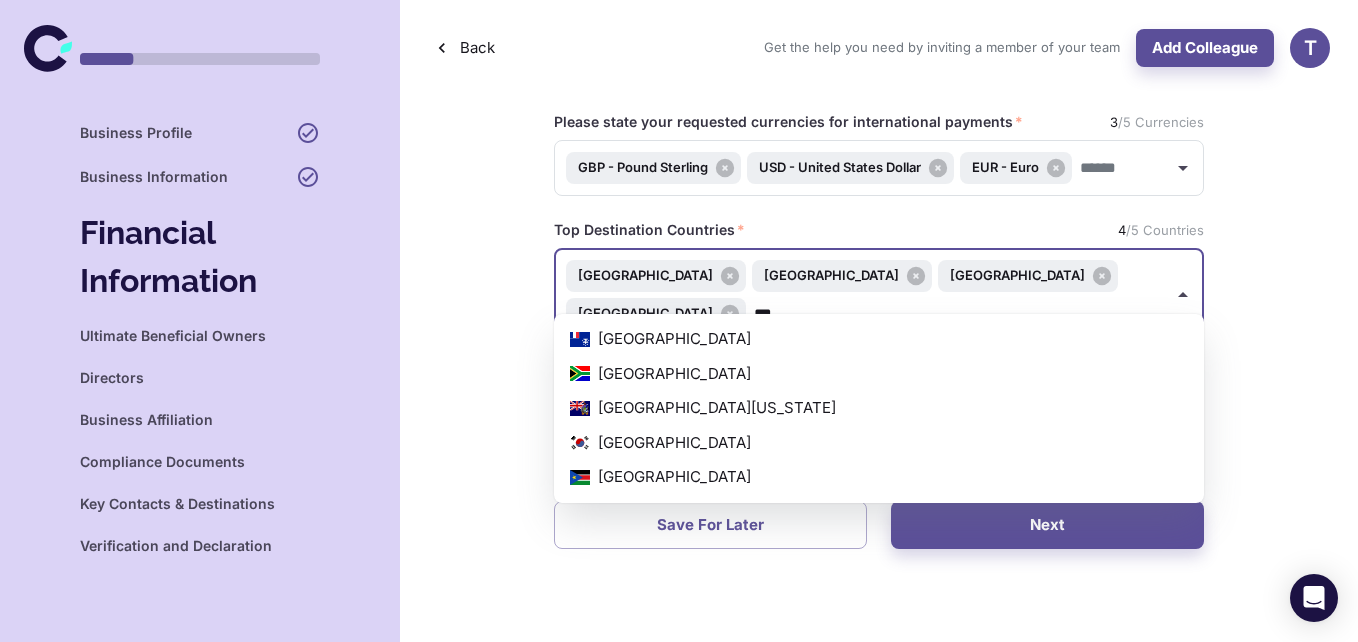 click on "[GEOGRAPHIC_DATA]" at bounding box center [879, 443] 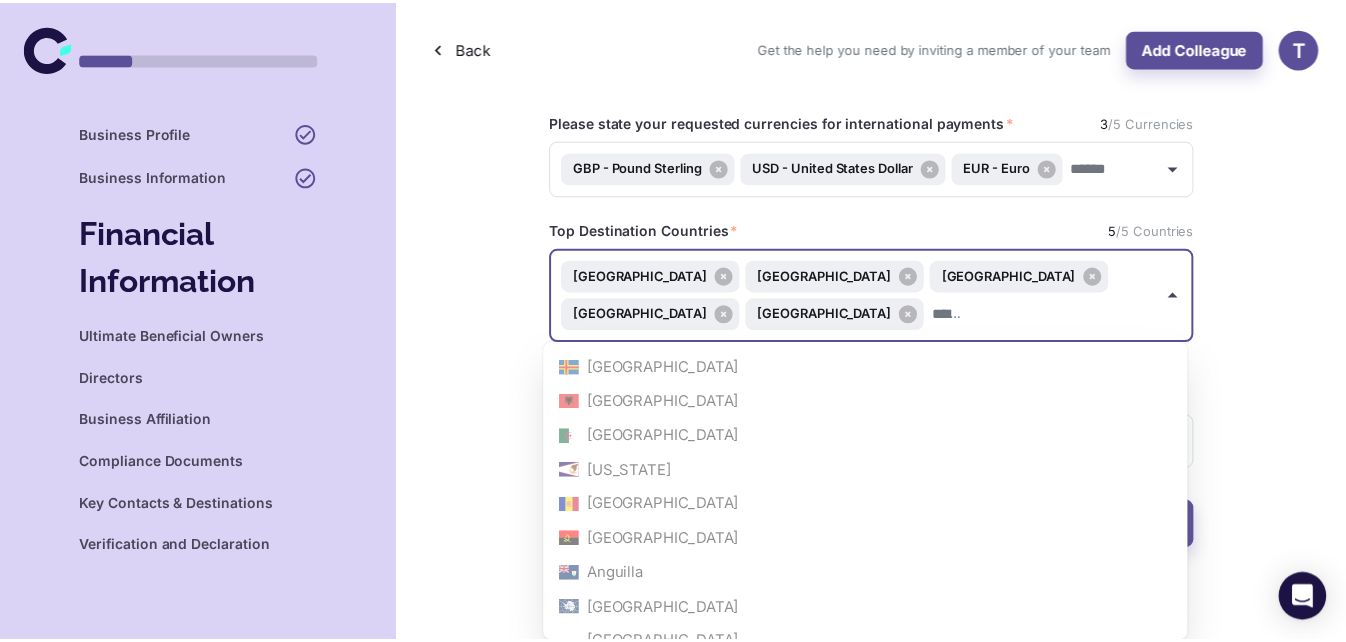 scroll, scrollTop: 7609, scrollLeft: 0, axis: vertical 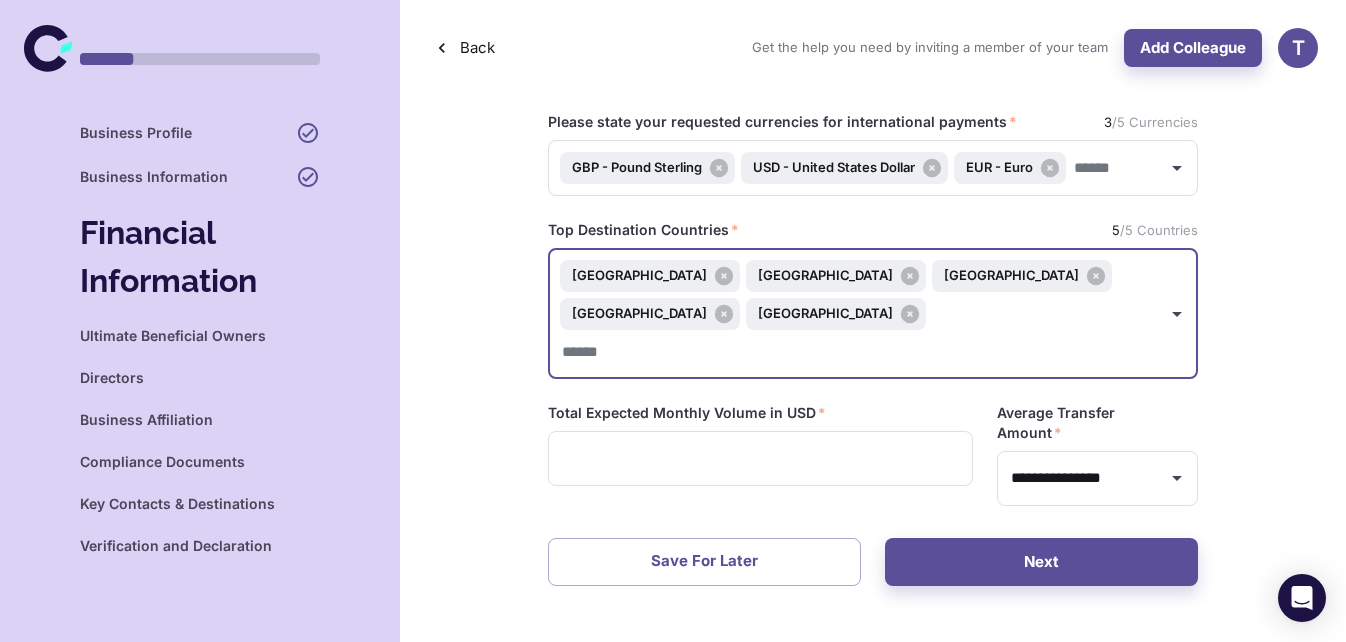 click at bounding box center [794, 351] 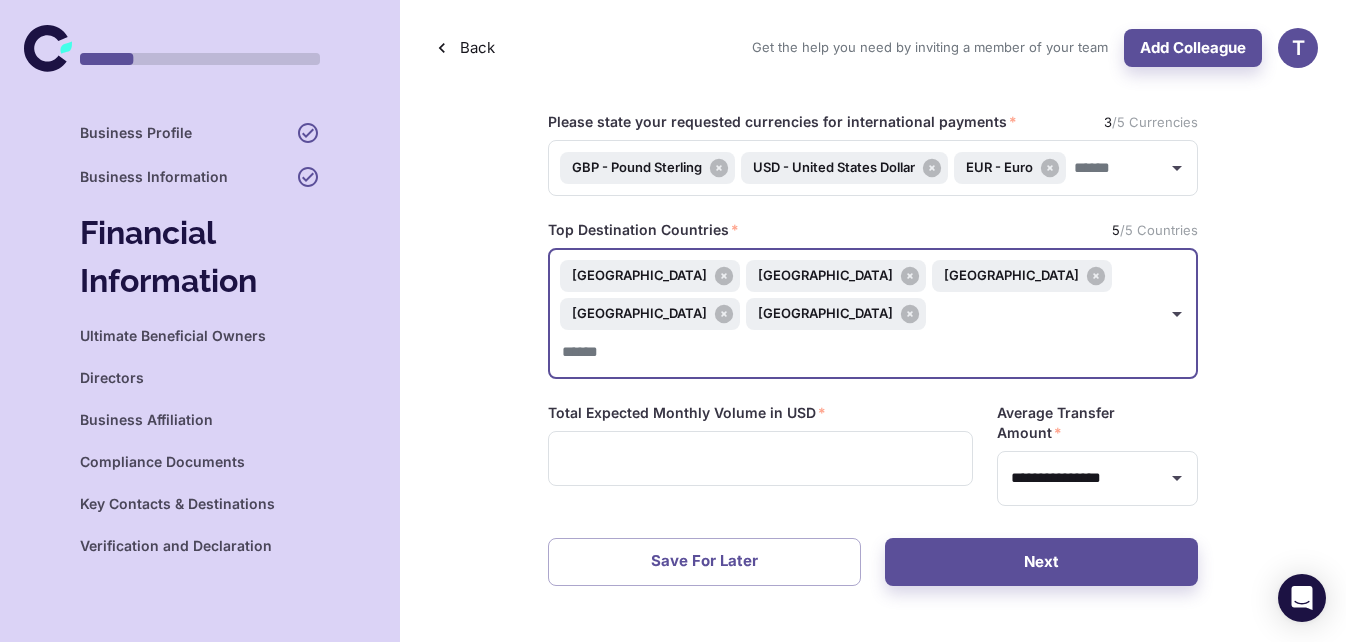 click at bounding box center (794, 351) 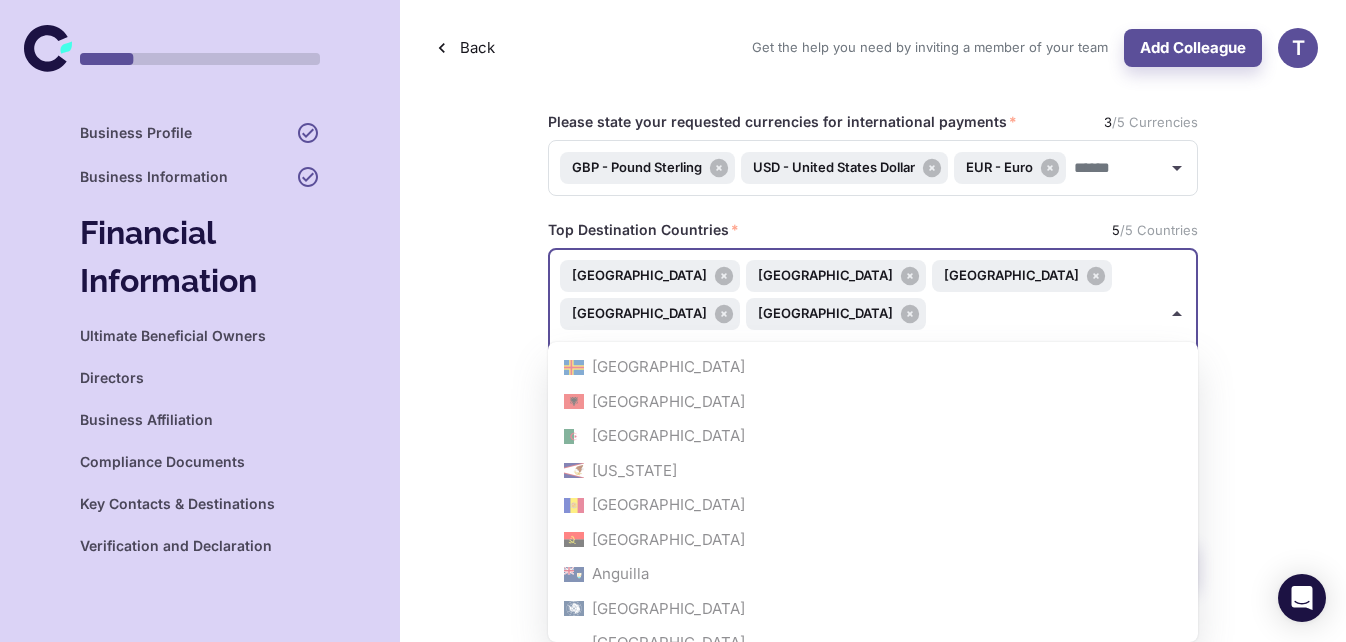 type on "*" 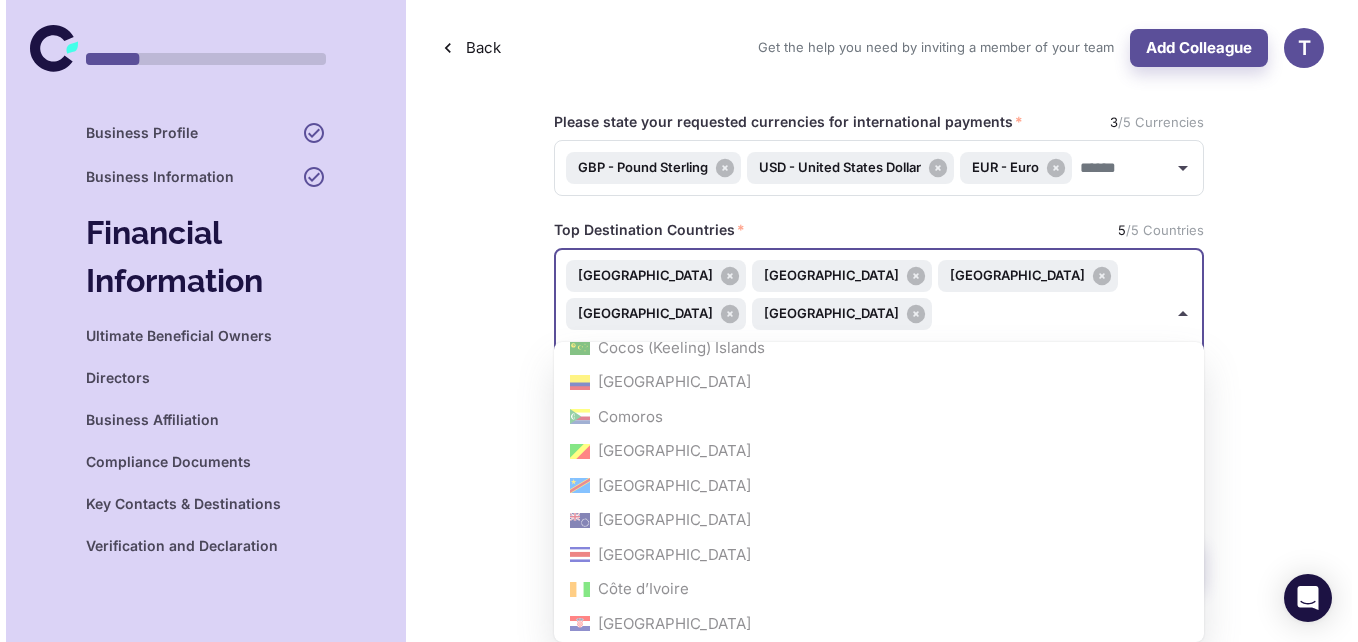 scroll, scrollTop: 7609, scrollLeft: 0, axis: vertical 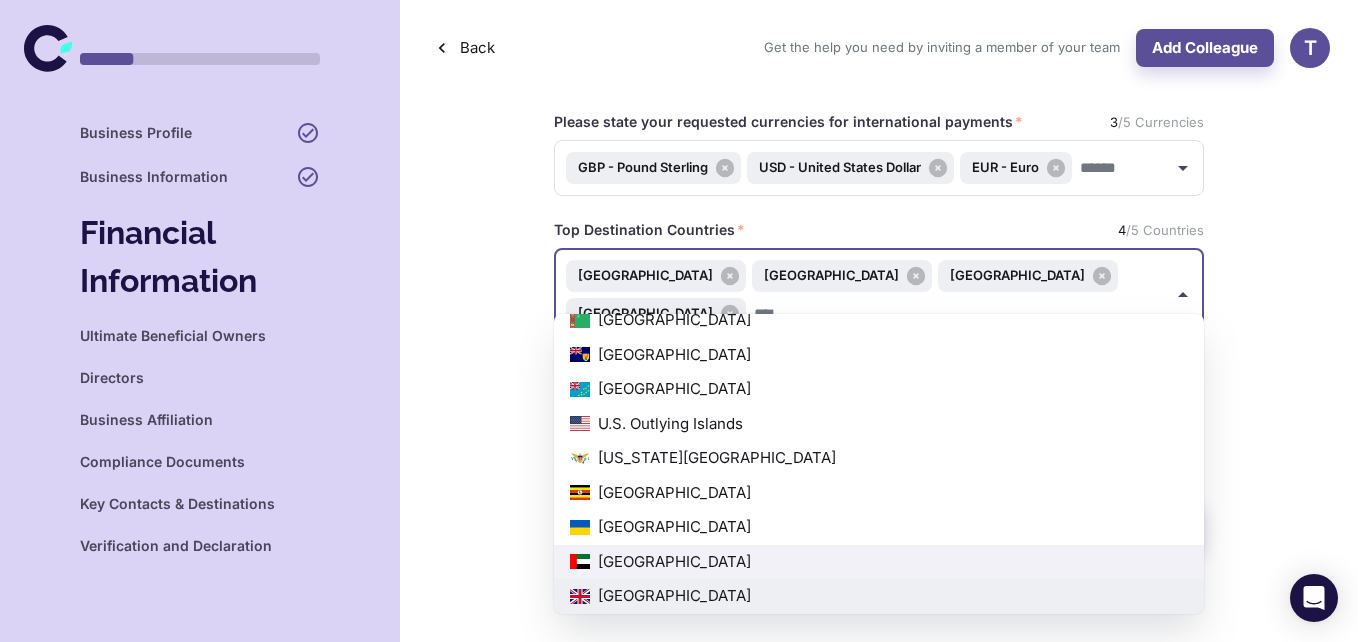 type on "*" 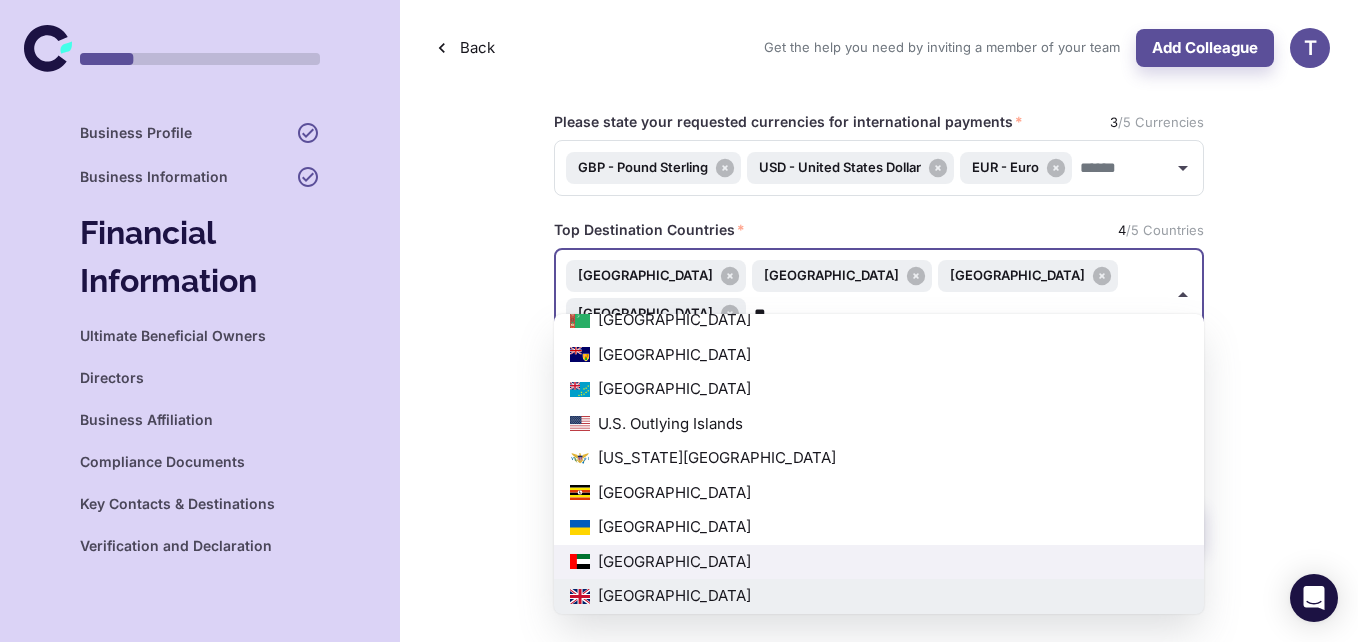 scroll, scrollTop: 0, scrollLeft: 0, axis: both 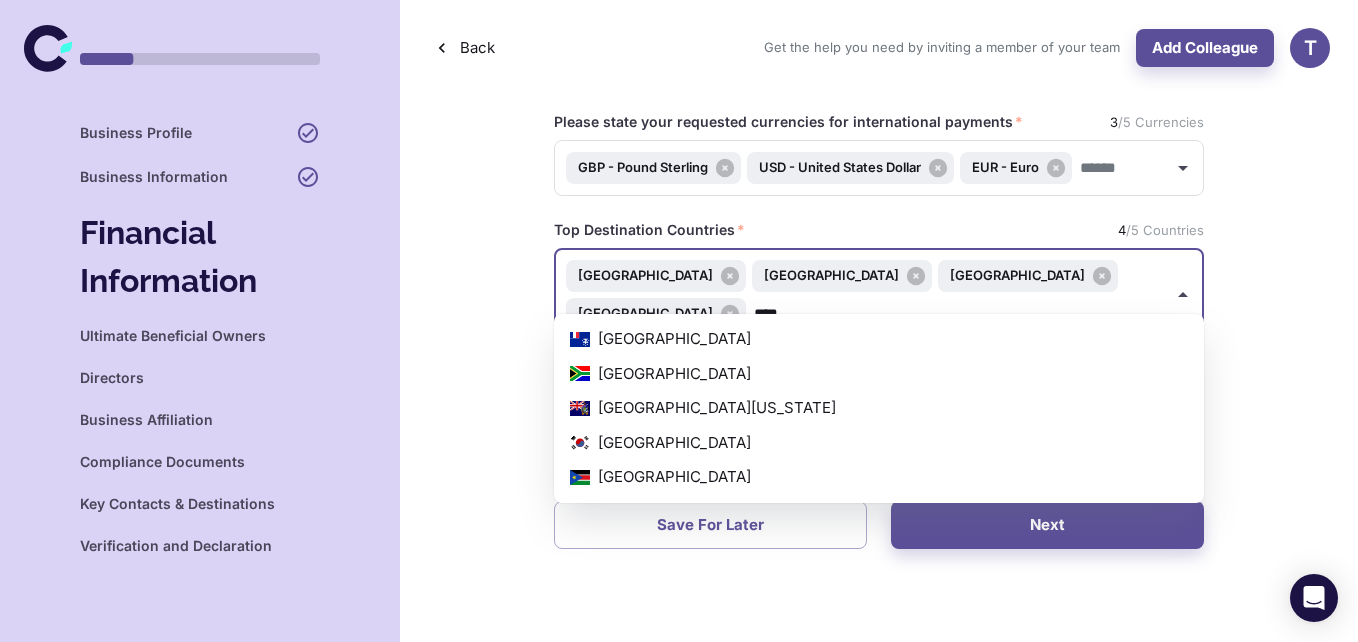 type on "*****" 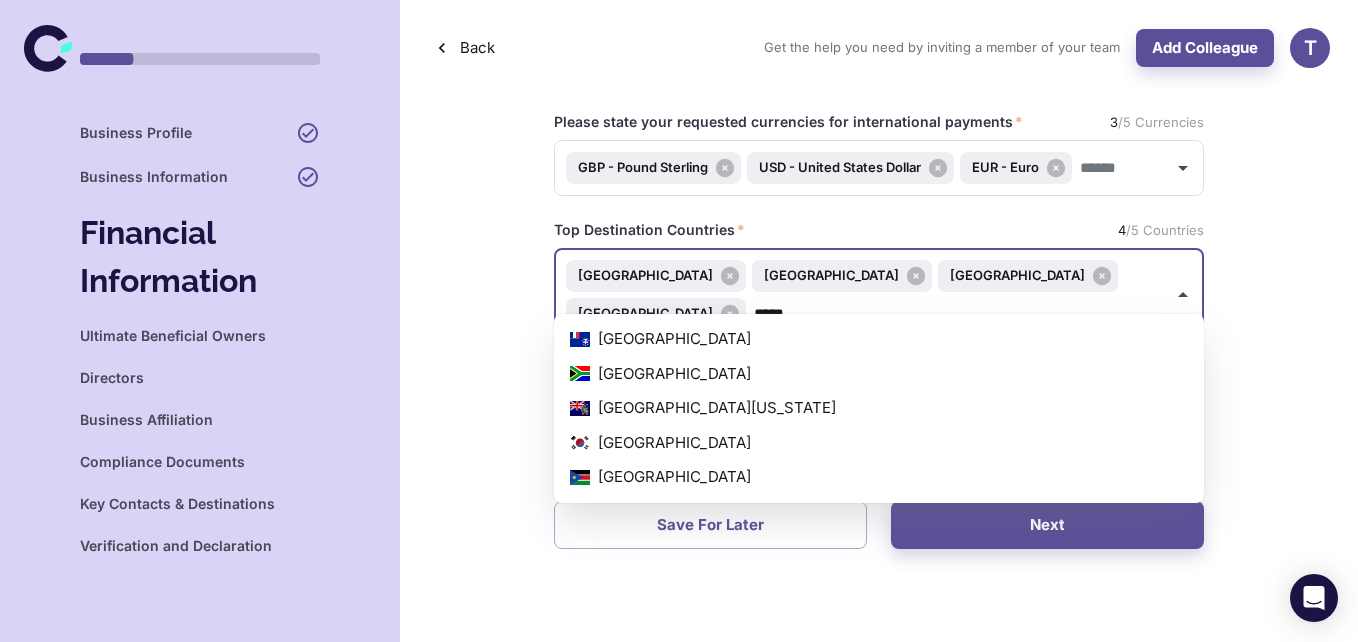 scroll, scrollTop: 0, scrollLeft: 18, axis: horizontal 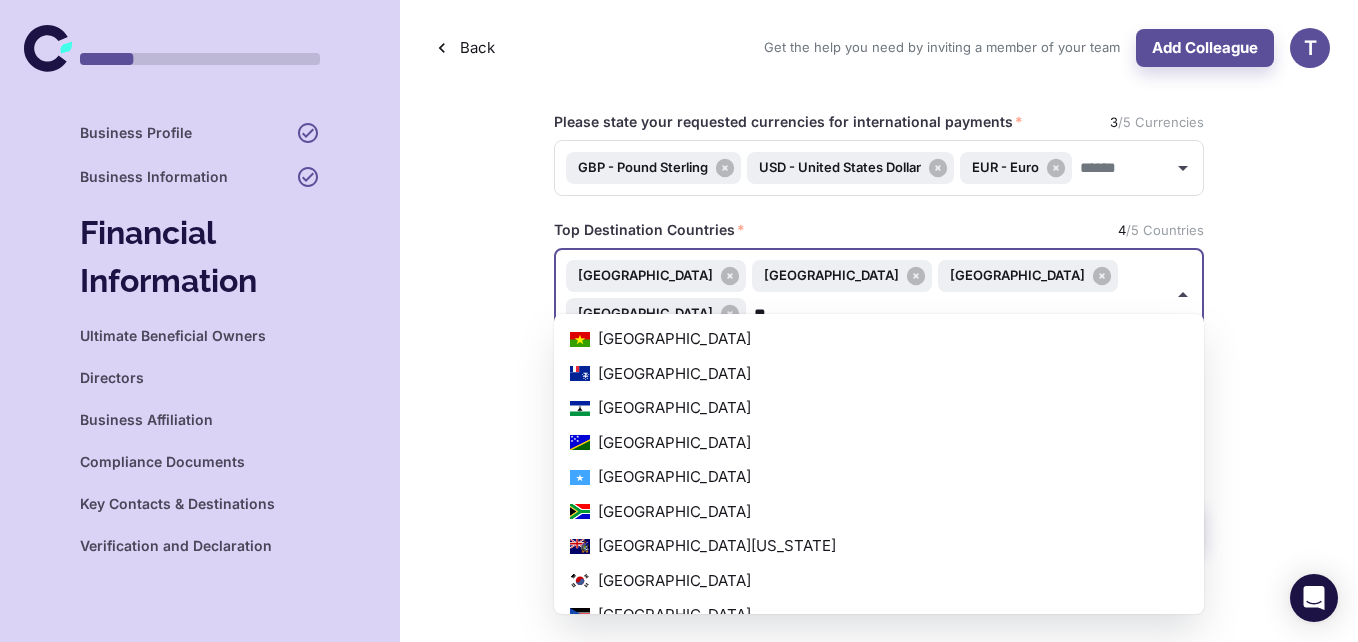 type on "***" 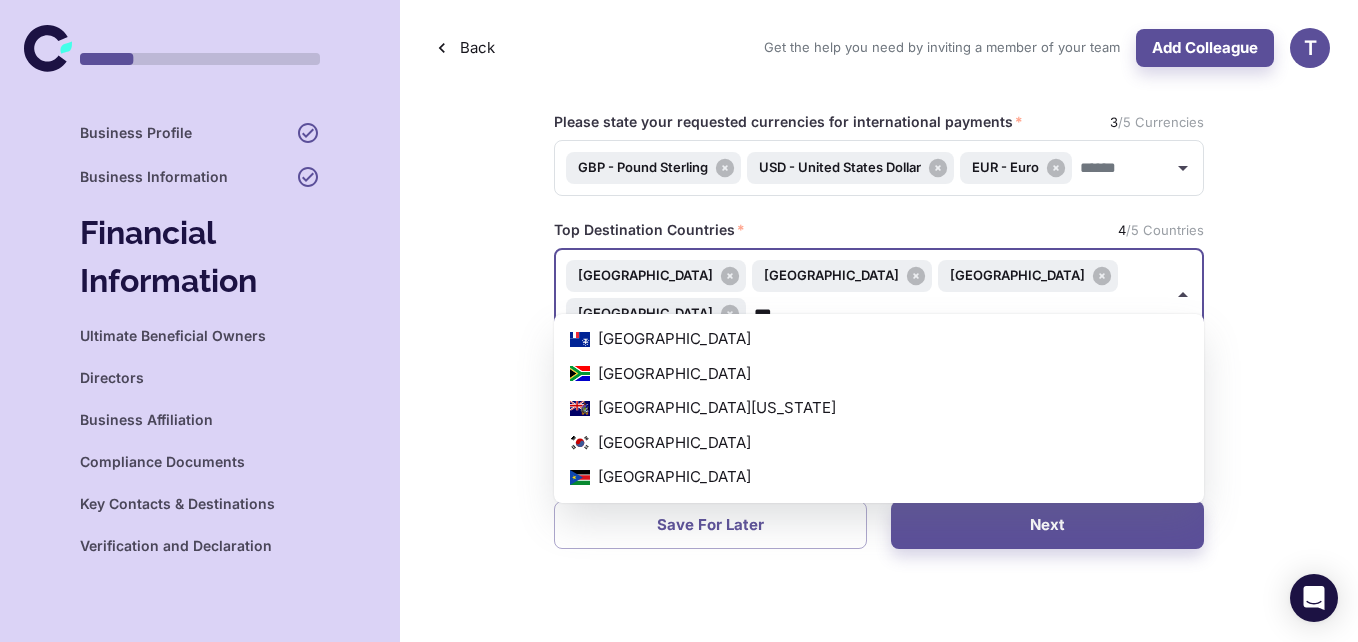 click on "[GEOGRAPHIC_DATA]" at bounding box center [879, 443] 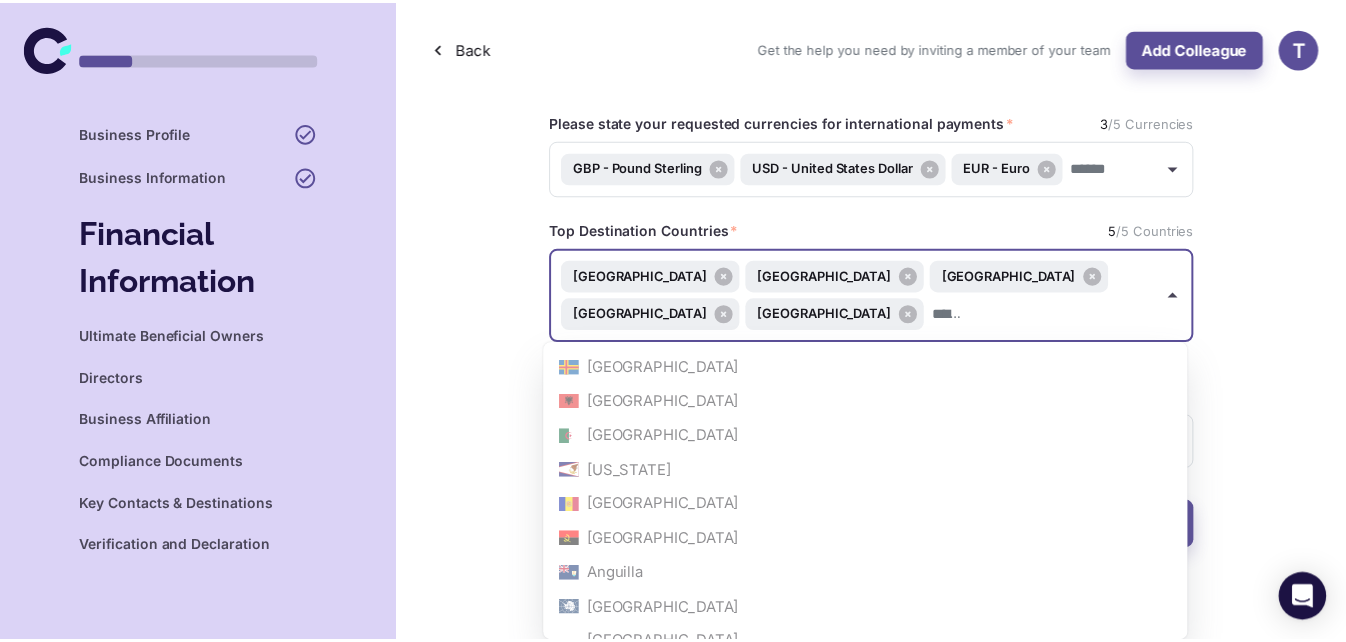 scroll, scrollTop: 7609, scrollLeft: 0, axis: vertical 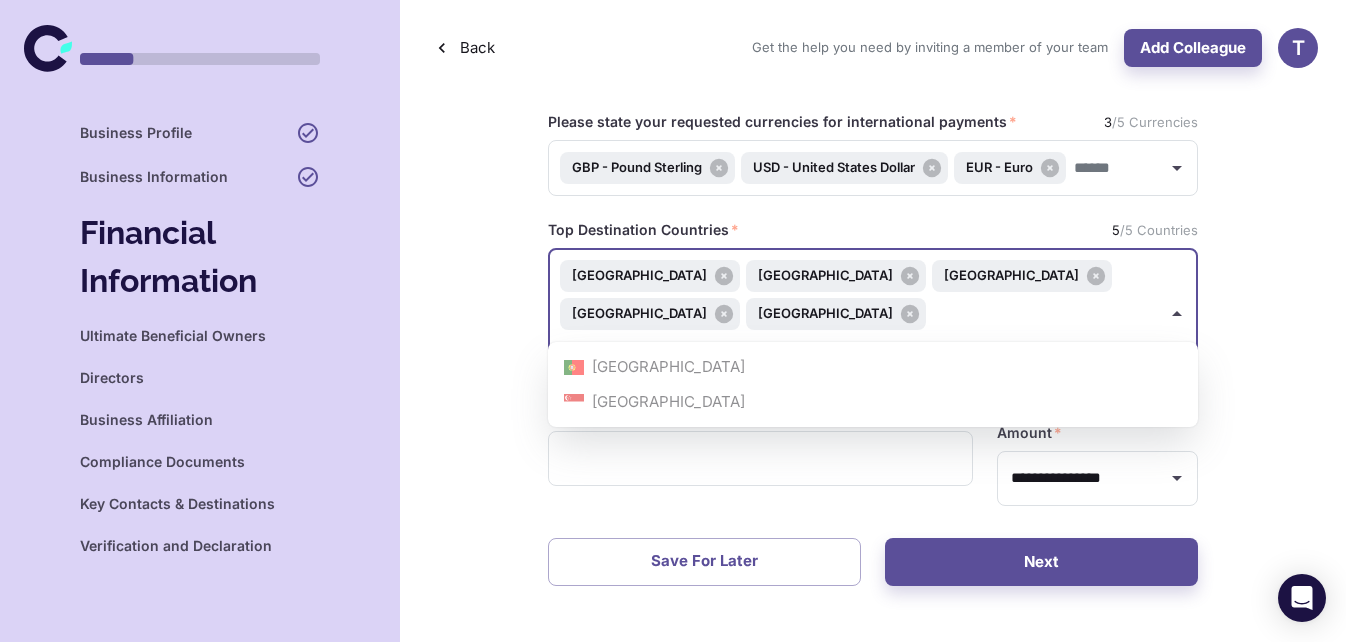 type on "*" 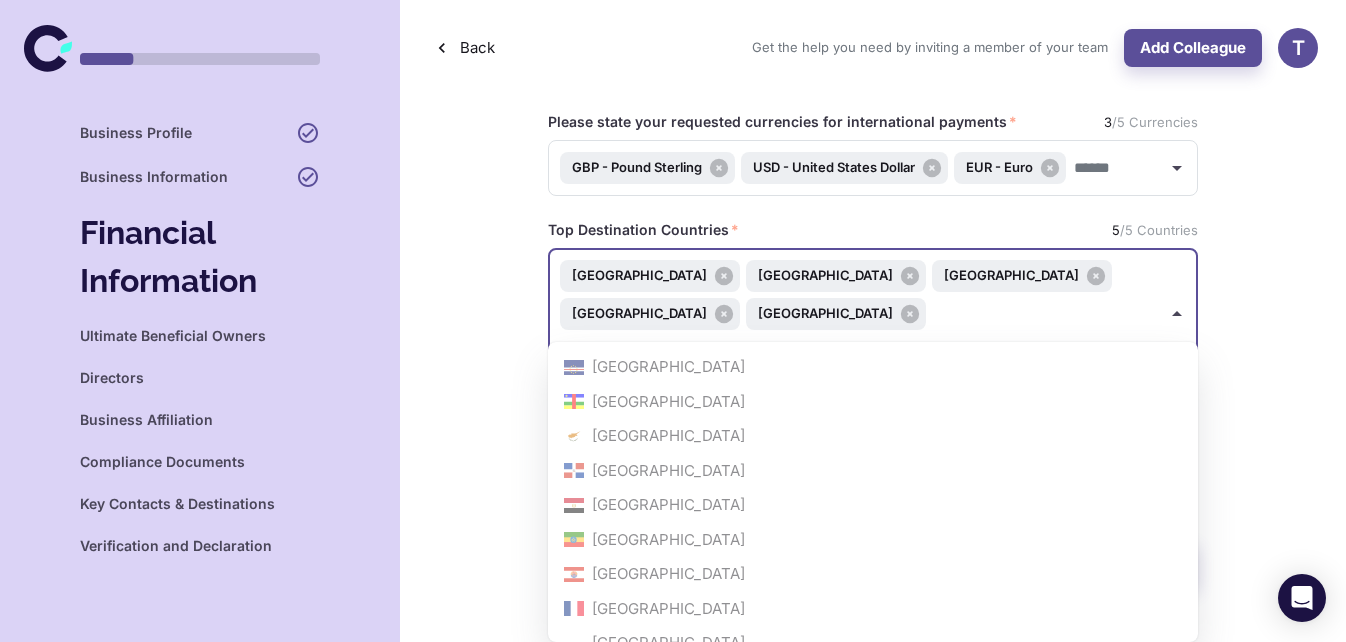 type 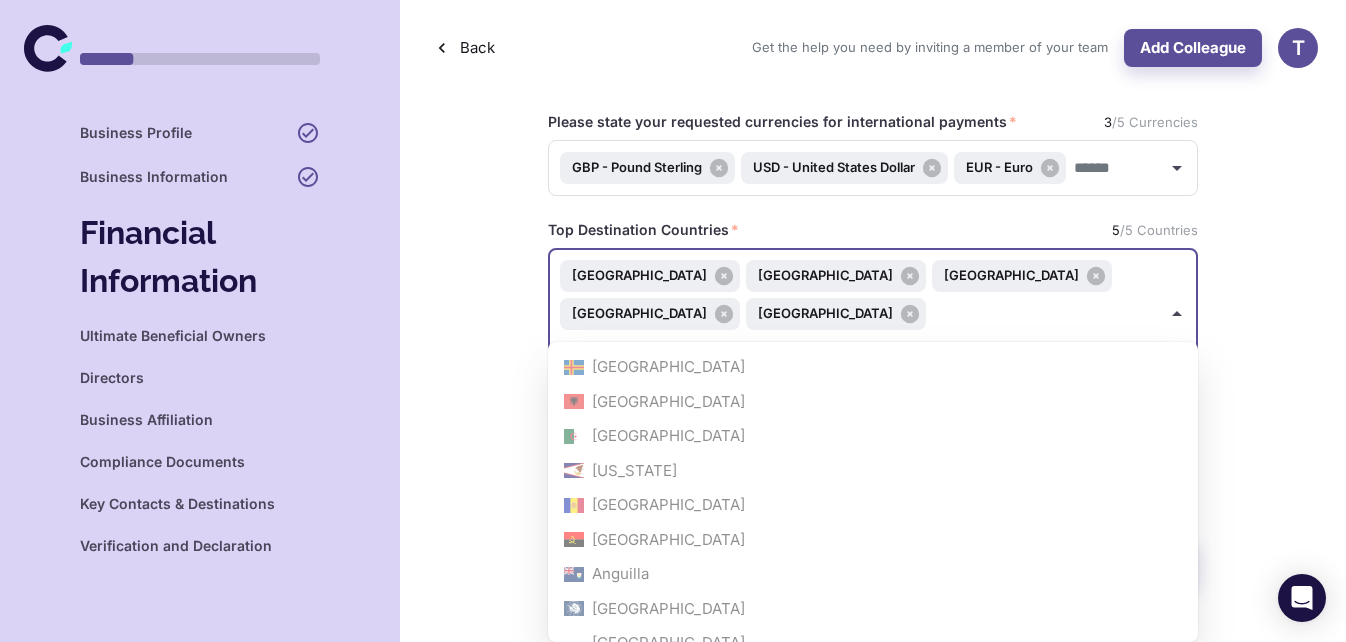 scroll, scrollTop: 7609, scrollLeft: 0, axis: vertical 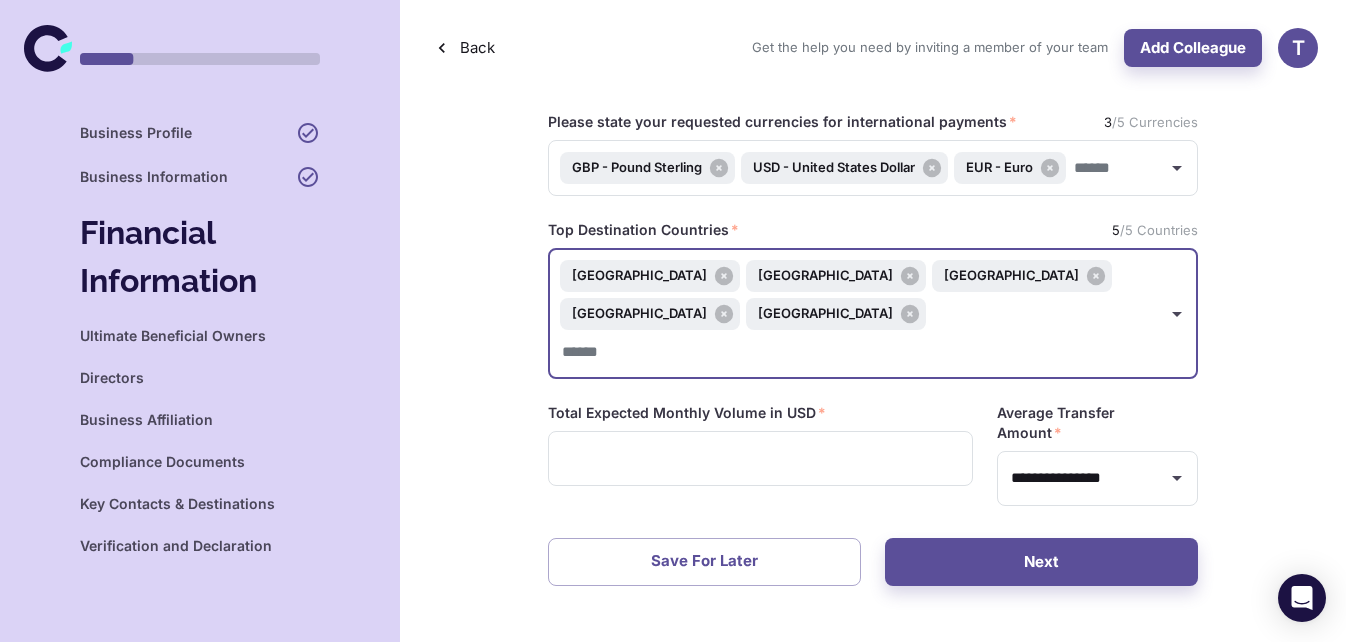 drag, startPoint x: 786, startPoint y: 318, endPoint x: 531, endPoint y: 263, distance: 260.86395 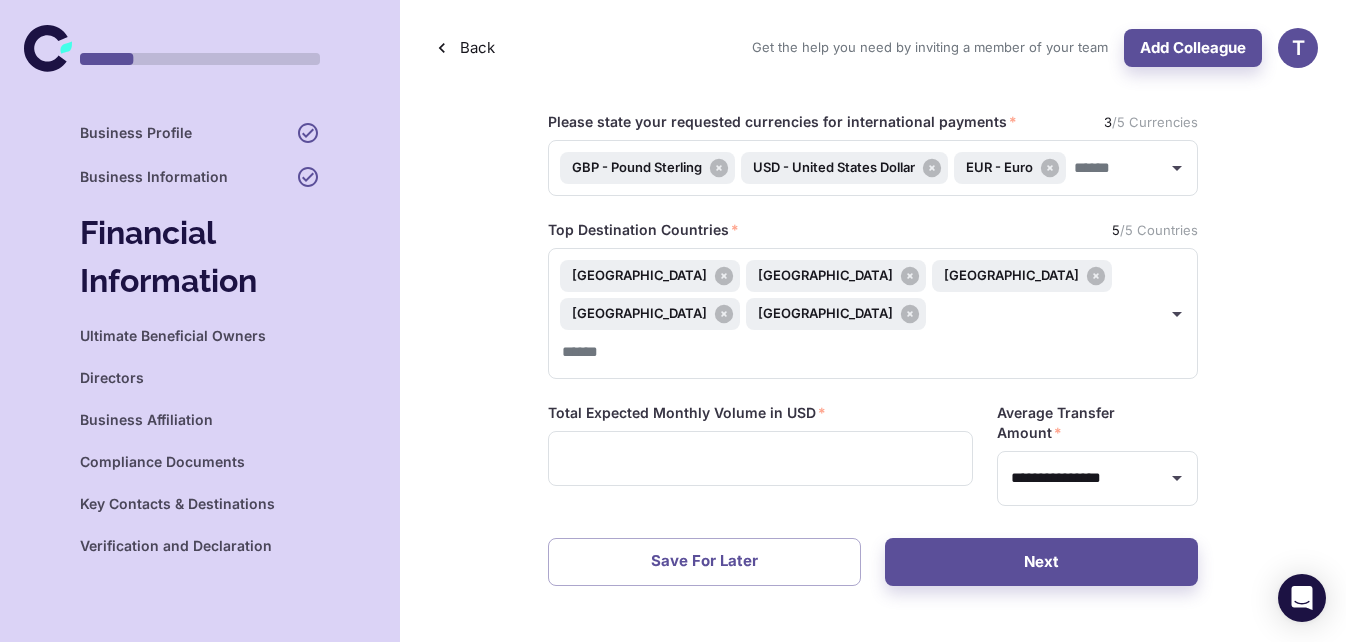 click on "Total Expected Monthly Volume in USD   *" at bounding box center [760, 413] 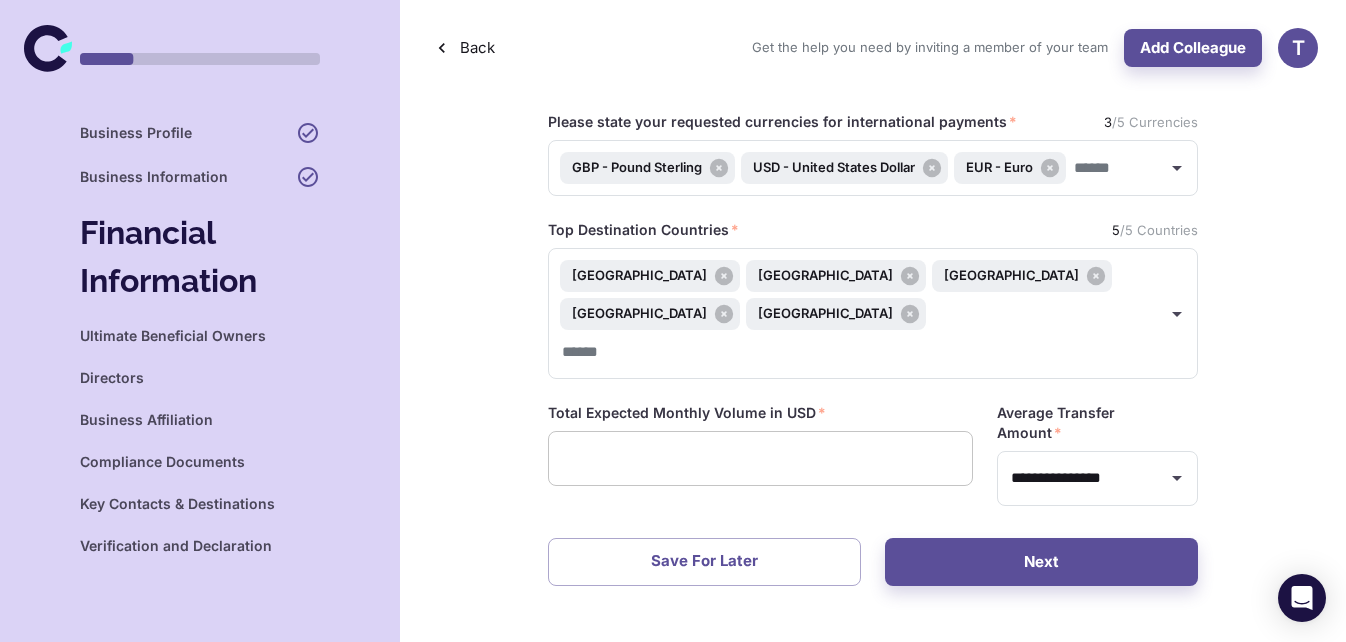 click at bounding box center (760, 458) 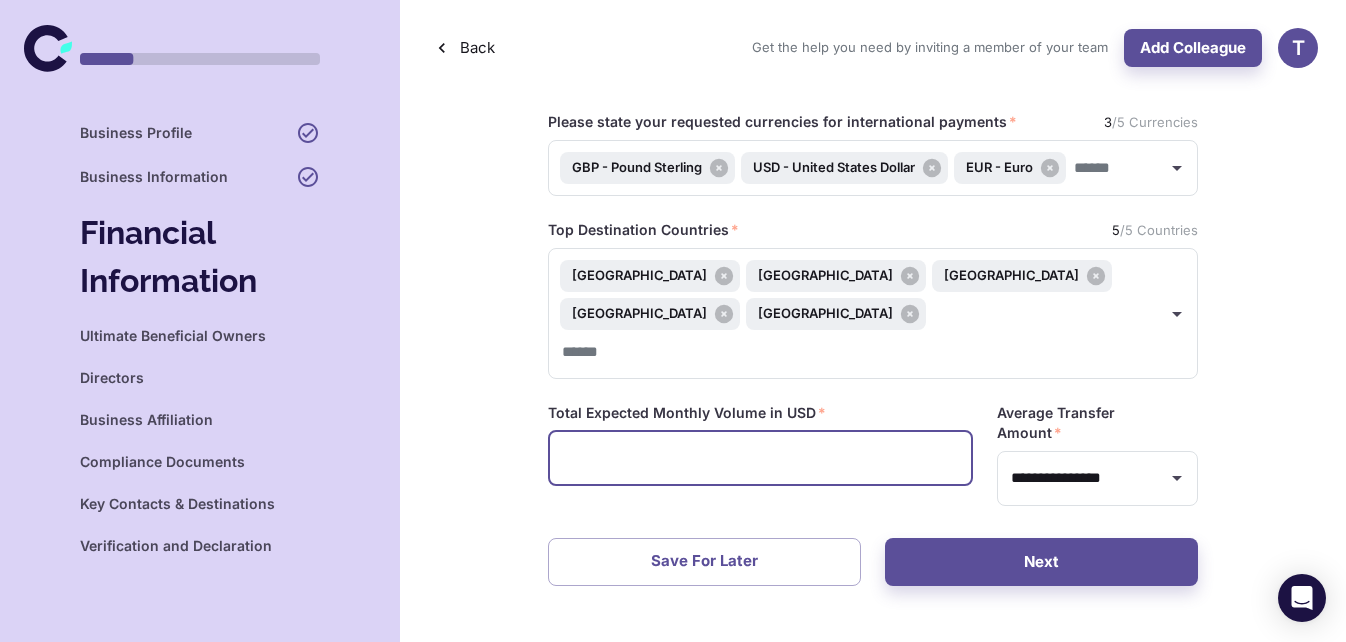 scroll, scrollTop: 19, scrollLeft: 0, axis: vertical 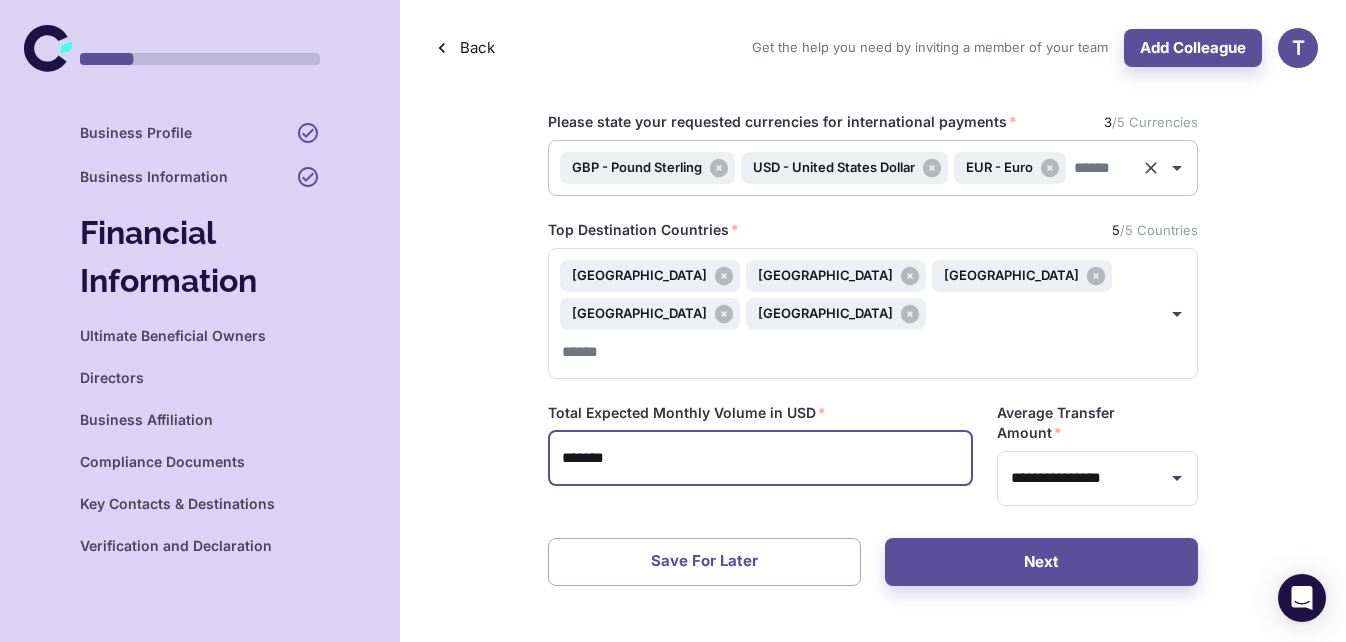 type on "*******" 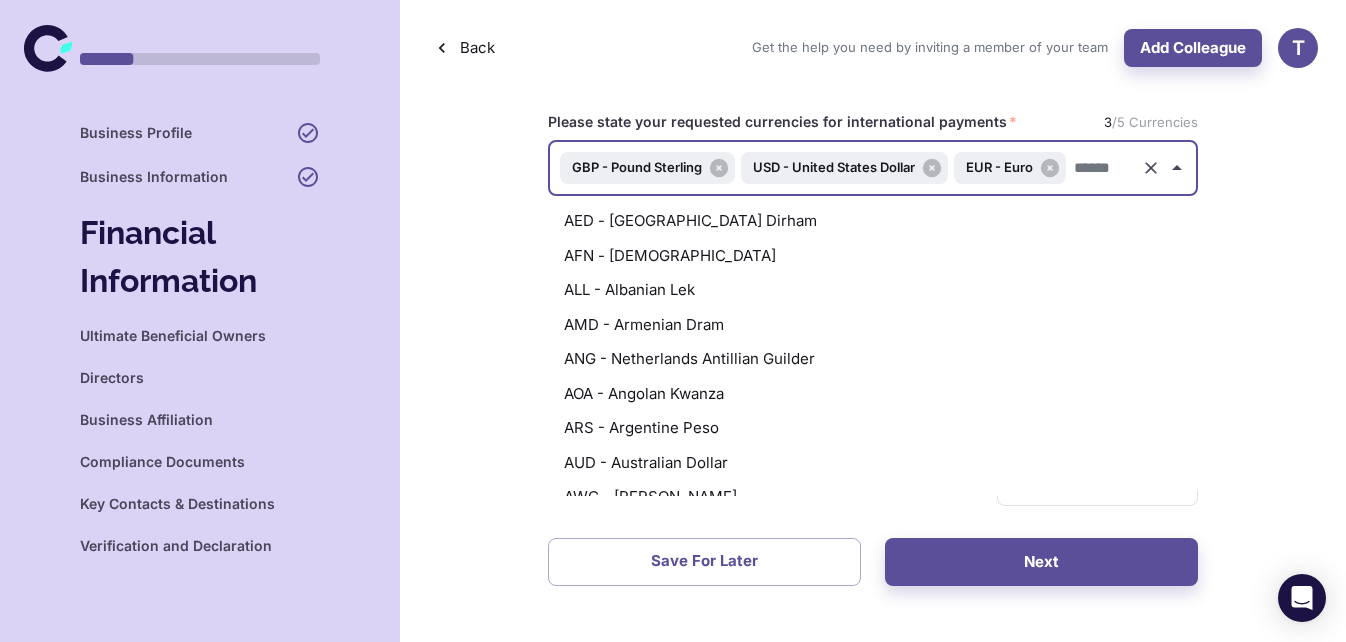 scroll, scrollTop: 1330, scrollLeft: 0, axis: vertical 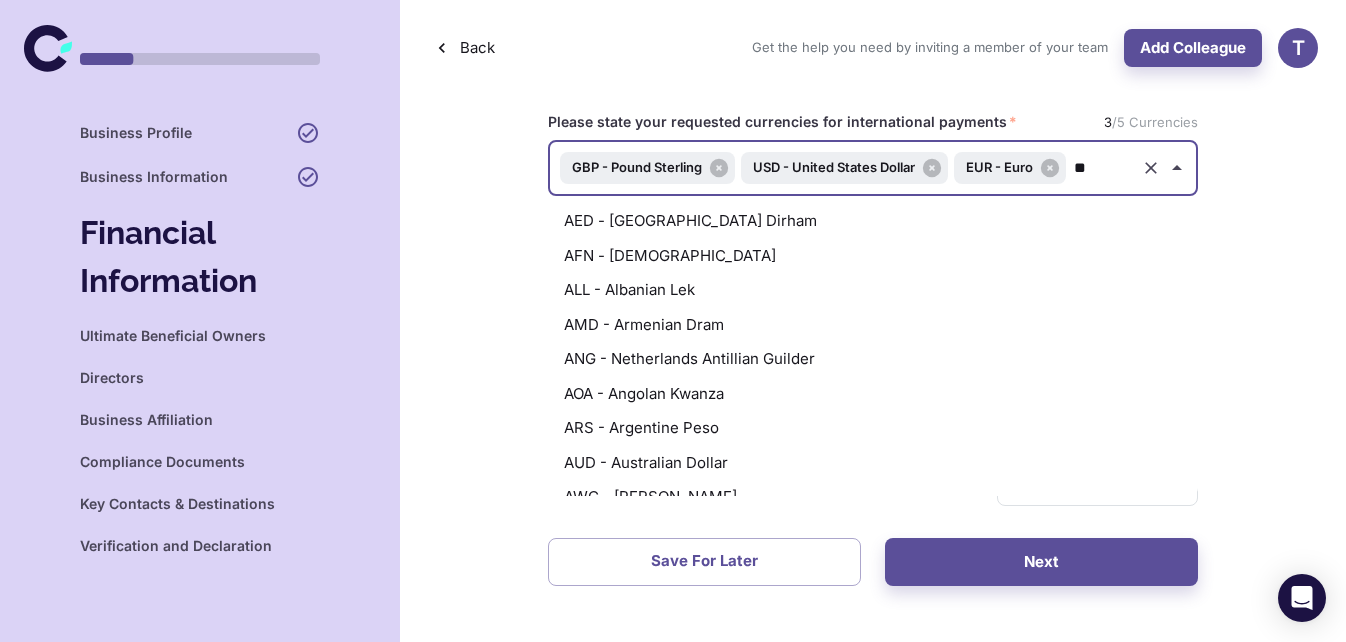 type on "***" 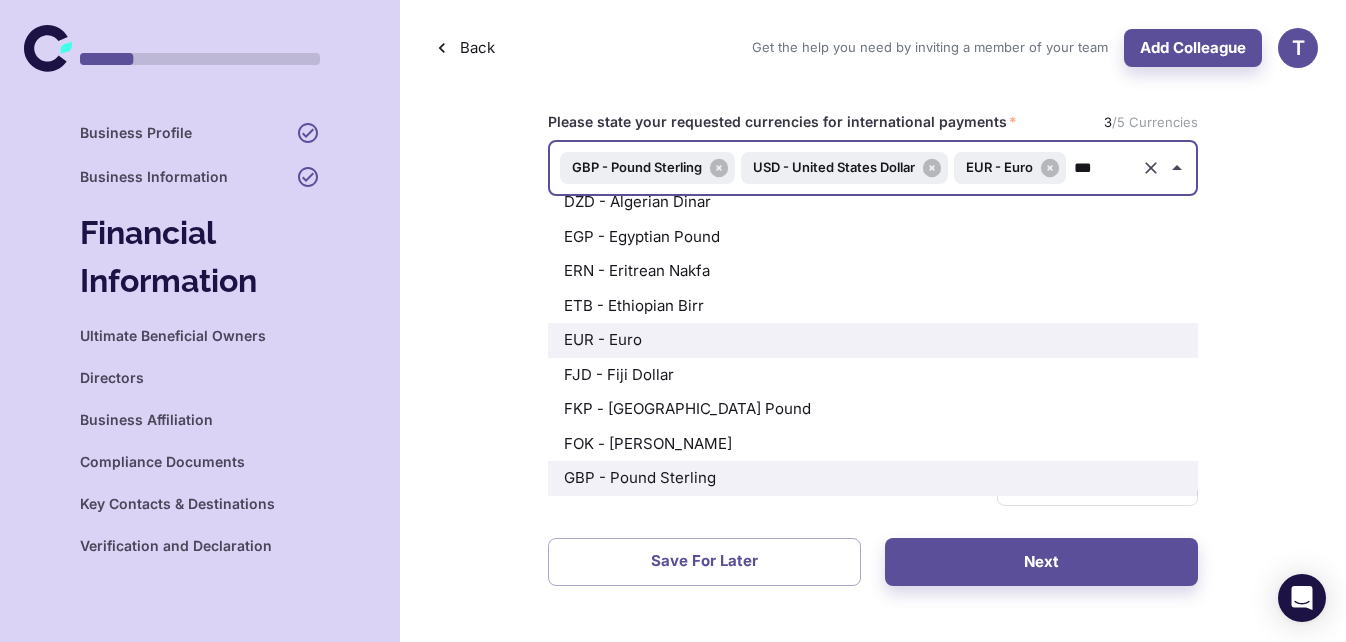 scroll, scrollTop: 0, scrollLeft: 0, axis: both 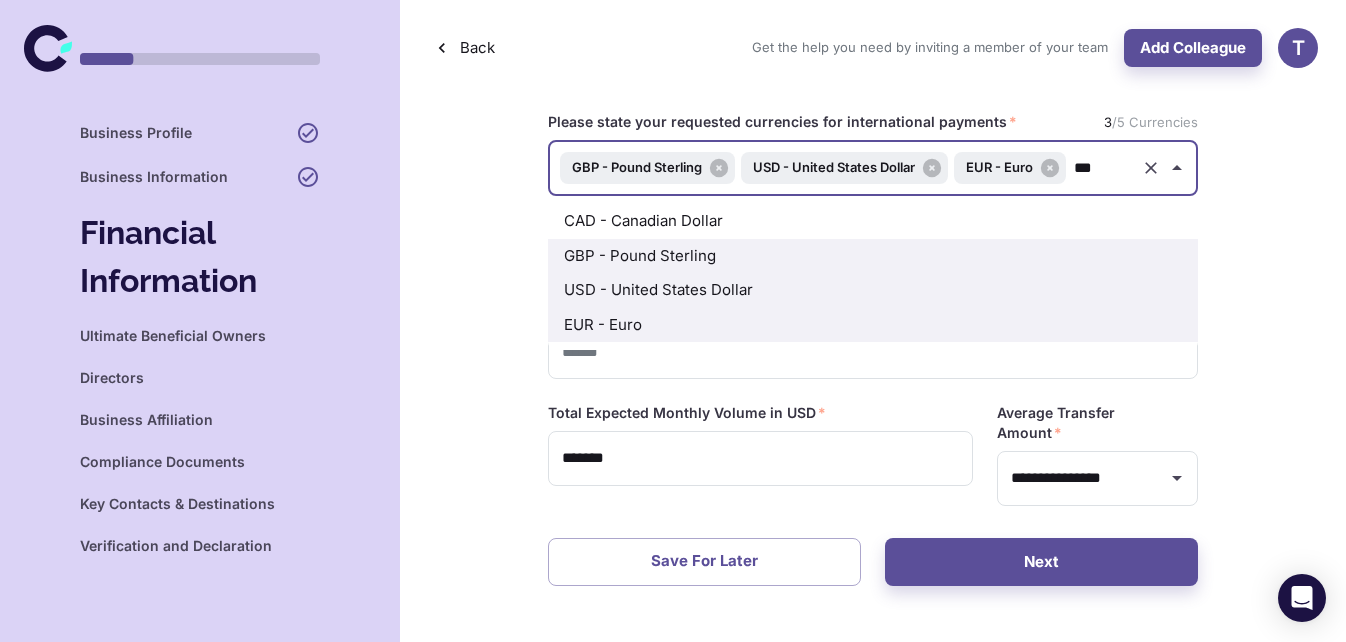 click on "CAD - Canadian Dollar" at bounding box center [873, 221] 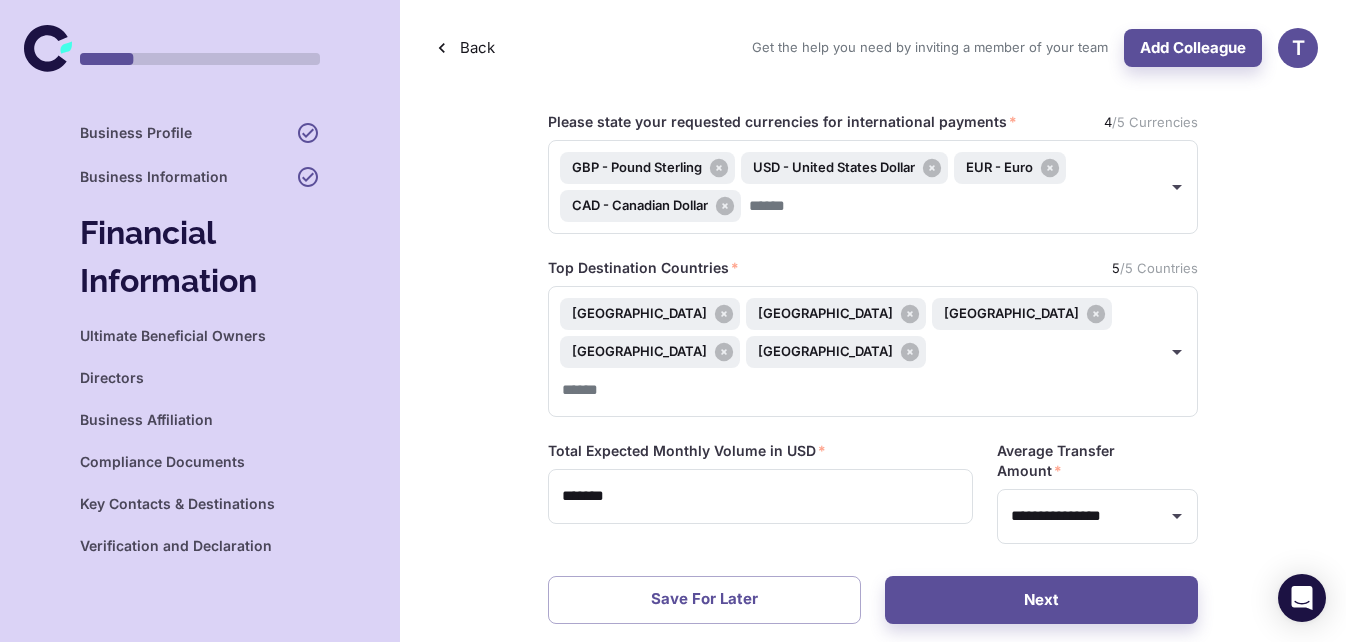 click on "**********" at bounding box center (873, 368) 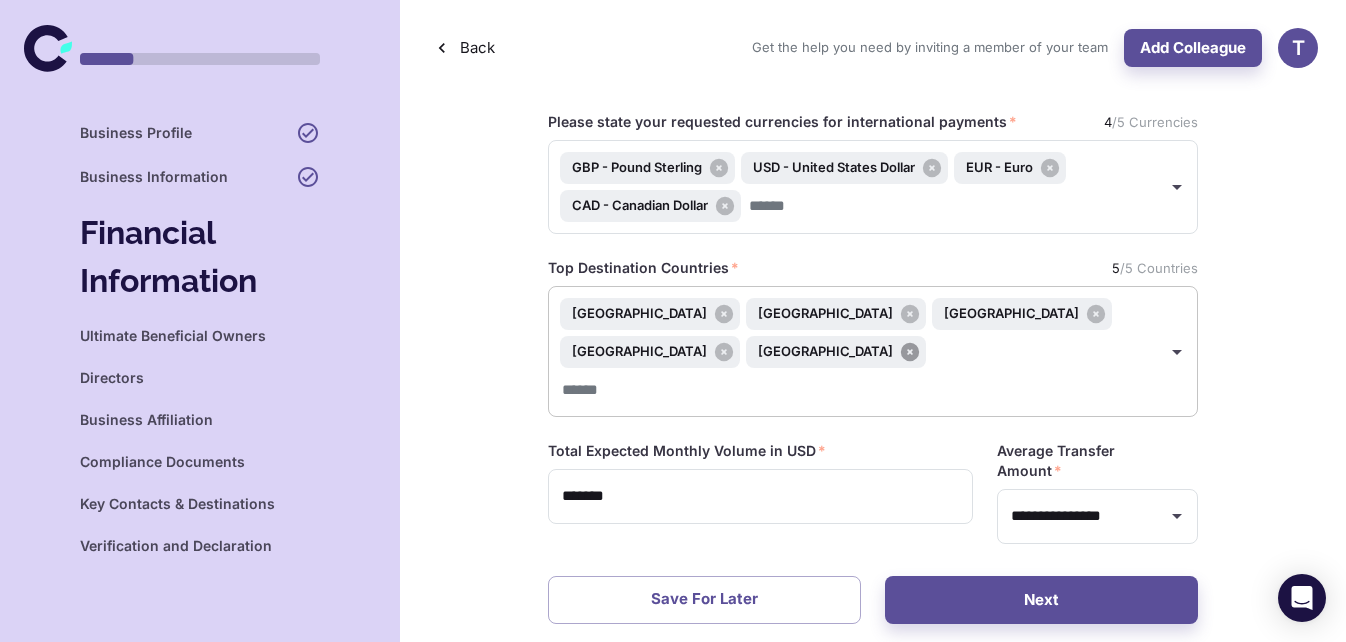 click 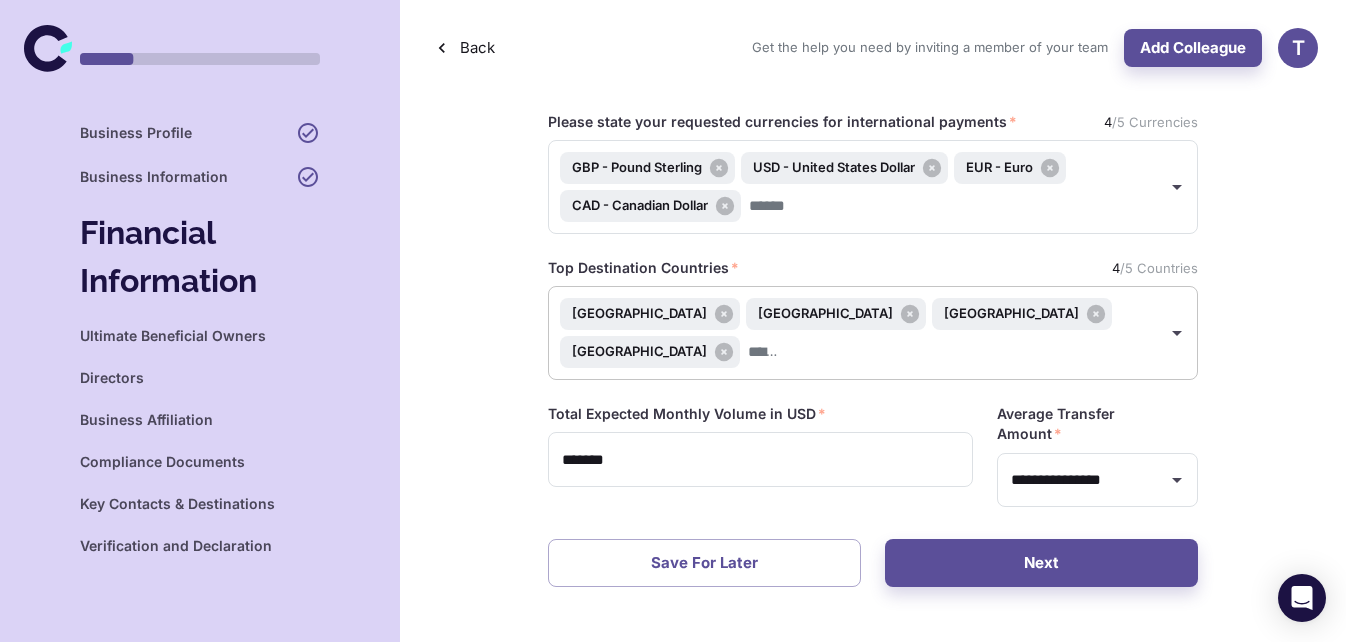 click at bounding box center [765, 352] 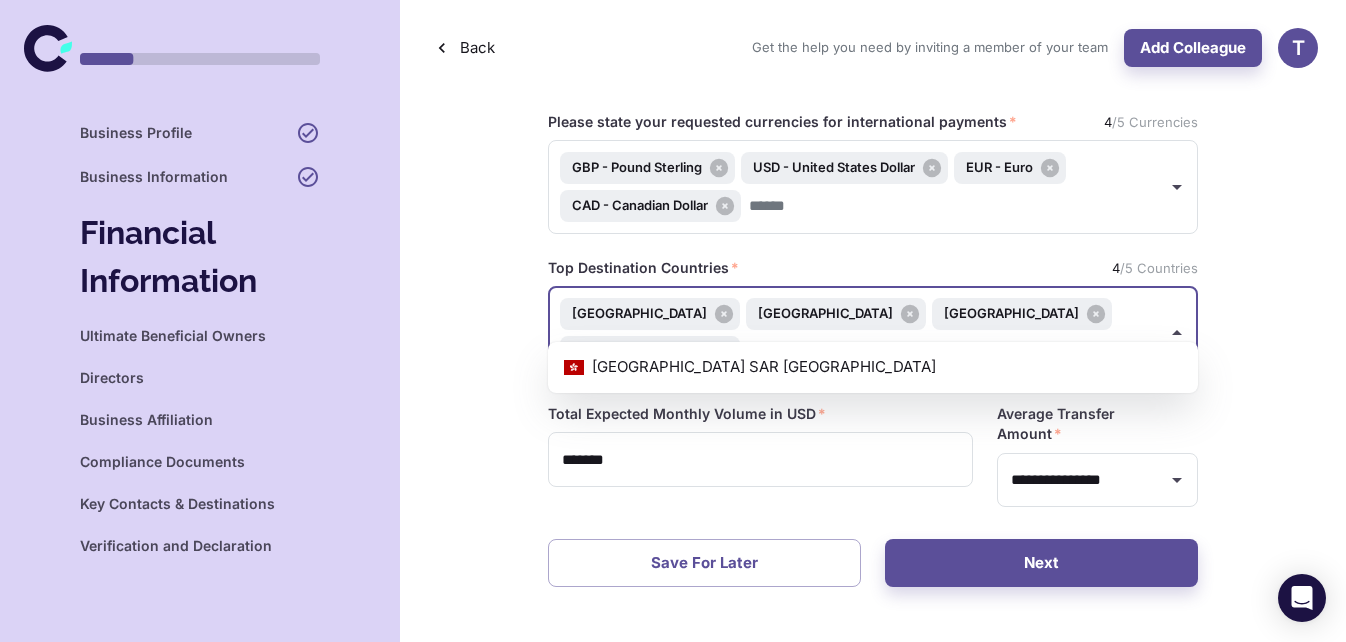 type on "*****" 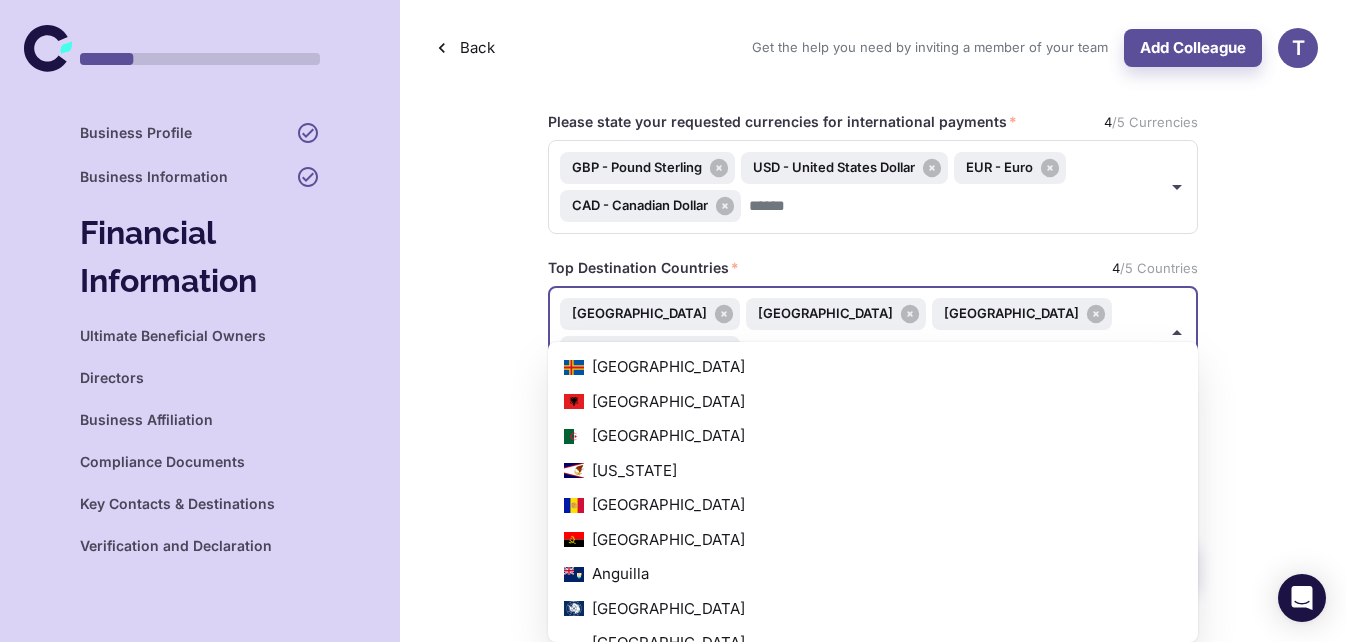 scroll, scrollTop: 0, scrollLeft: 0, axis: both 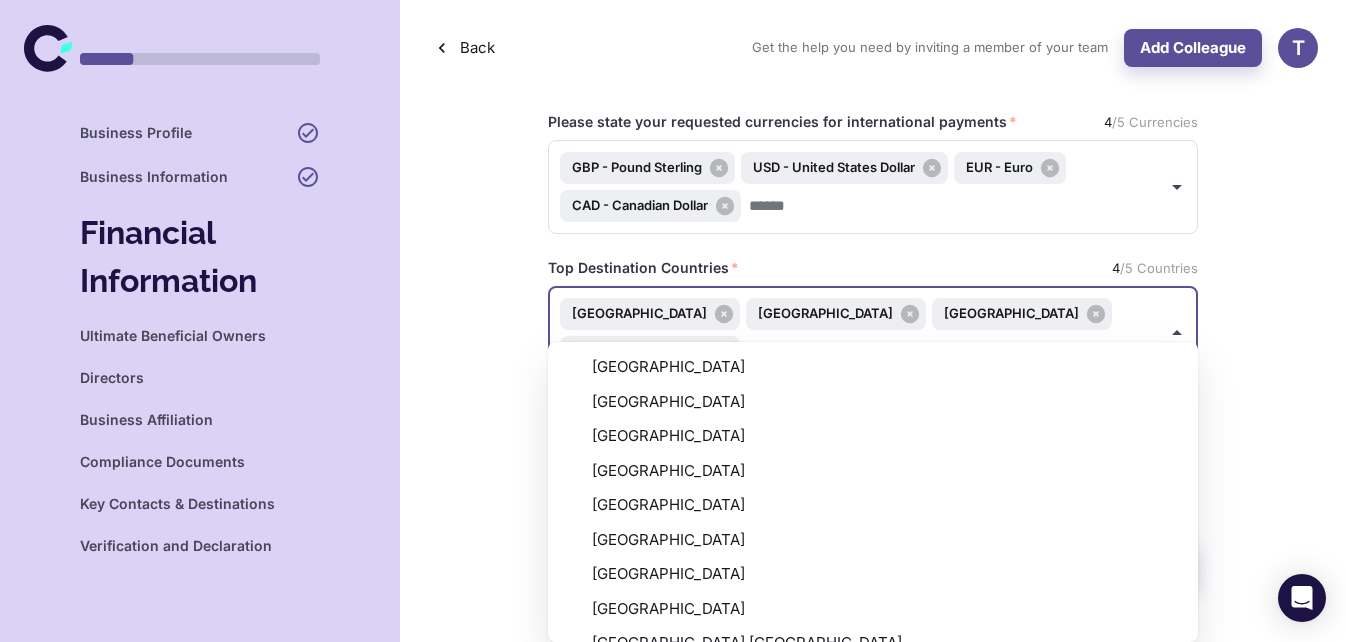 type on "**" 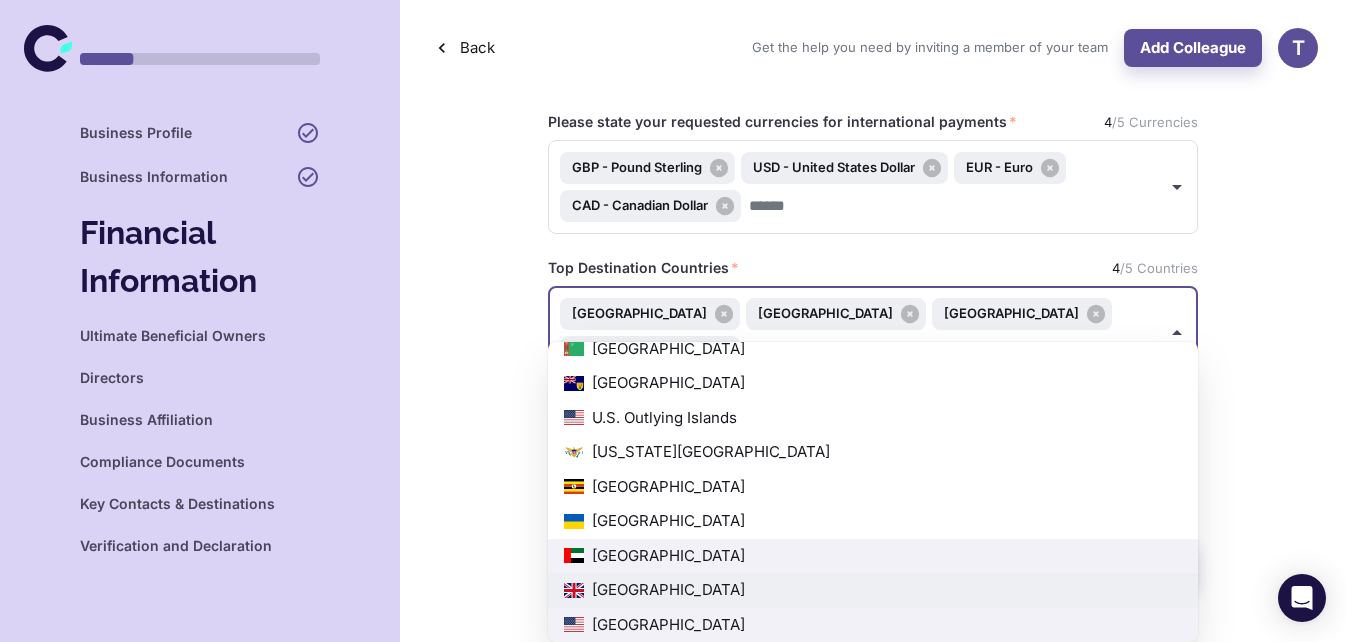 type on "**" 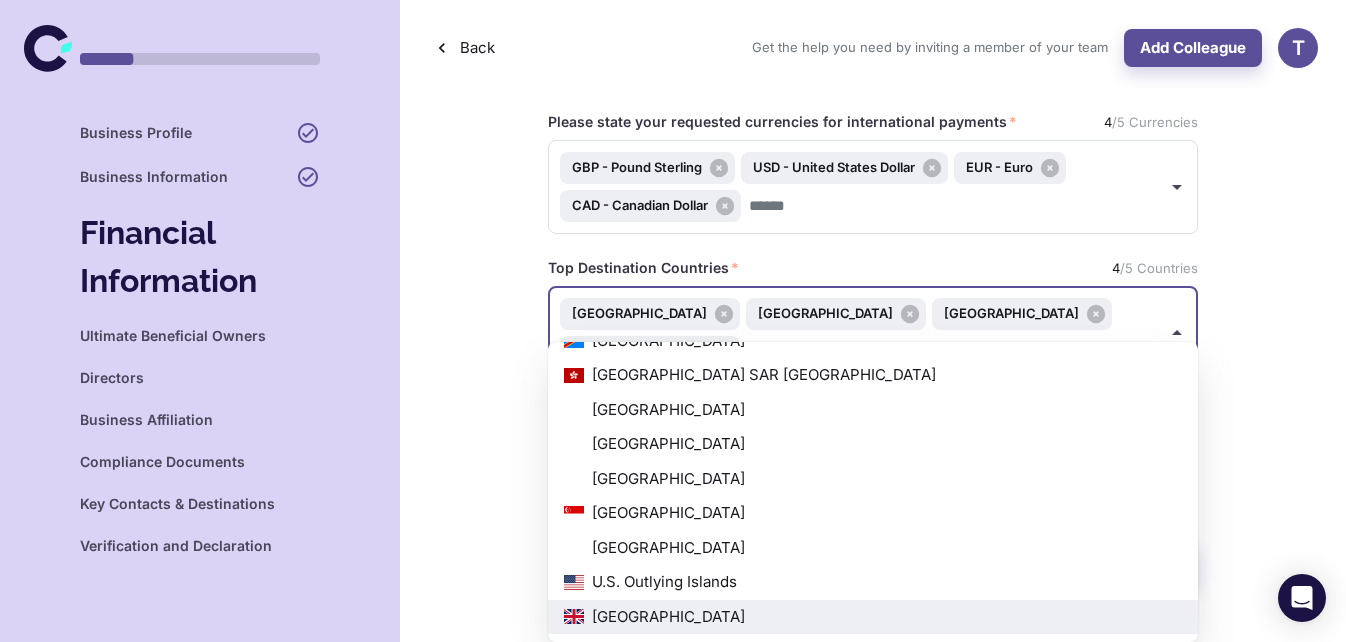 scroll, scrollTop: 199, scrollLeft: 0, axis: vertical 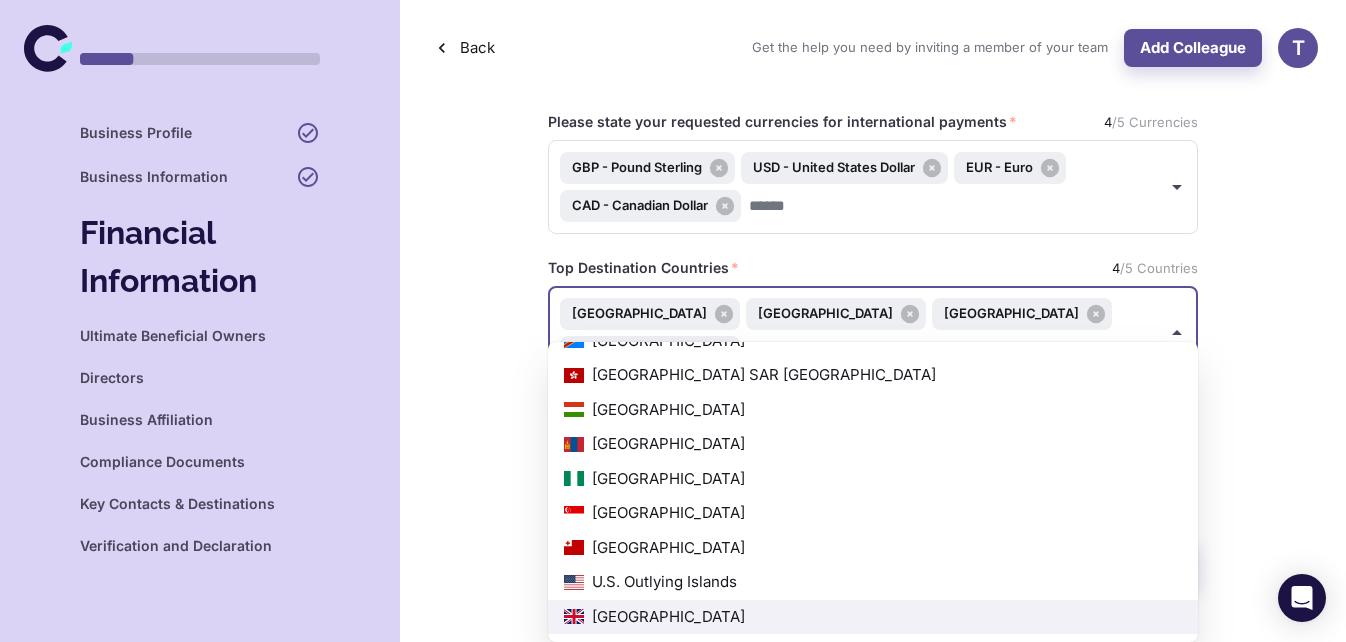 click on "[GEOGRAPHIC_DATA] SAR [GEOGRAPHIC_DATA]" at bounding box center [873, 375] 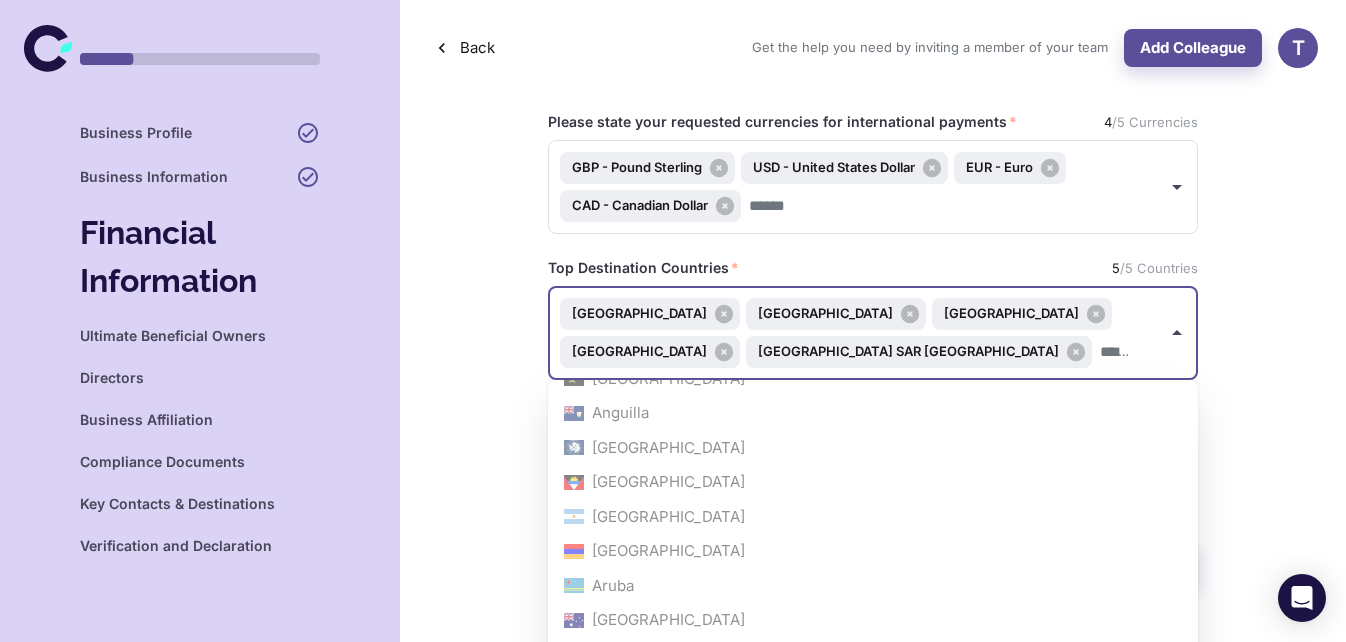 scroll, scrollTop: 7643, scrollLeft: 0, axis: vertical 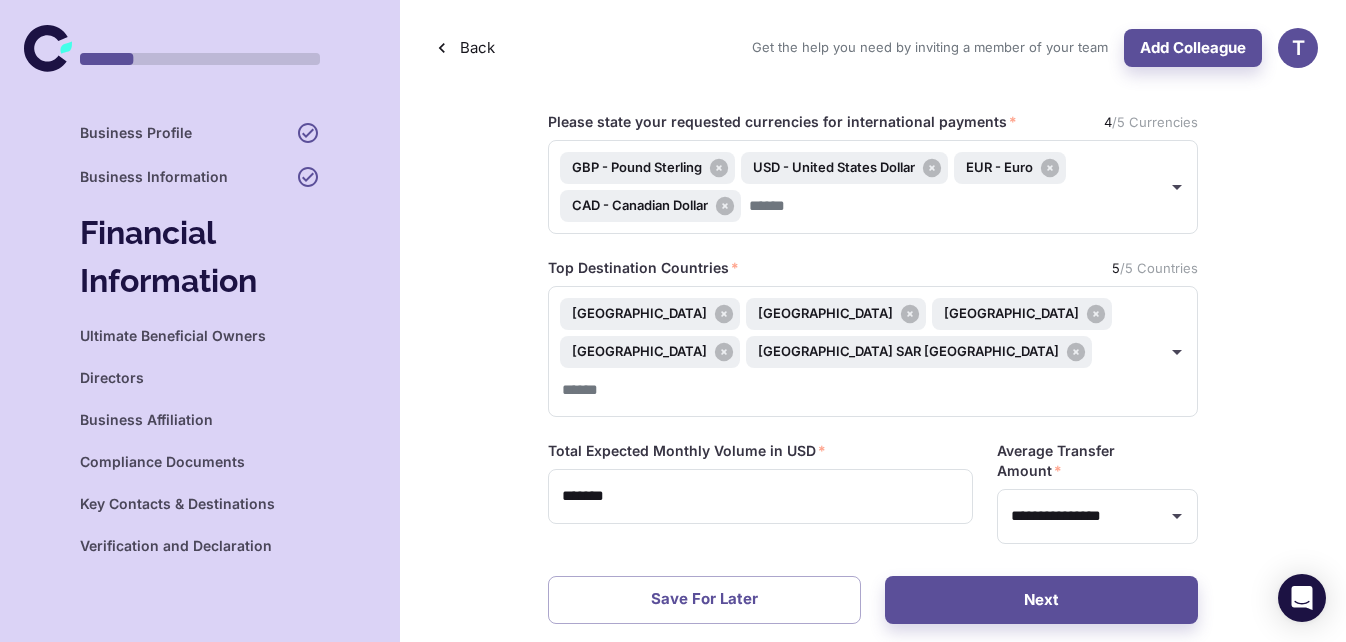 click on "Top Destination Countries   *" at bounding box center [873, 268] 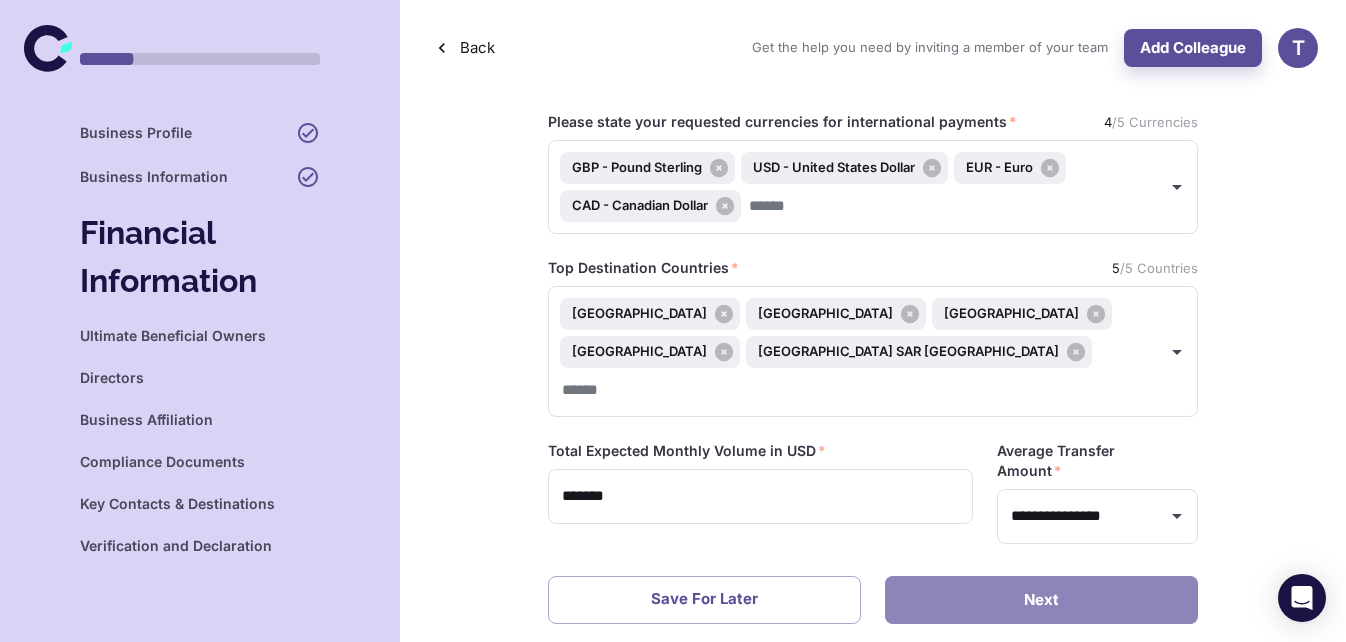 click on "Next" at bounding box center [1041, 600] 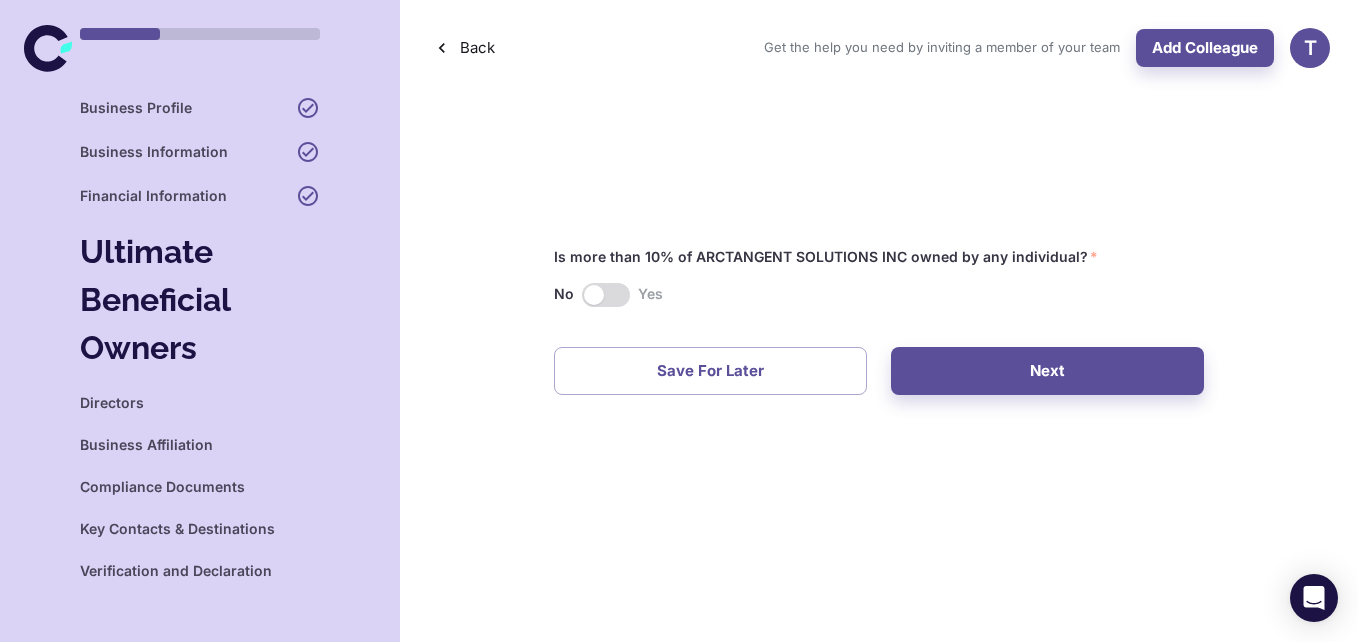click on "No Yes" at bounding box center [879, 295] 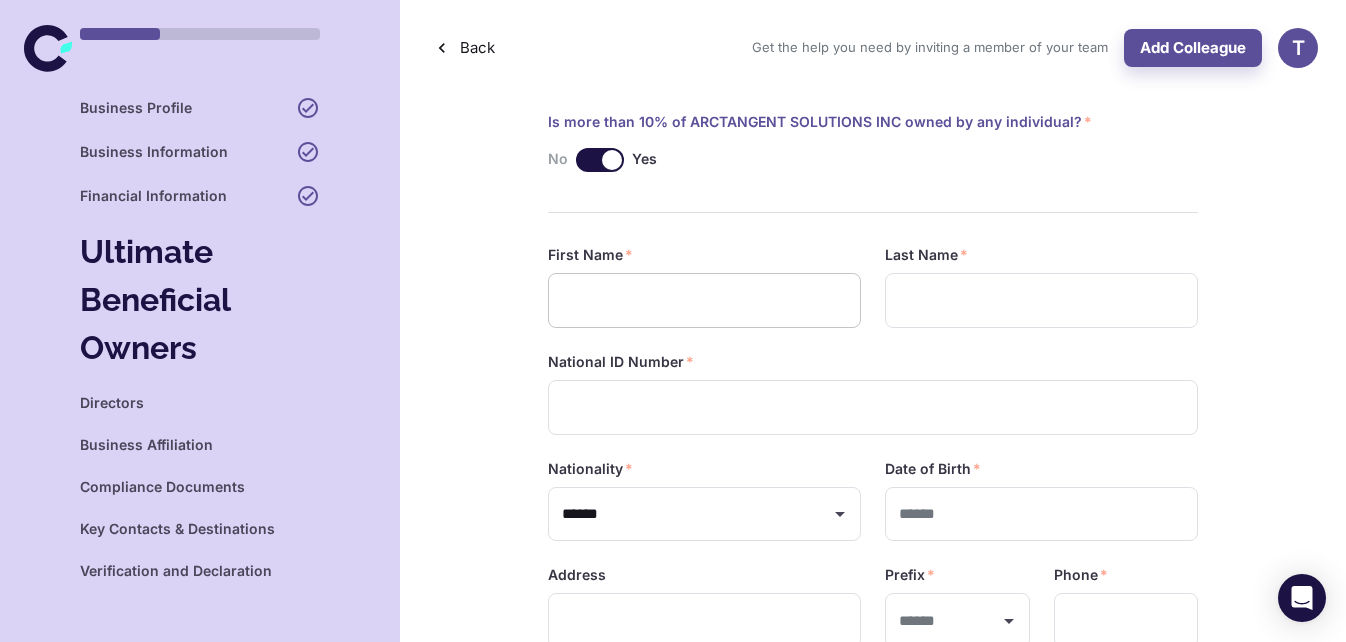 click at bounding box center [704, 300] 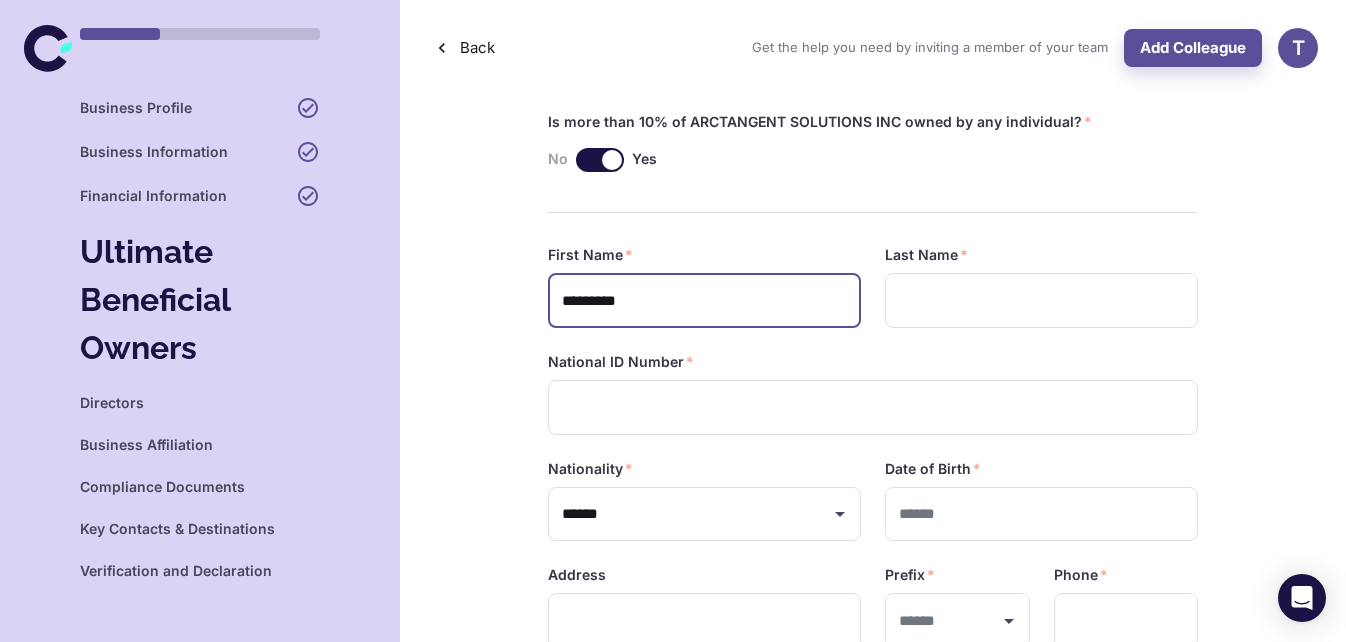 type on "********" 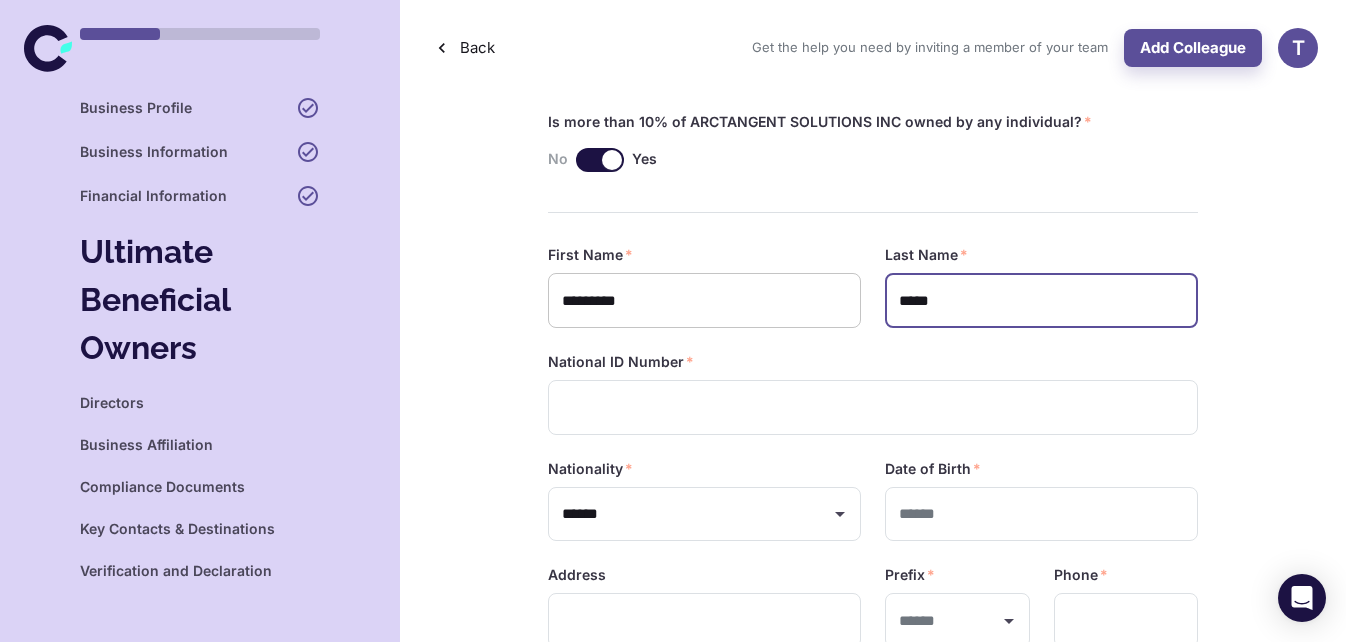 type on "*****" 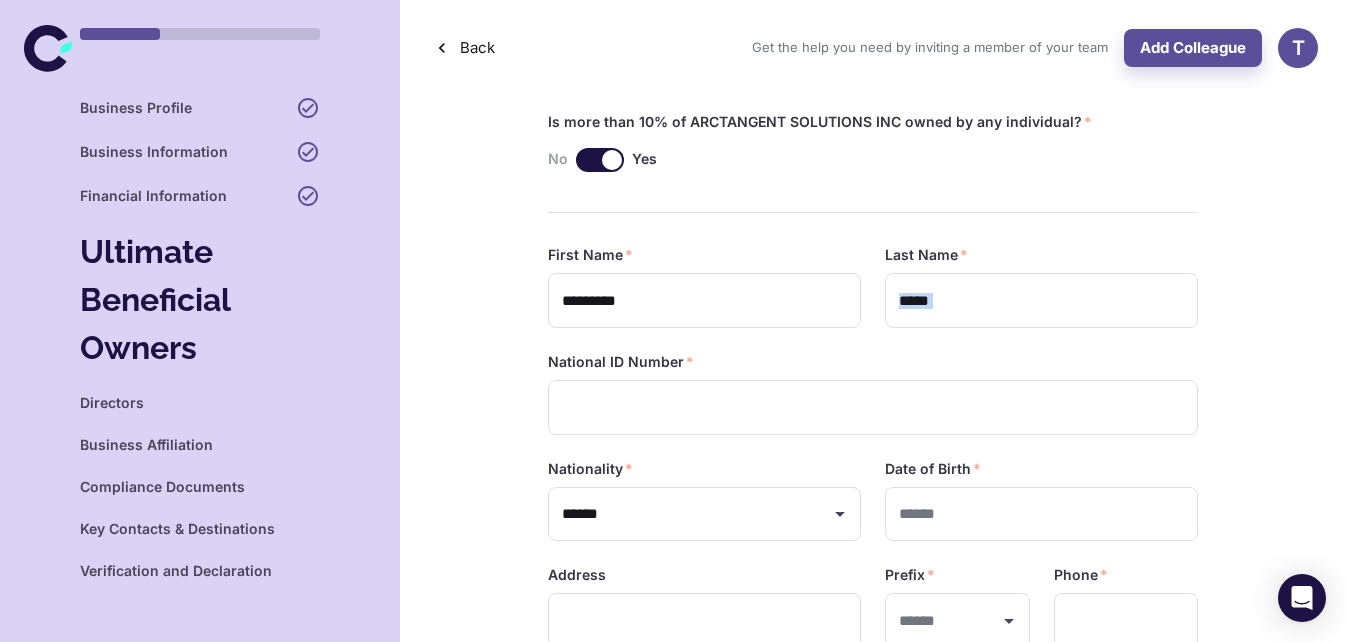 drag, startPoint x: 1205, startPoint y: 321, endPoint x: 1353, endPoint y: 247, distance: 165.46902 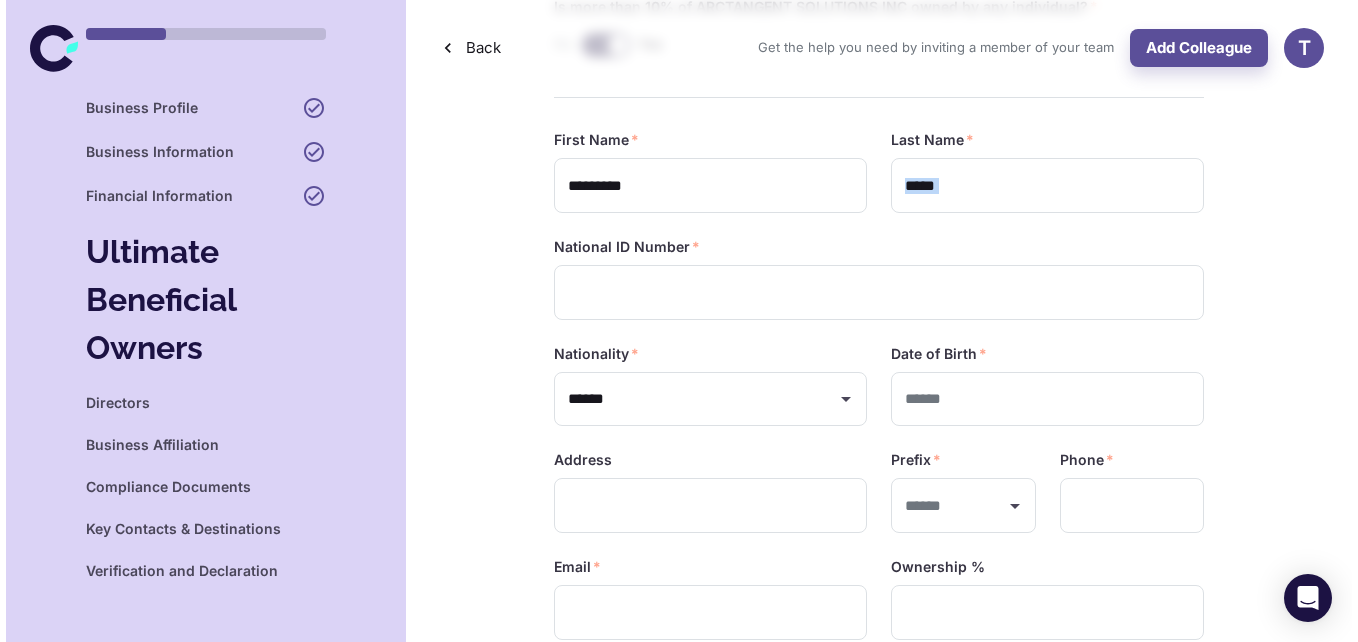 scroll, scrollTop: 116, scrollLeft: 0, axis: vertical 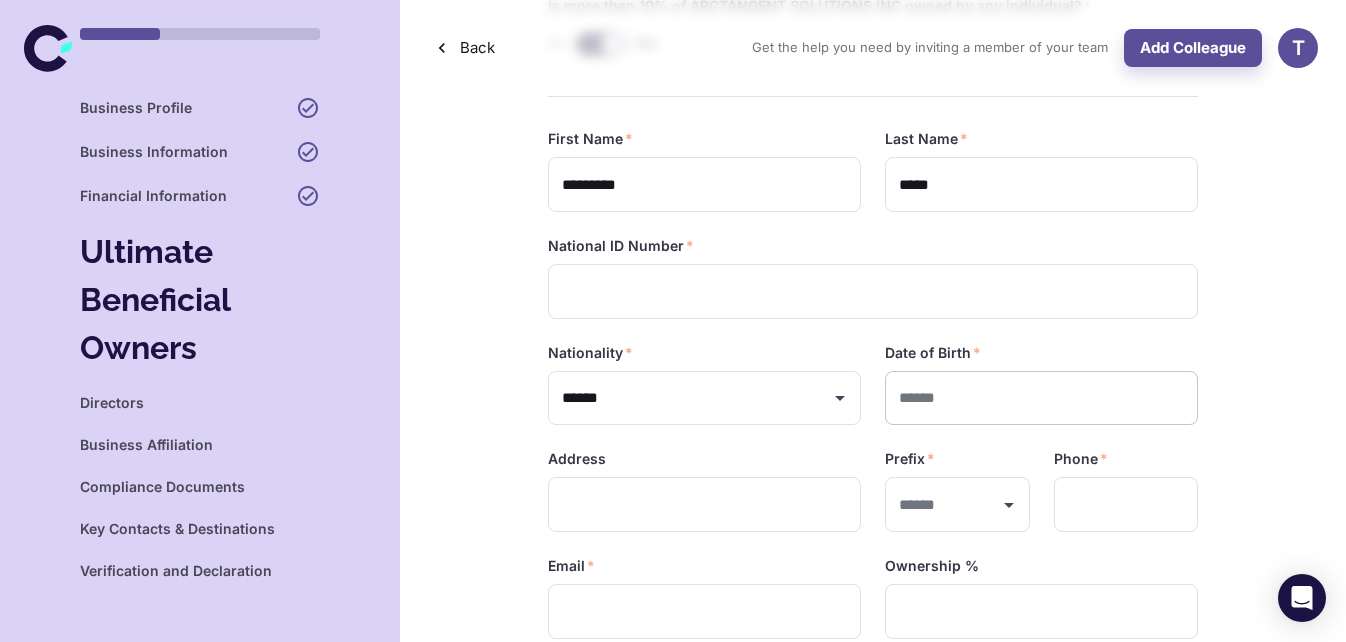 click on "Business Profile Business Information Financial Information Ultimate Beneficial Owners Directors Business Affiliation Compliance Documents Key Contacts & Destinations Verification and Declaration Back Get the help you need by inviting a member of your team Add Colleague T Is more than 10% of ARCTANGENT SOLUTIONS INC owned by any individual?   * No Yes First Name   * ******** ​ Last Name   * ***** ​ National ID Number   * ​ Nationality   * ****** ​ Date of Birth   * ​ Address ​ Prefix   * ​ Phone   * ​ Email   * ​ Ownership % ​ Social Media URL ​ National ID / Passport   * ​ Proof of Address ​ Additional UBO Save for Later Next" at bounding box center [673, 205] 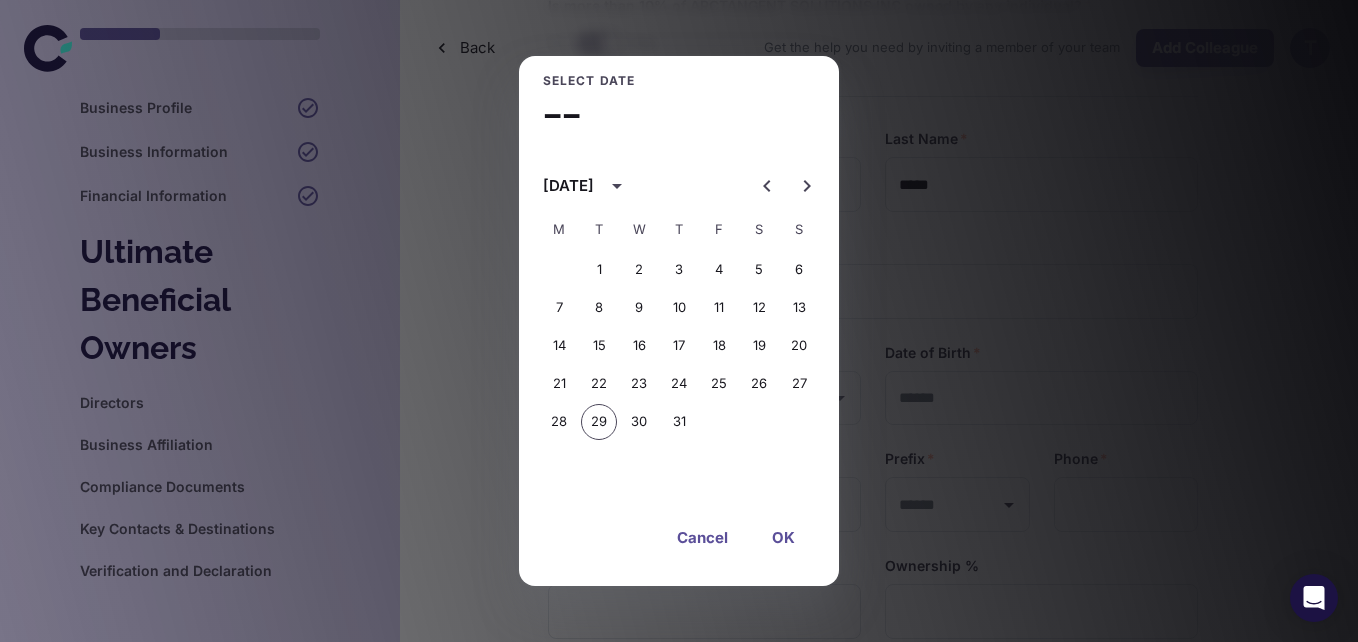 click on "[DATE]" at bounding box center (568, 186) 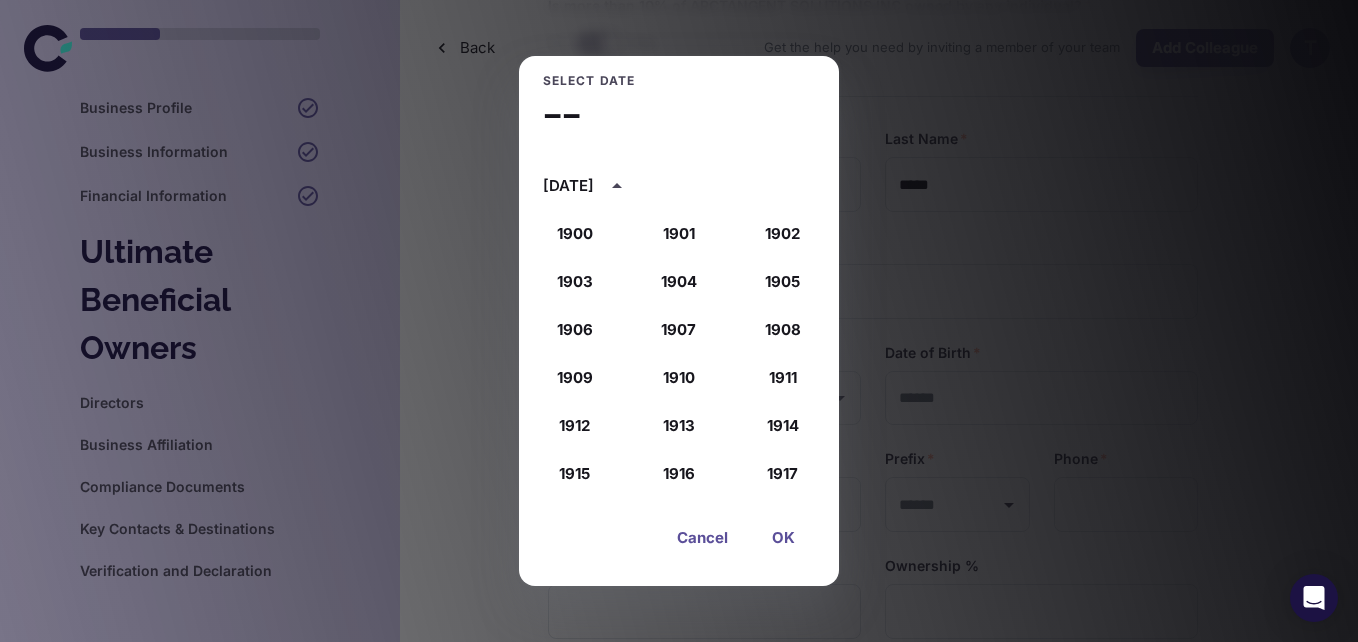 scroll, scrollTop: 1852, scrollLeft: 0, axis: vertical 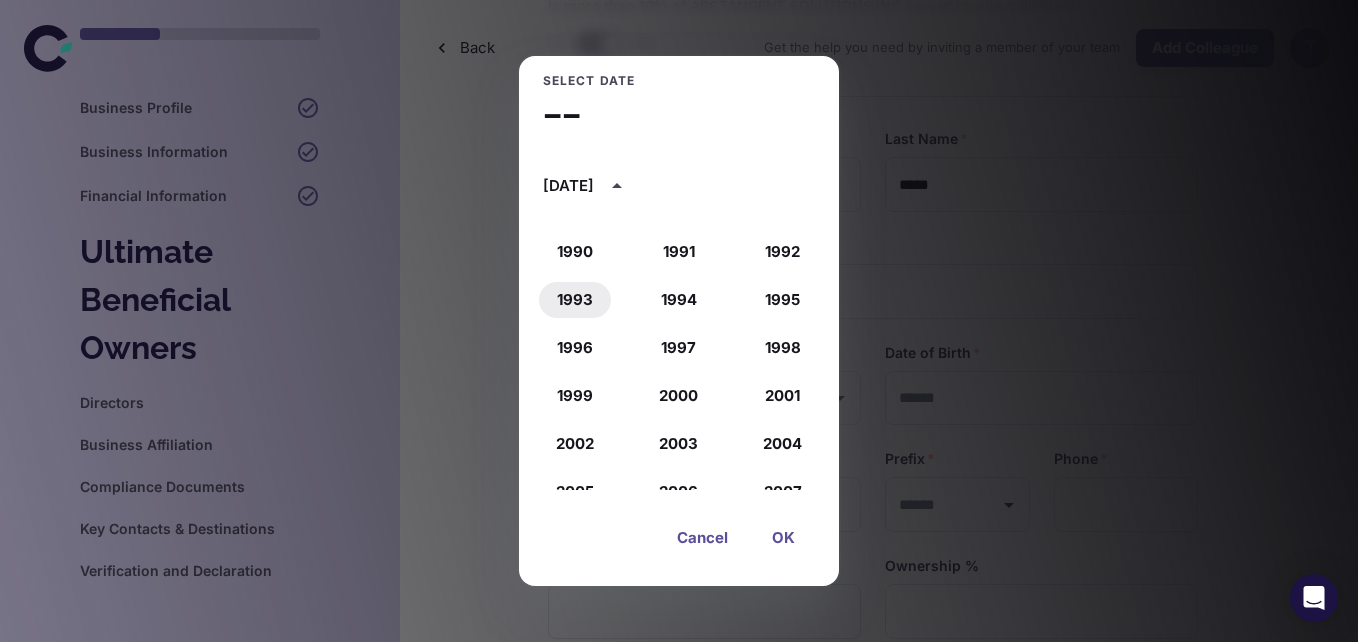 click on "1993" at bounding box center [575, 300] 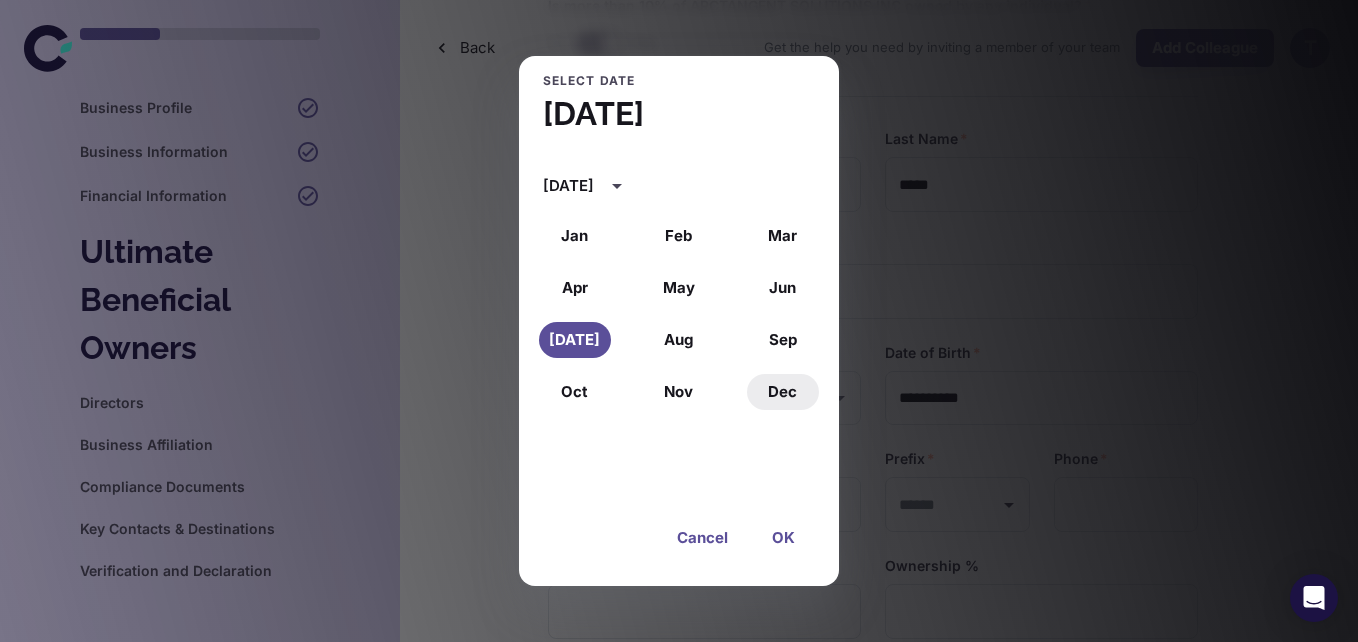 click on "Dec" at bounding box center [783, 392] 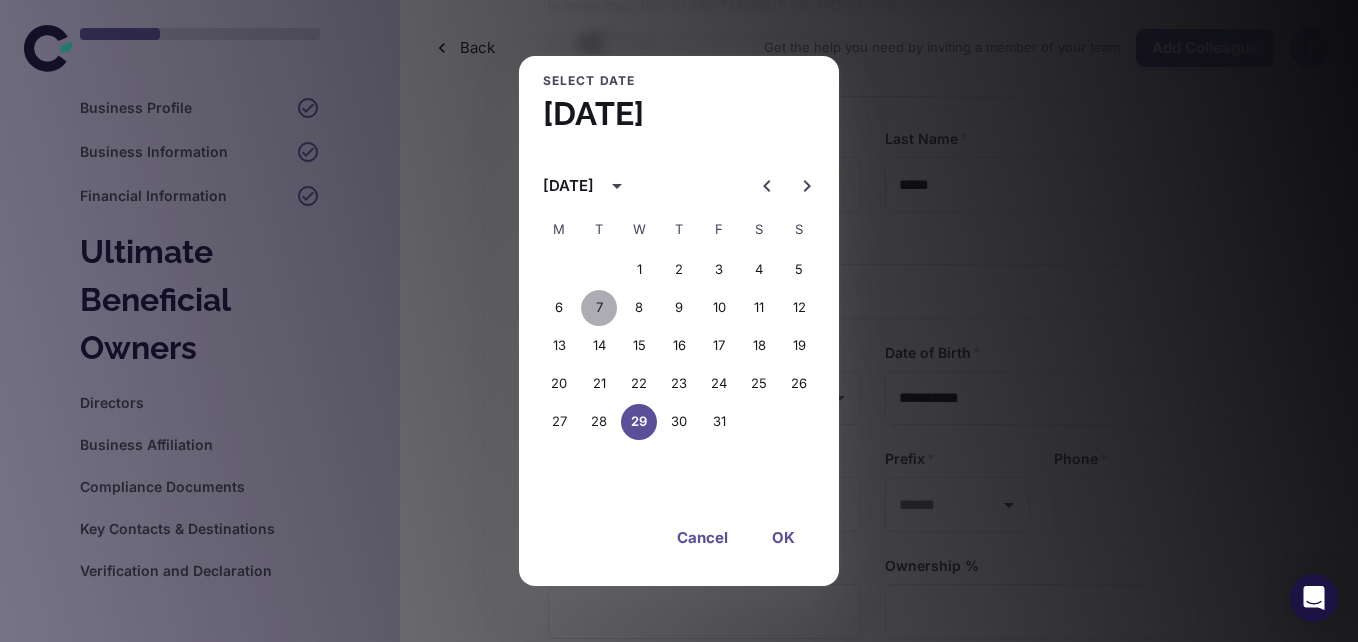 click on "7" at bounding box center [599, 308] 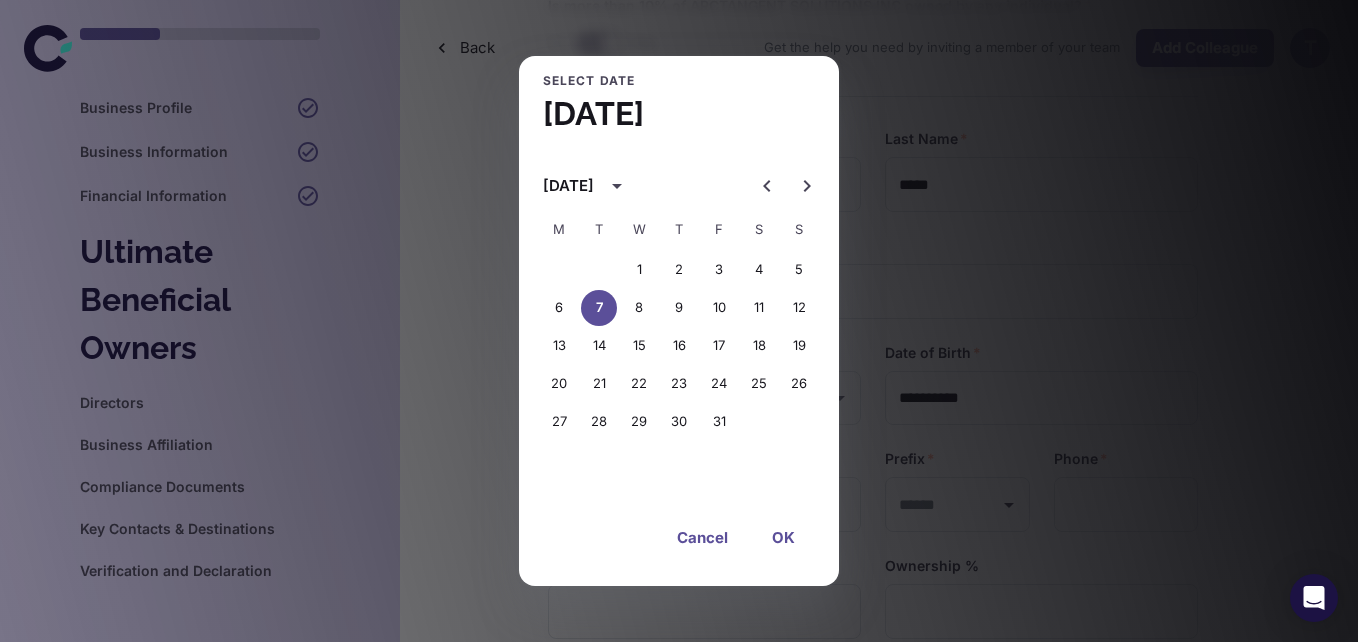click on "OK" at bounding box center [783, 538] 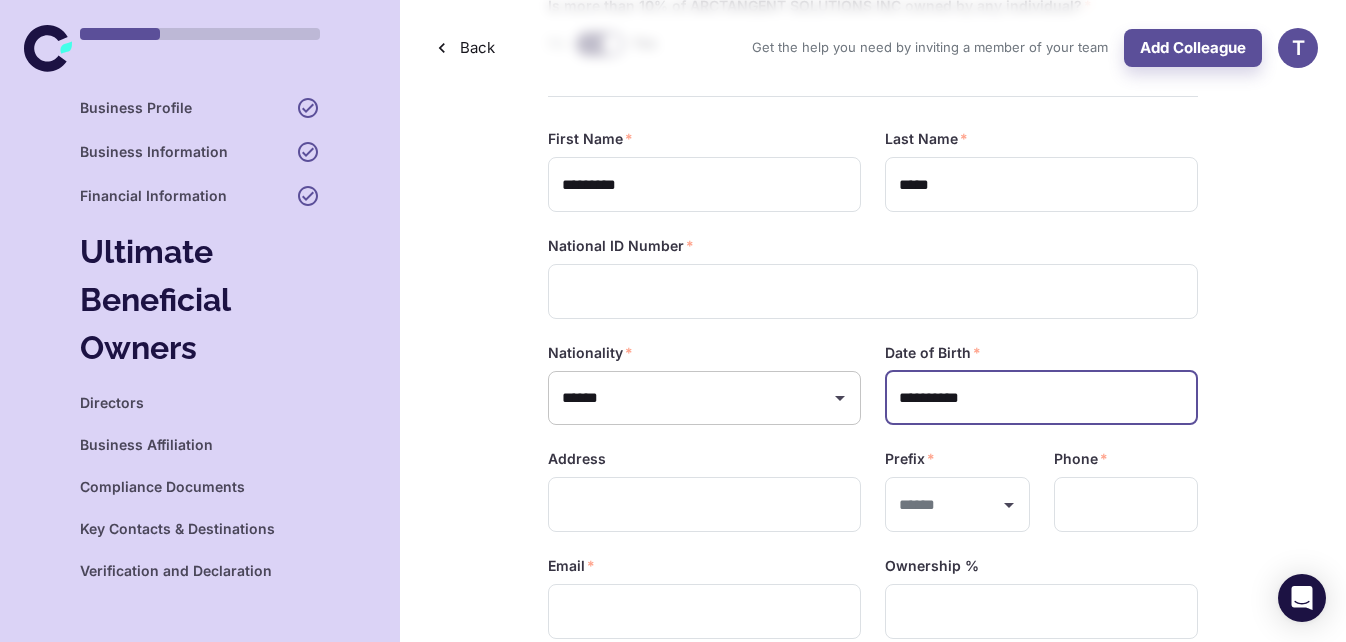 click on "****** ​" at bounding box center [704, 398] 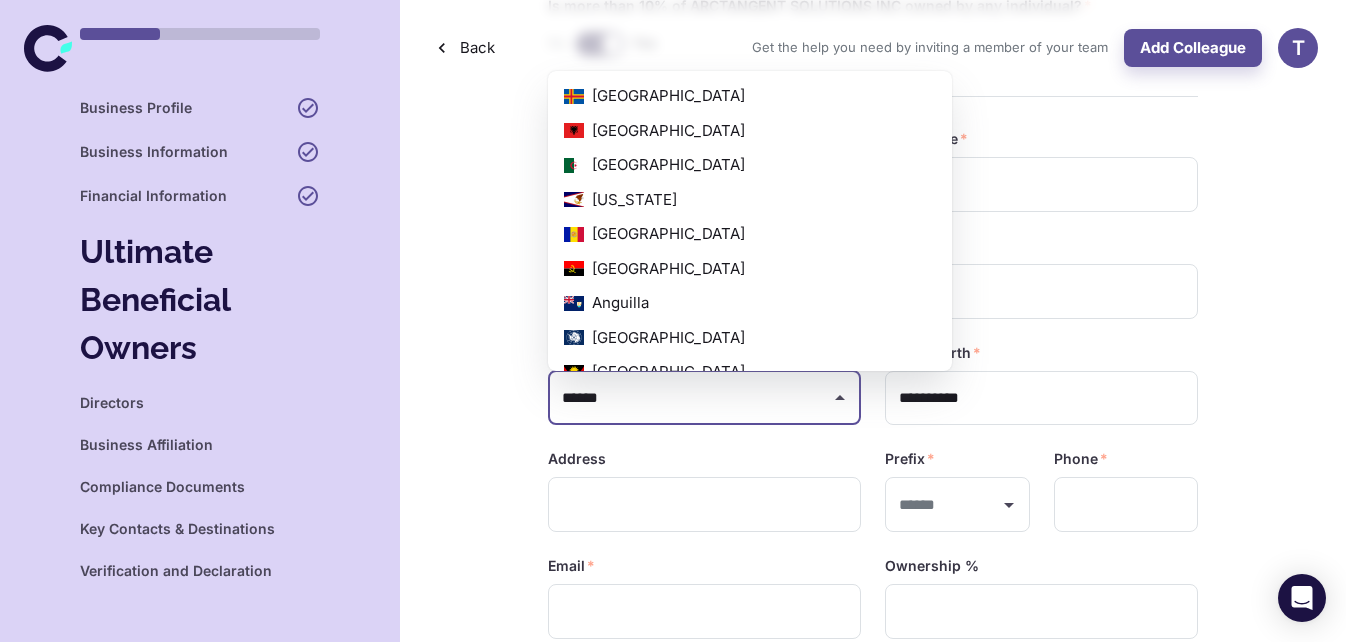 scroll, scrollTop: 1054, scrollLeft: 0, axis: vertical 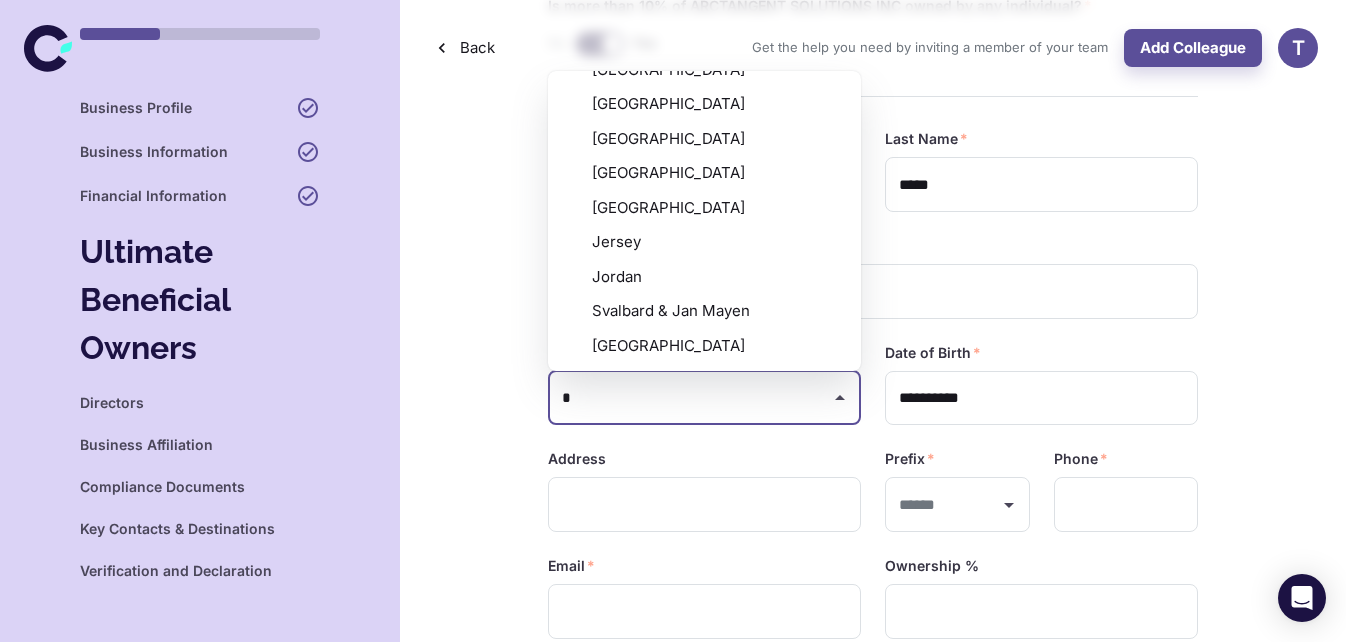 type on "*" 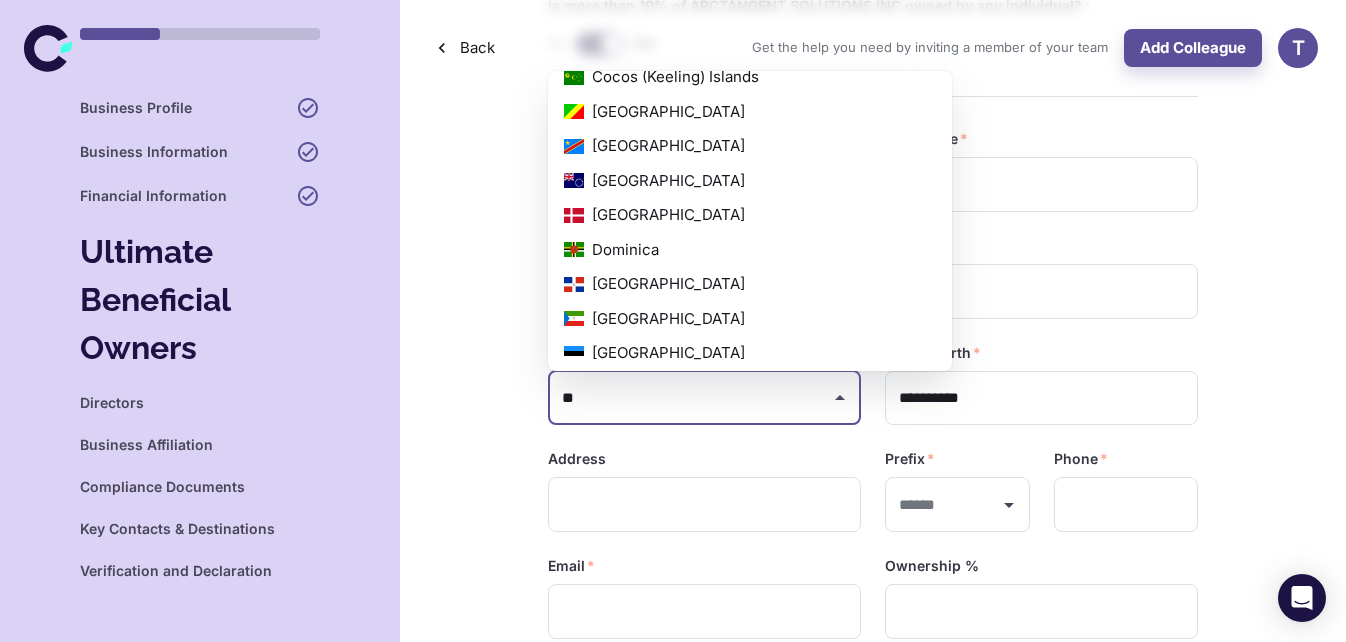 scroll, scrollTop: 0, scrollLeft: 0, axis: both 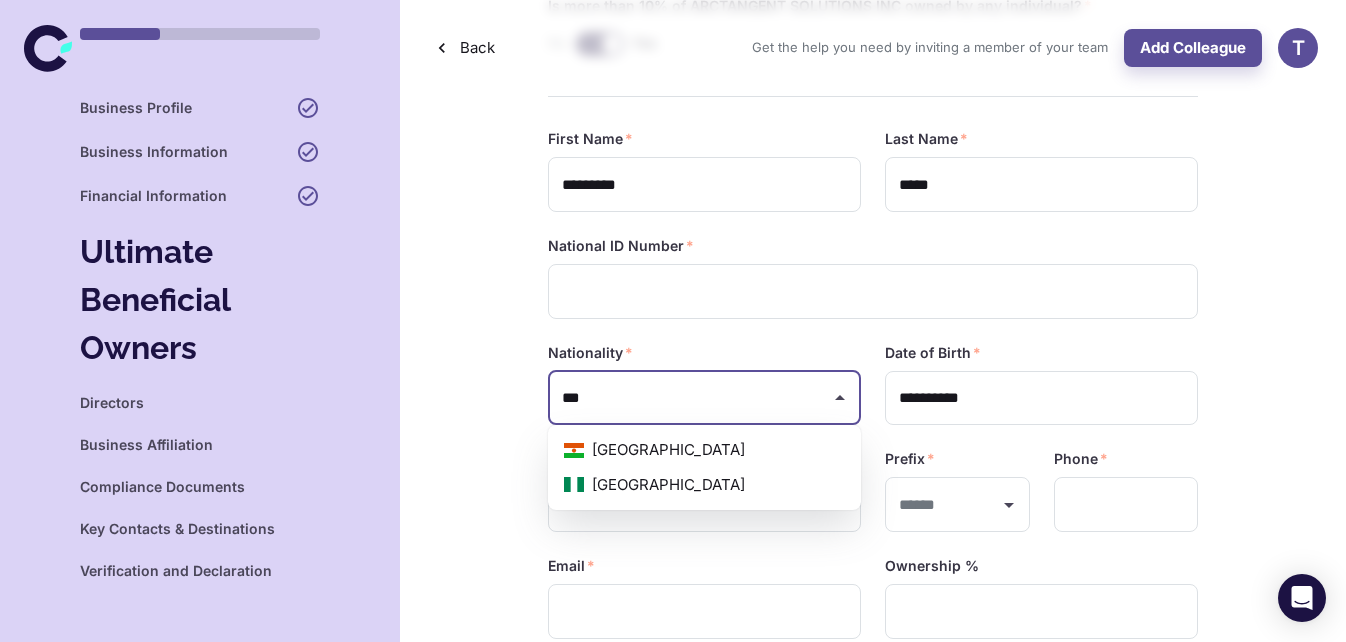 click on "[GEOGRAPHIC_DATA]" at bounding box center (704, 485) 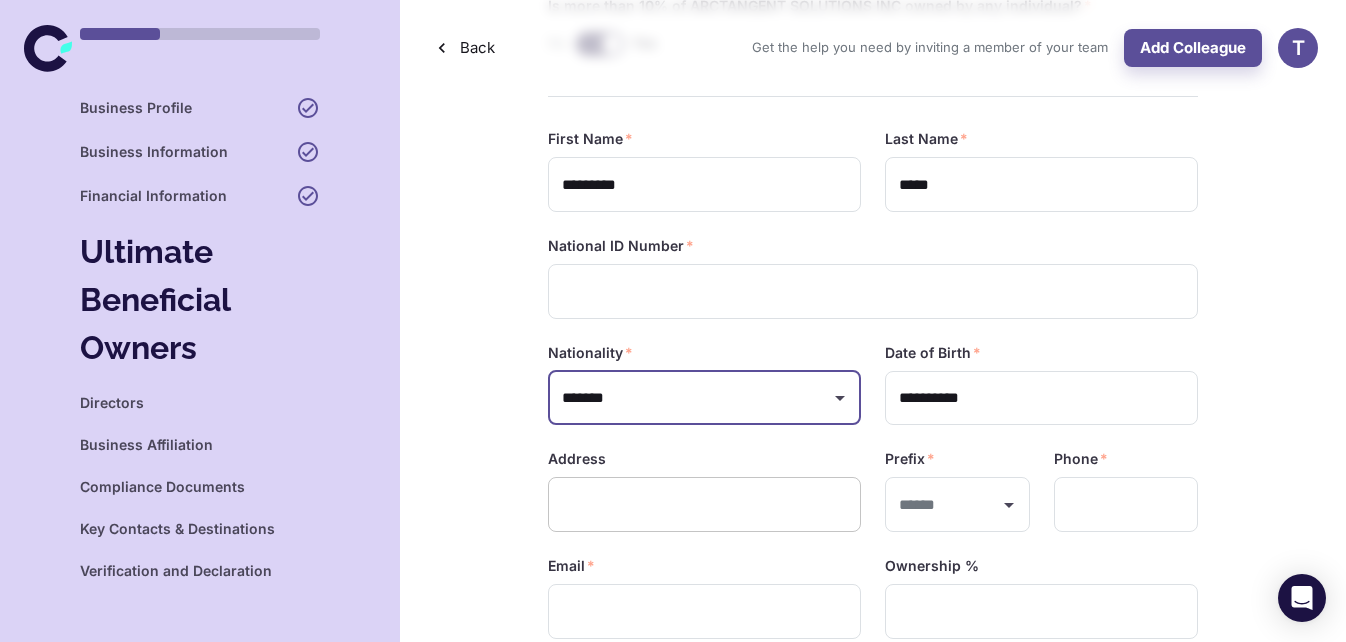 type on "*******" 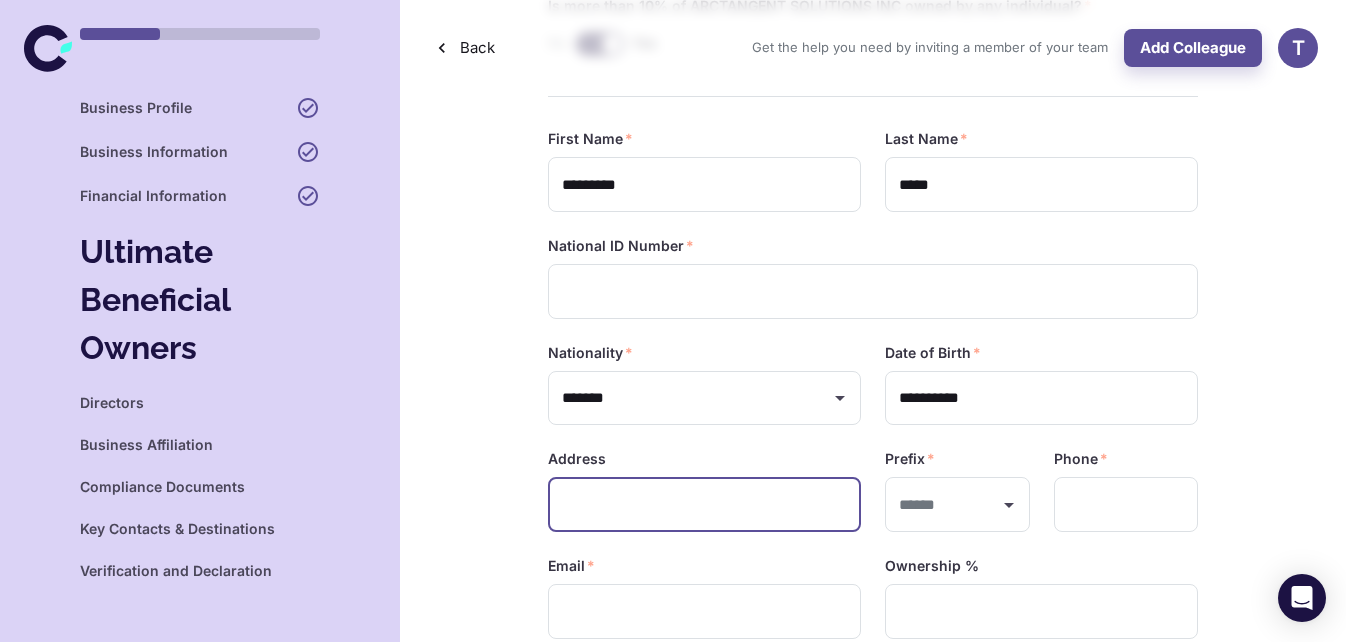 click at bounding box center (704, 504) 